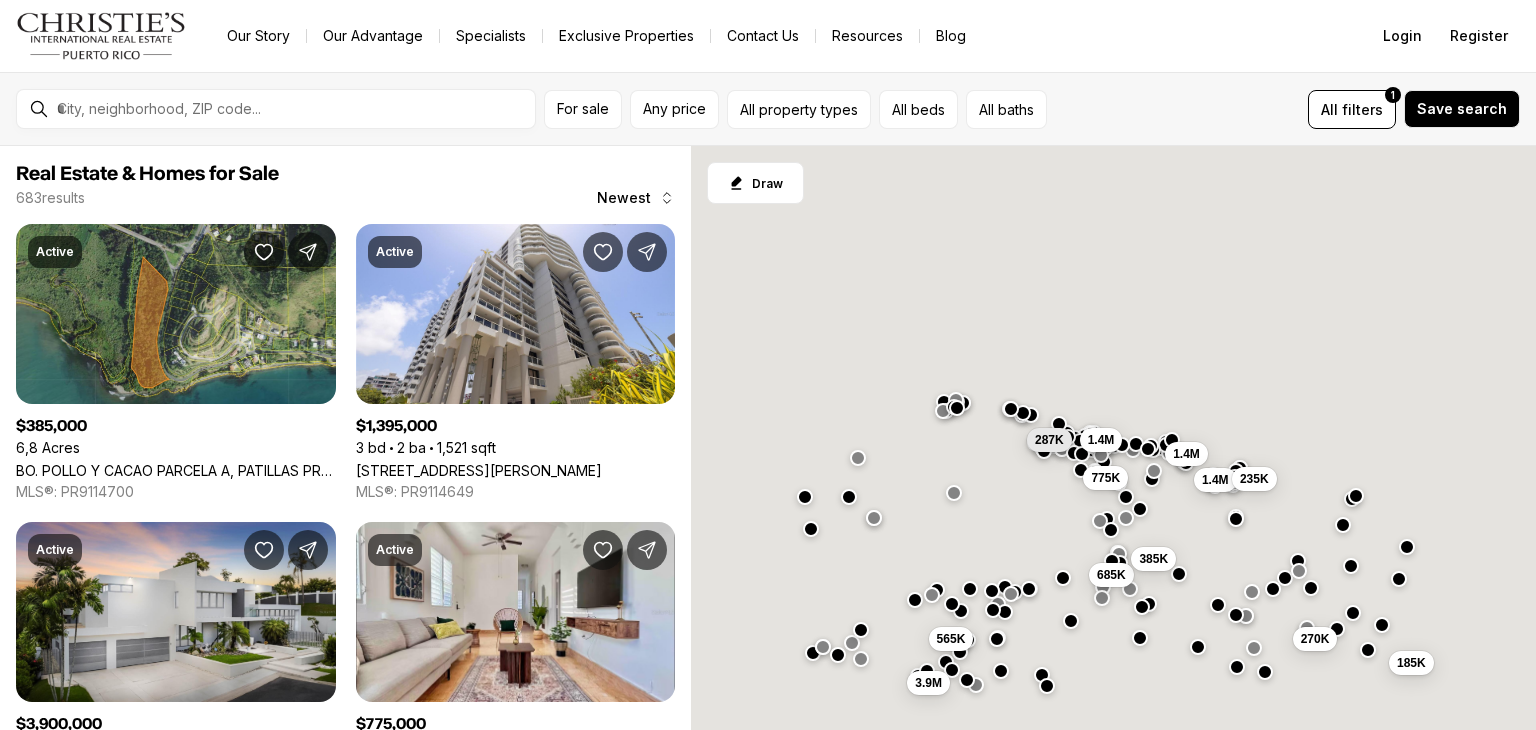 scroll, scrollTop: 0, scrollLeft: 0, axis: both 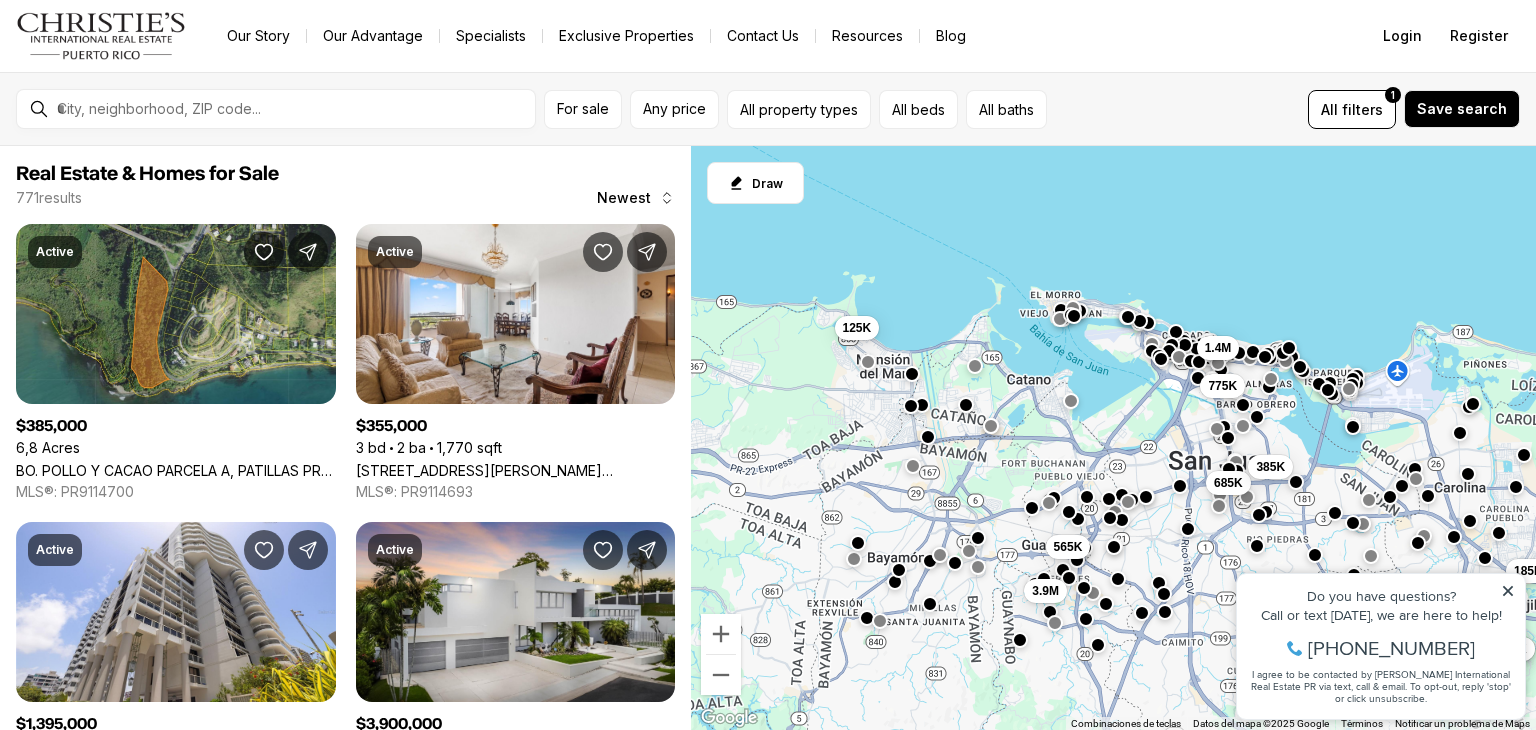 drag, startPoint x: 801, startPoint y: 345, endPoint x: 924, endPoint y: 245, distance: 158.52129 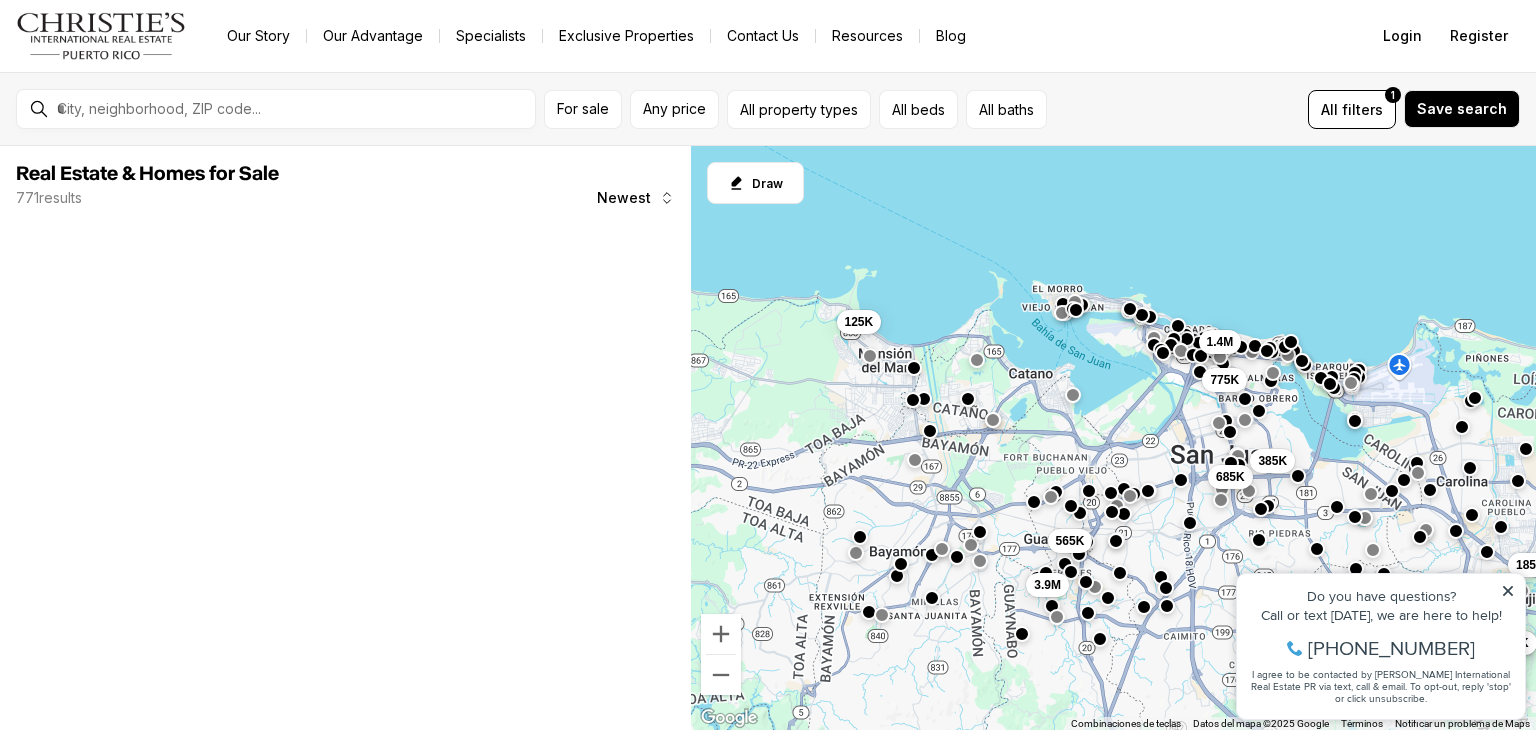 drag, startPoint x: 851, startPoint y: 410, endPoint x: 1206, endPoint y: 289, distance: 375.05466 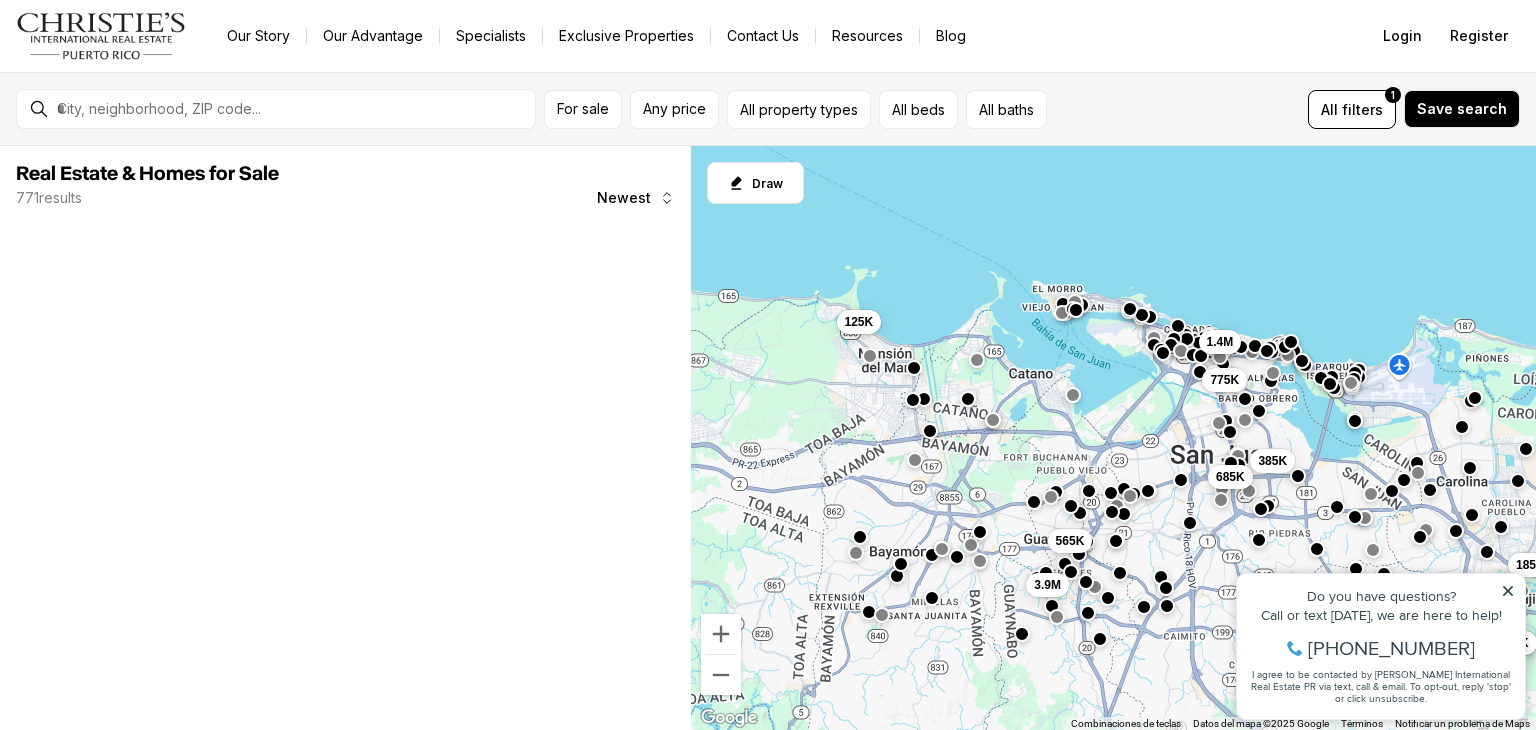 click on "Para desplazarte, pulsa las teclas [PERSON_NAME]. 685K 385K 185K 565K 3.9M 1.4M 775K 130K 130K 900K 355K 125K" at bounding box center (1113, 438) 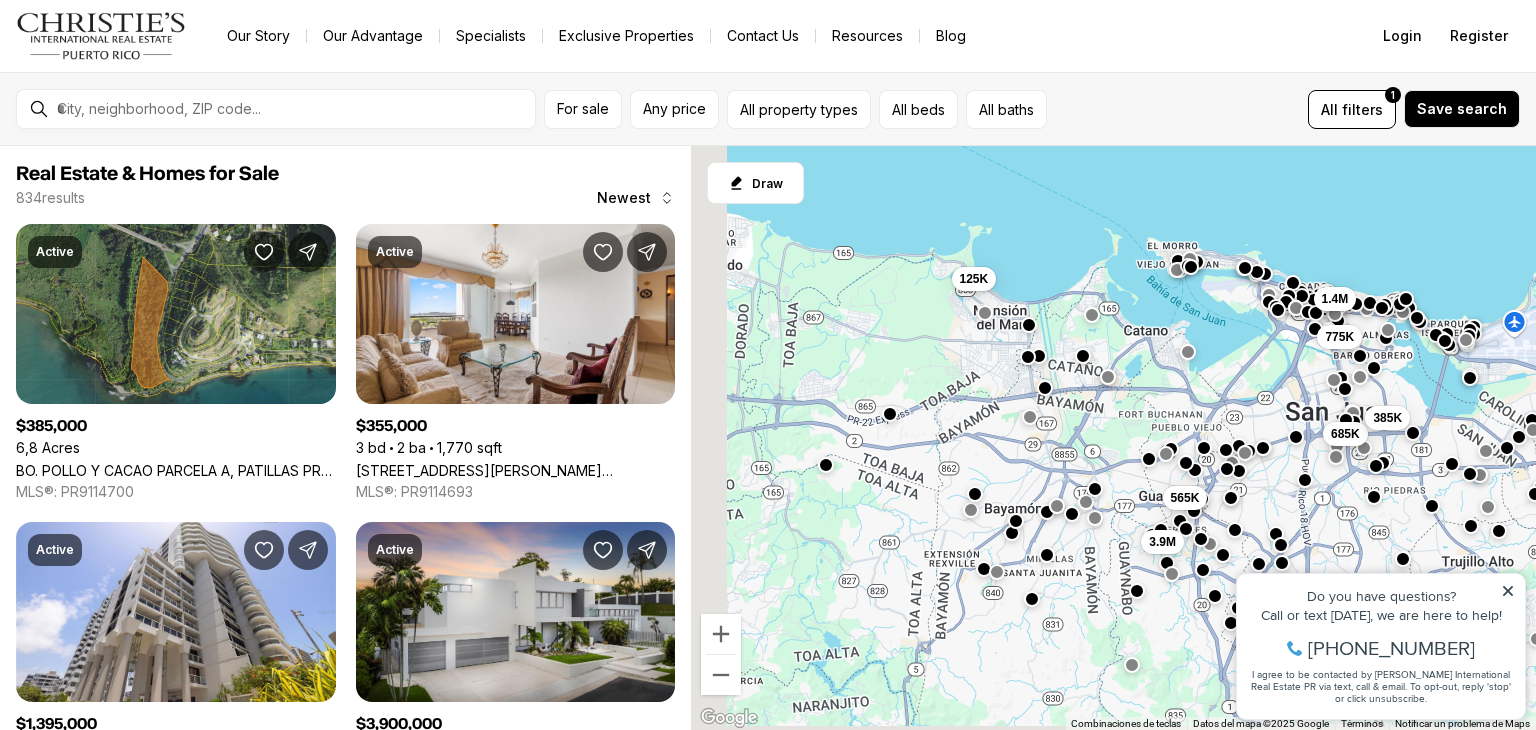 drag, startPoint x: 804, startPoint y: 342, endPoint x: 1089, endPoint y: 309, distance: 286.90417 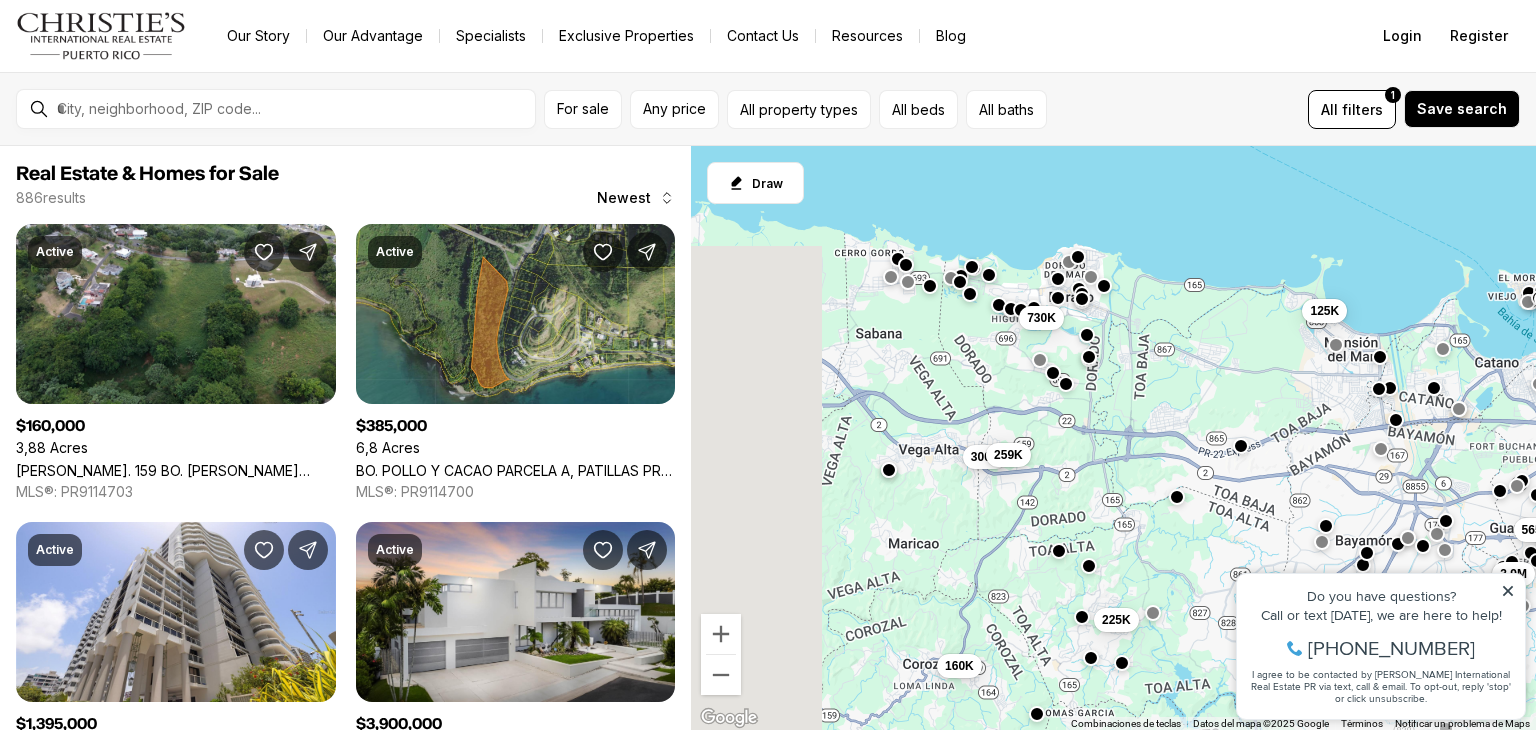 drag, startPoint x: 872, startPoint y: 333, endPoint x: 1148, endPoint y: 401, distance: 284.25342 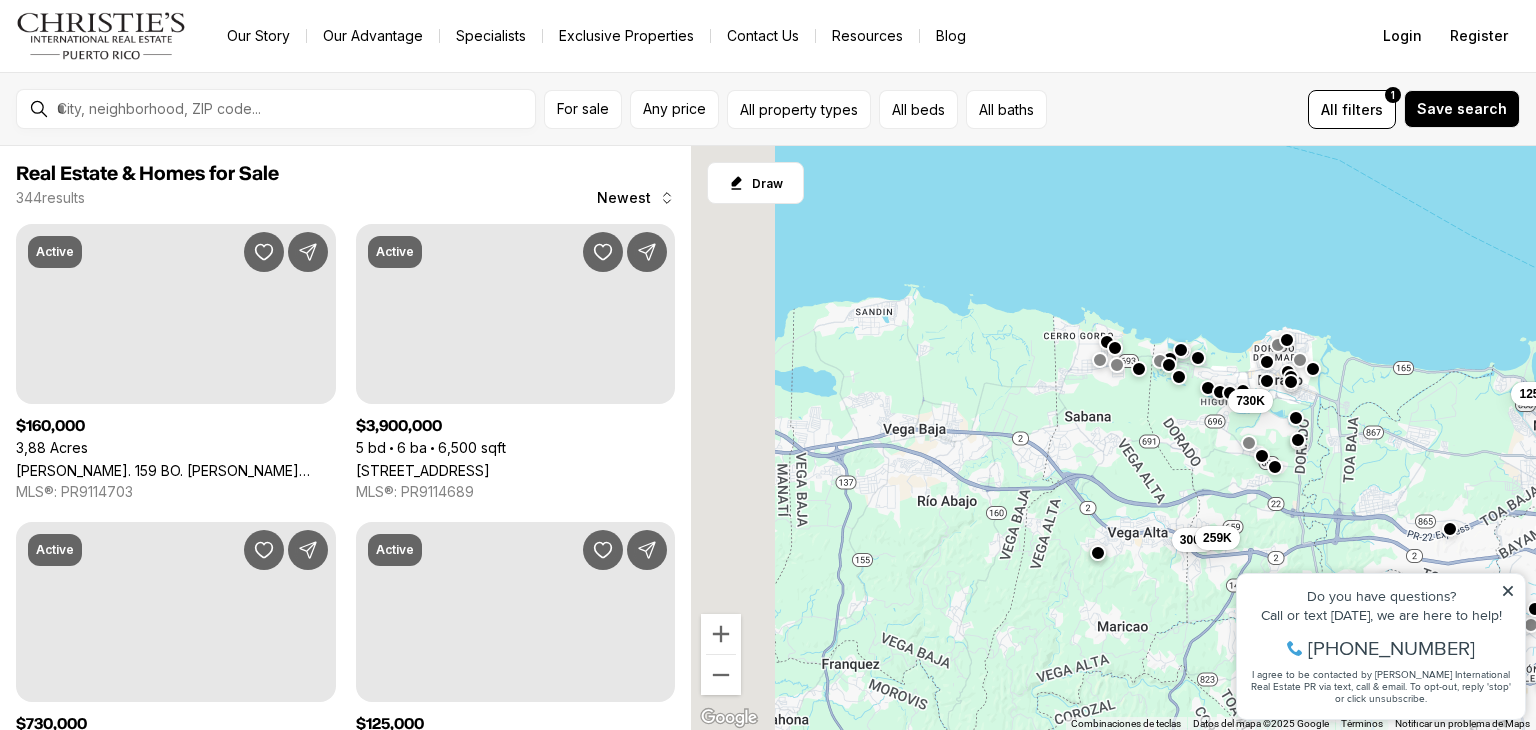 drag, startPoint x: 944, startPoint y: 406, endPoint x: 1150, endPoint y: 488, distance: 221.72055 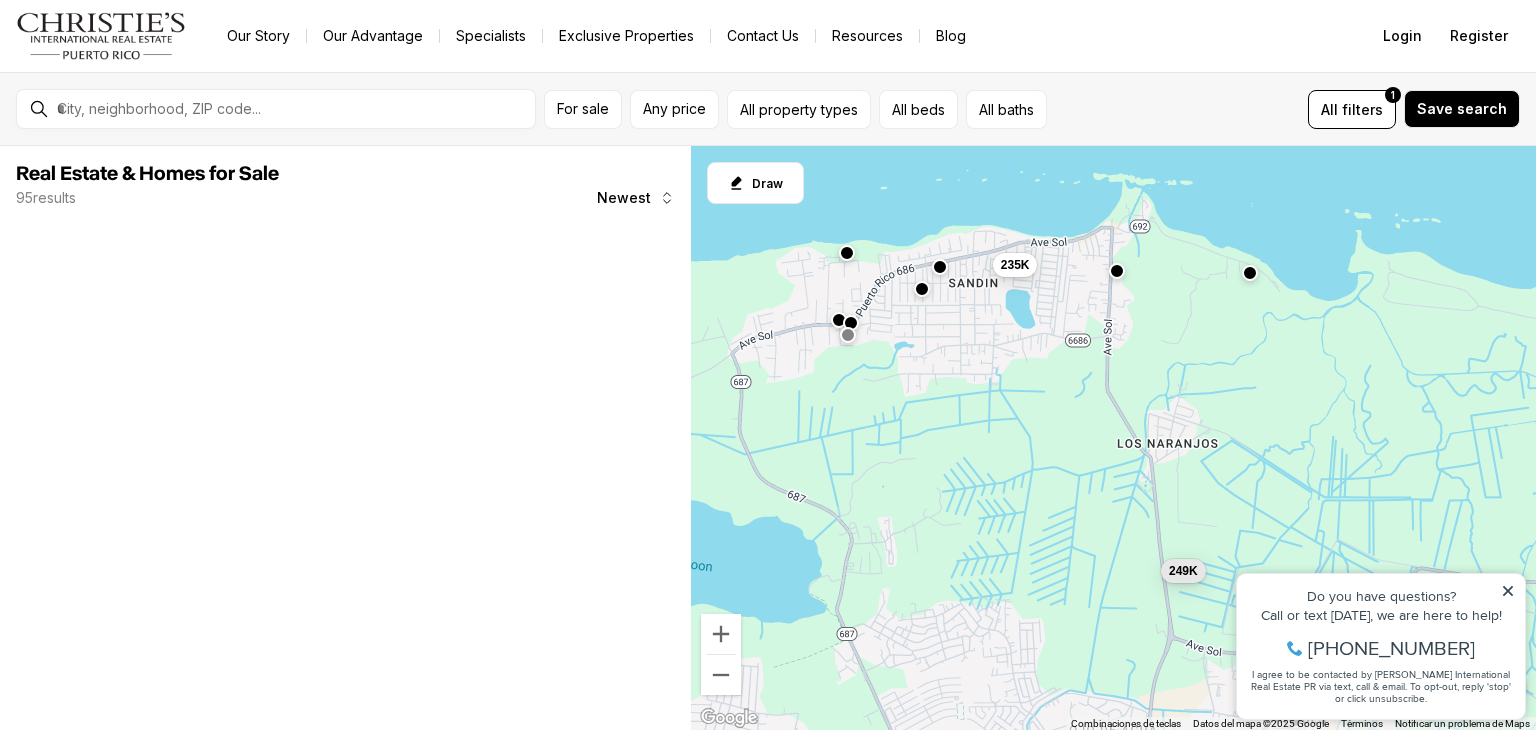 drag, startPoint x: 852, startPoint y: 316, endPoint x: 918, endPoint y: 398, distance: 105.26158 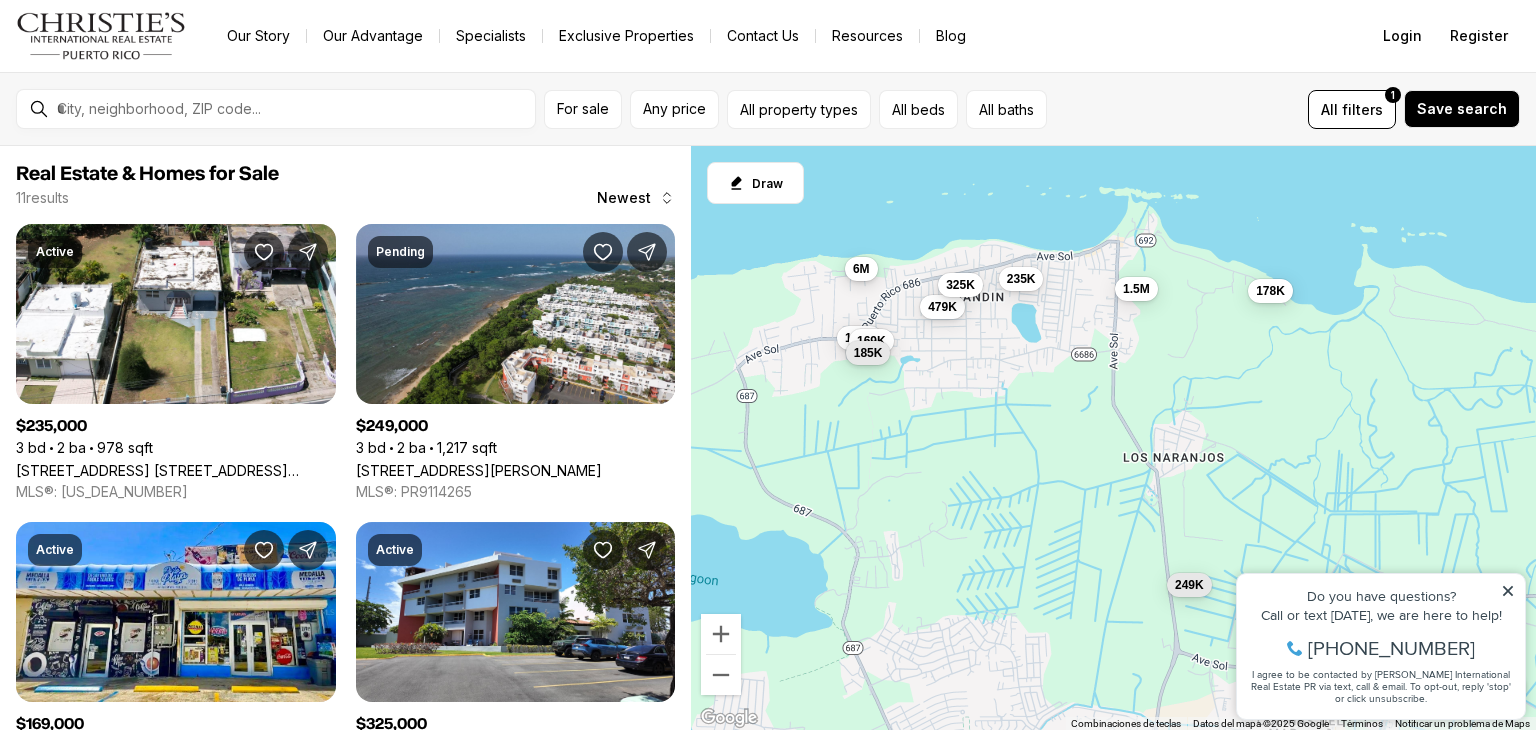 click on "6M" at bounding box center (861, 269) 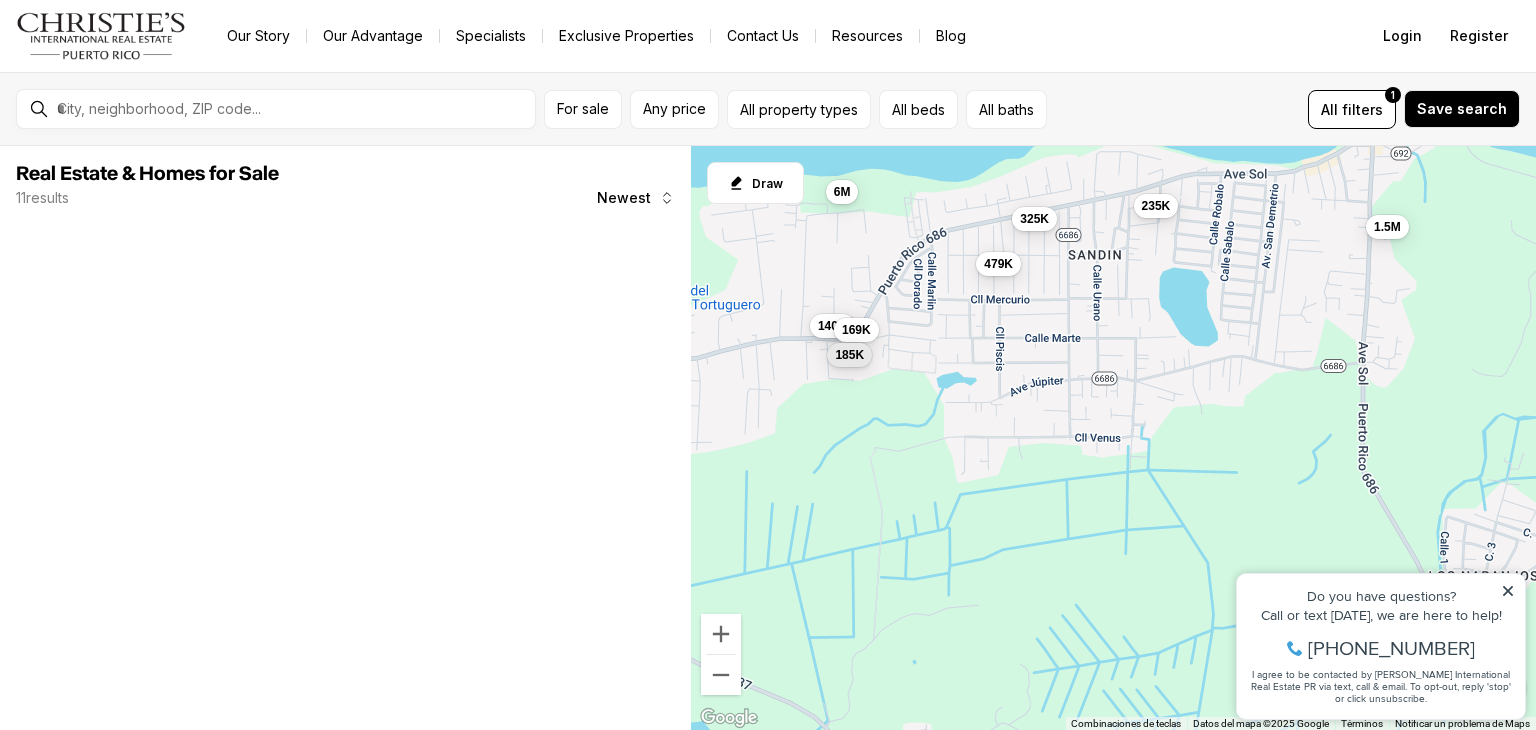 drag, startPoint x: 995, startPoint y: 350, endPoint x: 1086, endPoint y: 412, distance: 110.11358 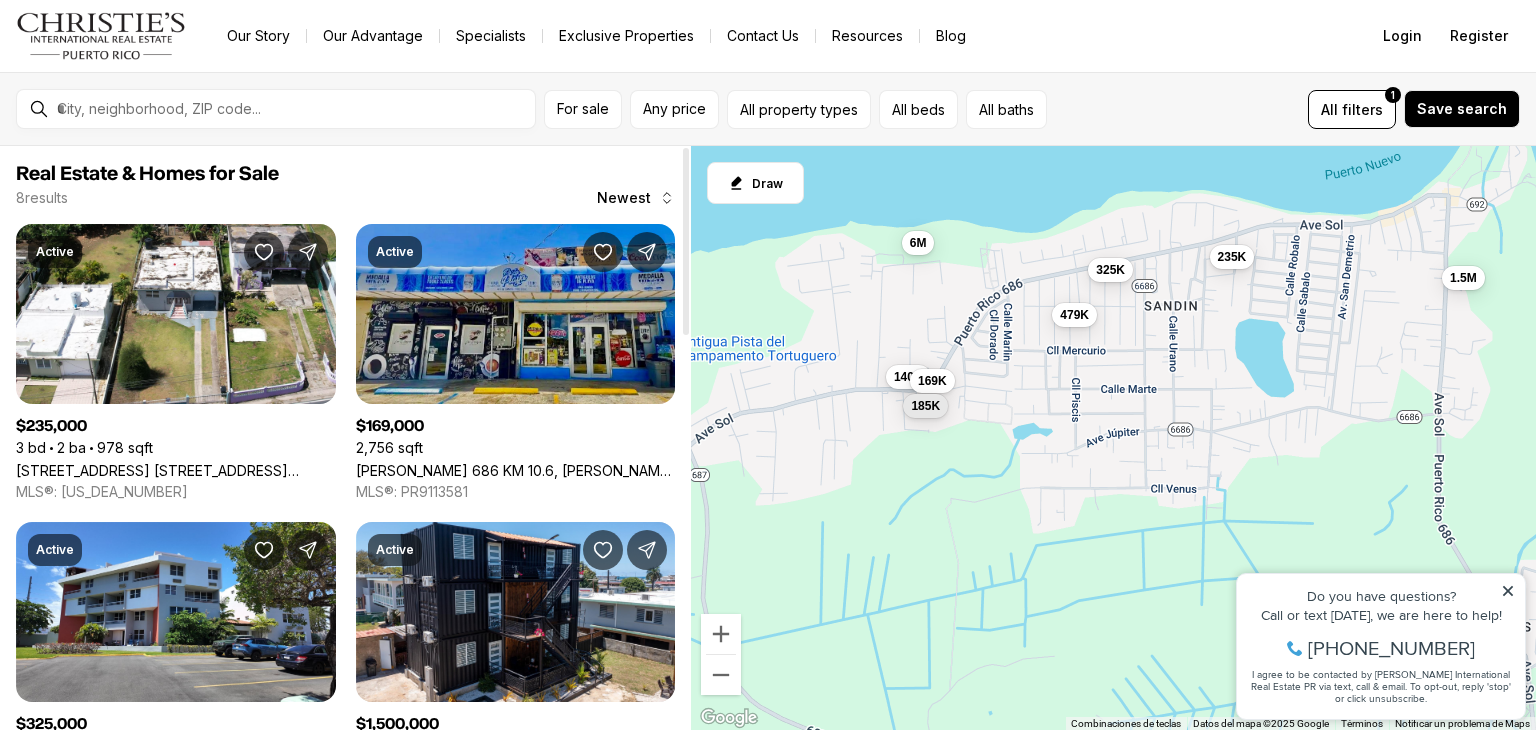 scroll, scrollTop: 0, scrollLeft: 0, axis: both 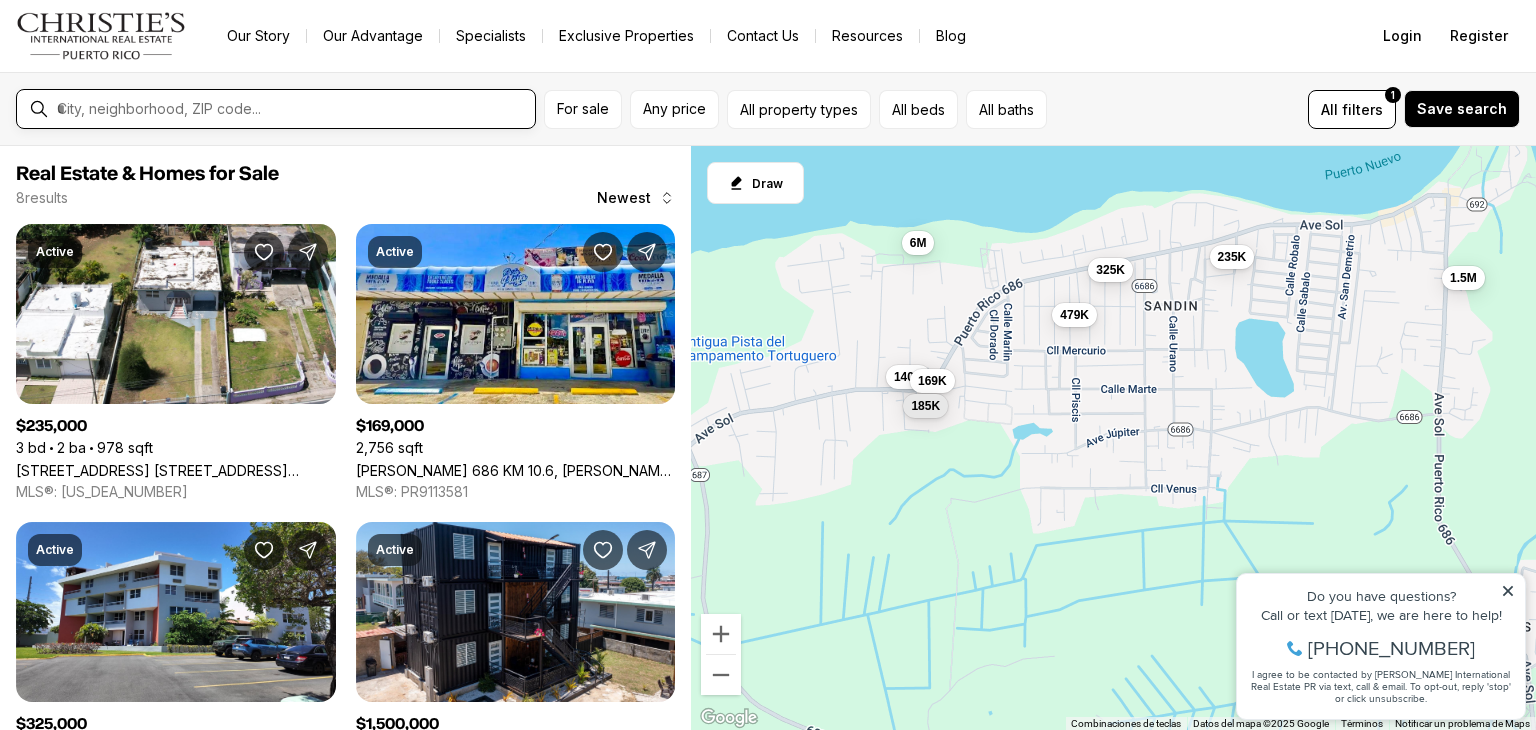 click at bounding box center [292, 109] 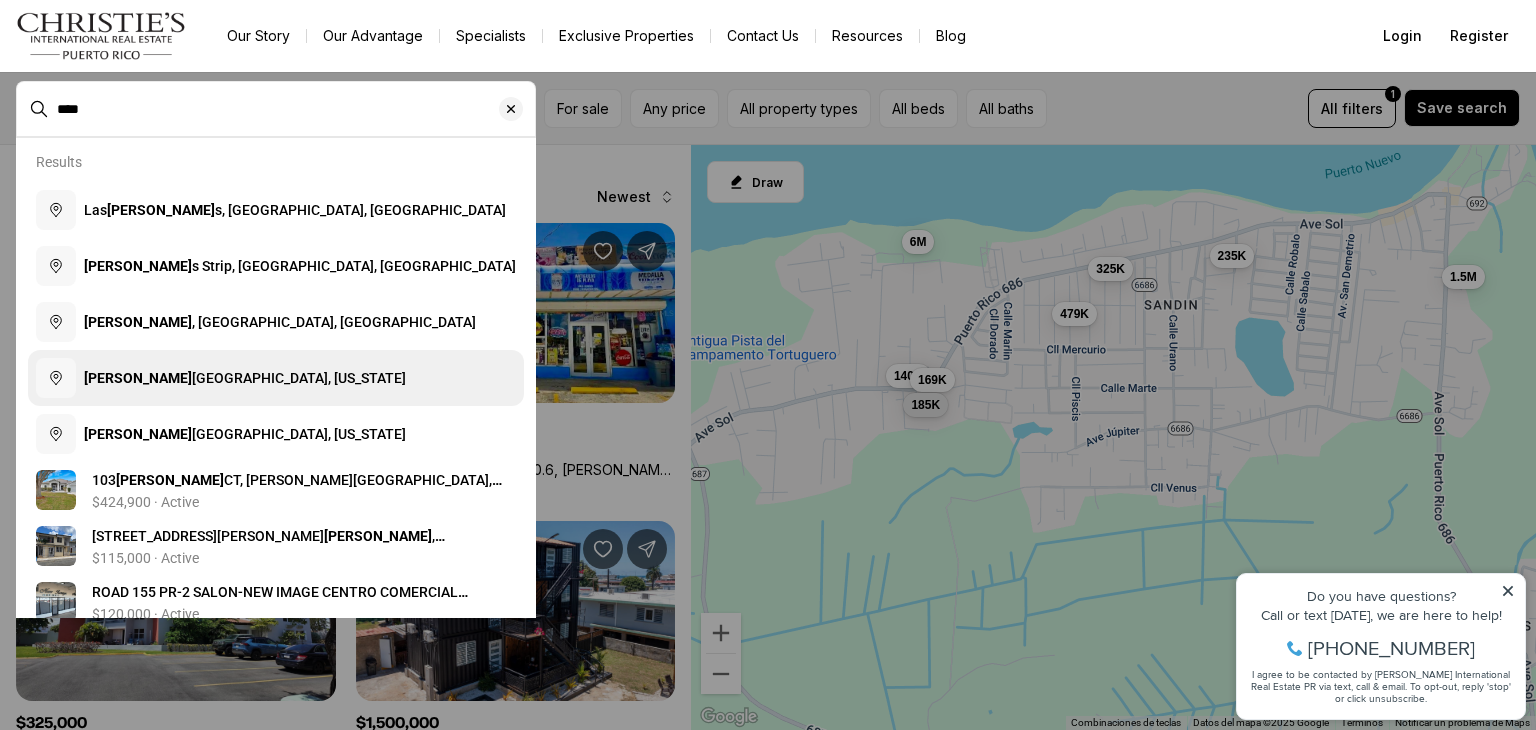 click on "[PERSON_NAME]  Baja, [US_STATE]" at bounding box center (276, 378) 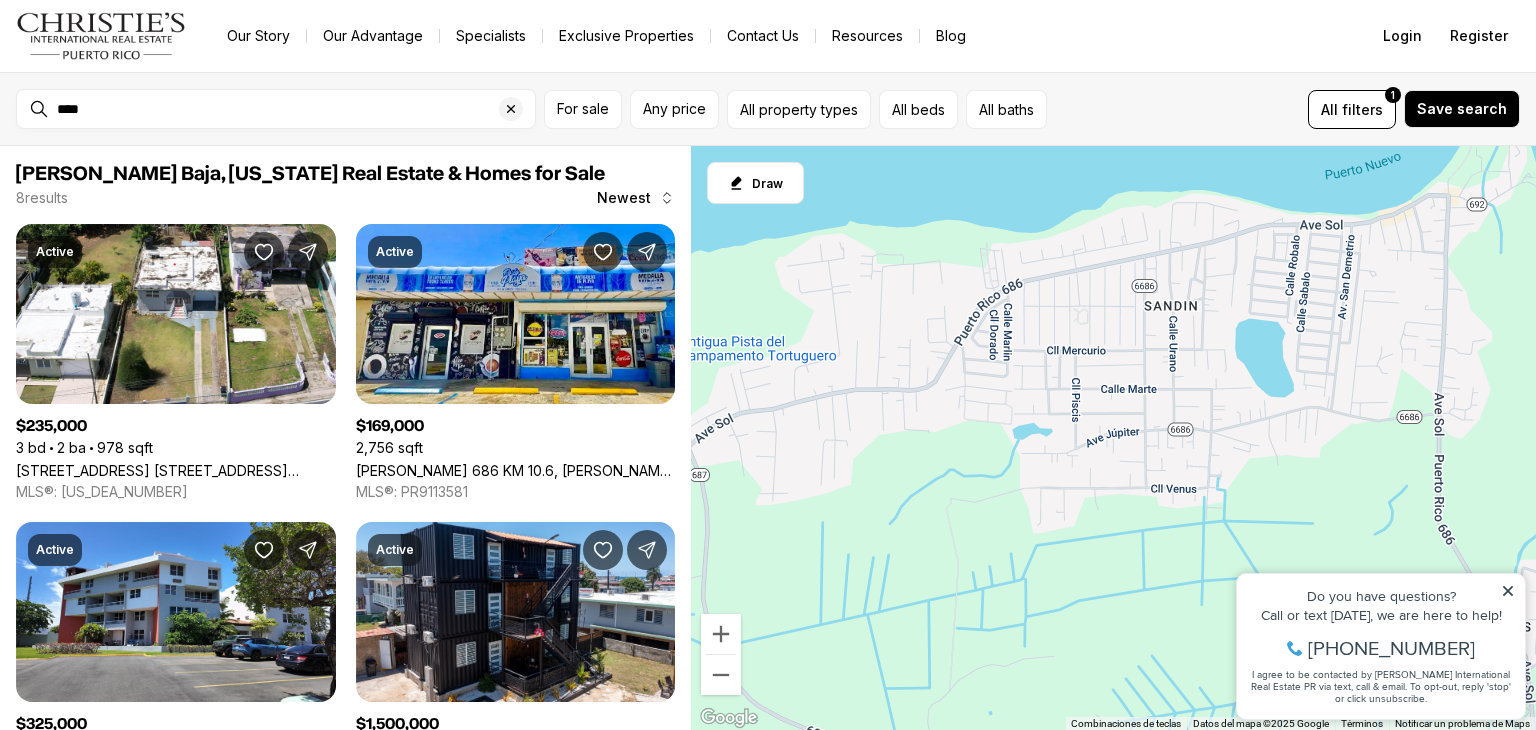 type on "**********" 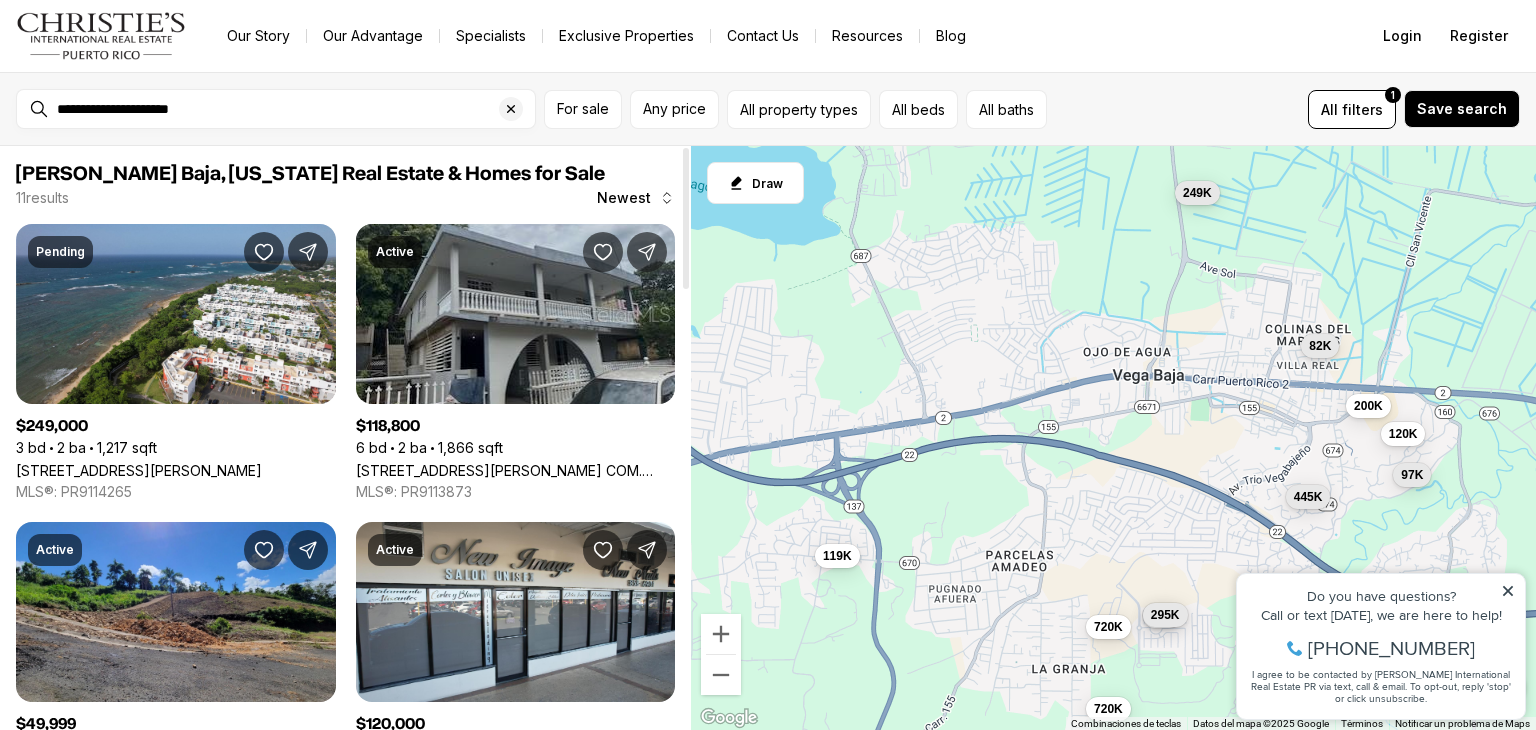 scroll, scrollTop: 0, scrollLeft: 0, axis: both 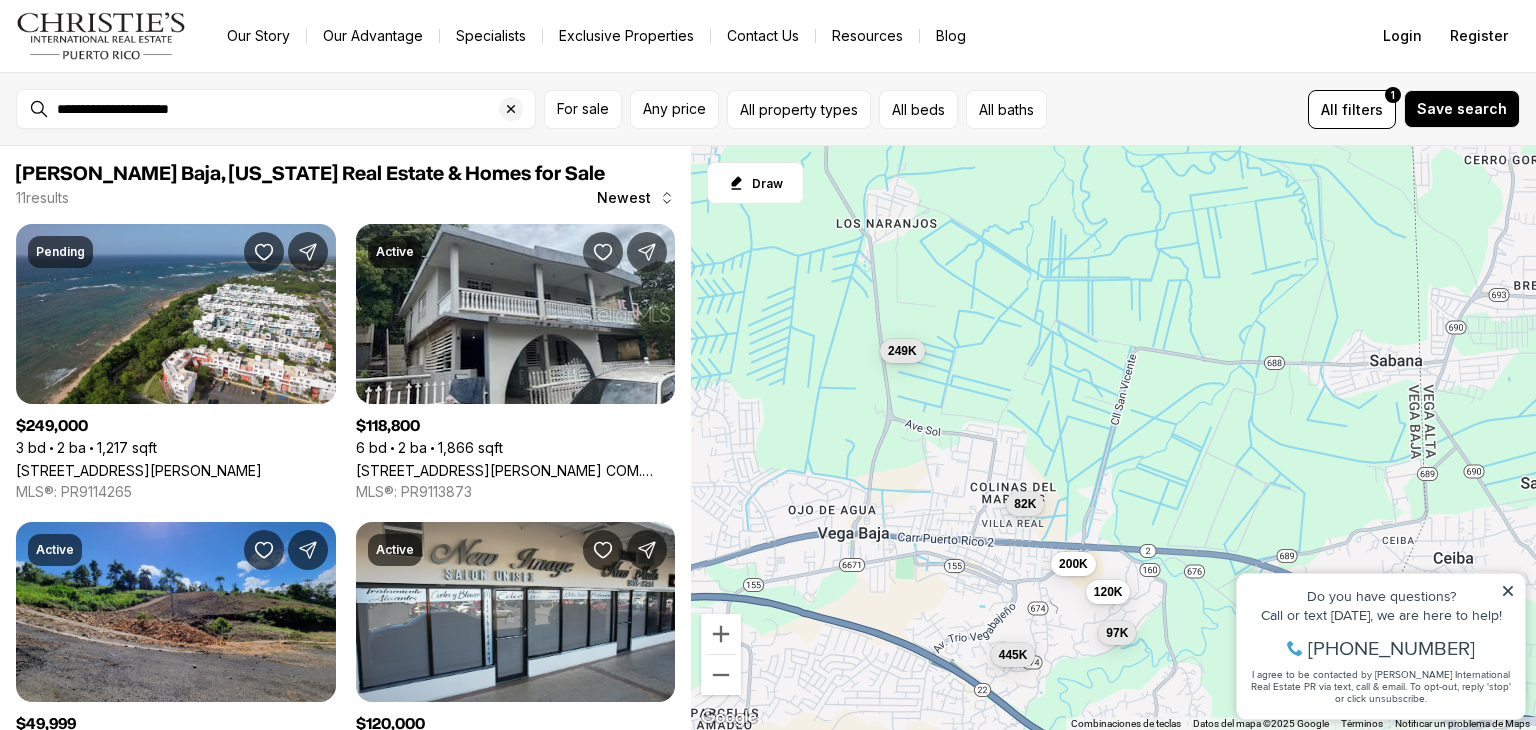 drag, startPoint x: 1017, startPoint y: 283, endPoint x: 712, endPoint y: 449, distance: 347.24774 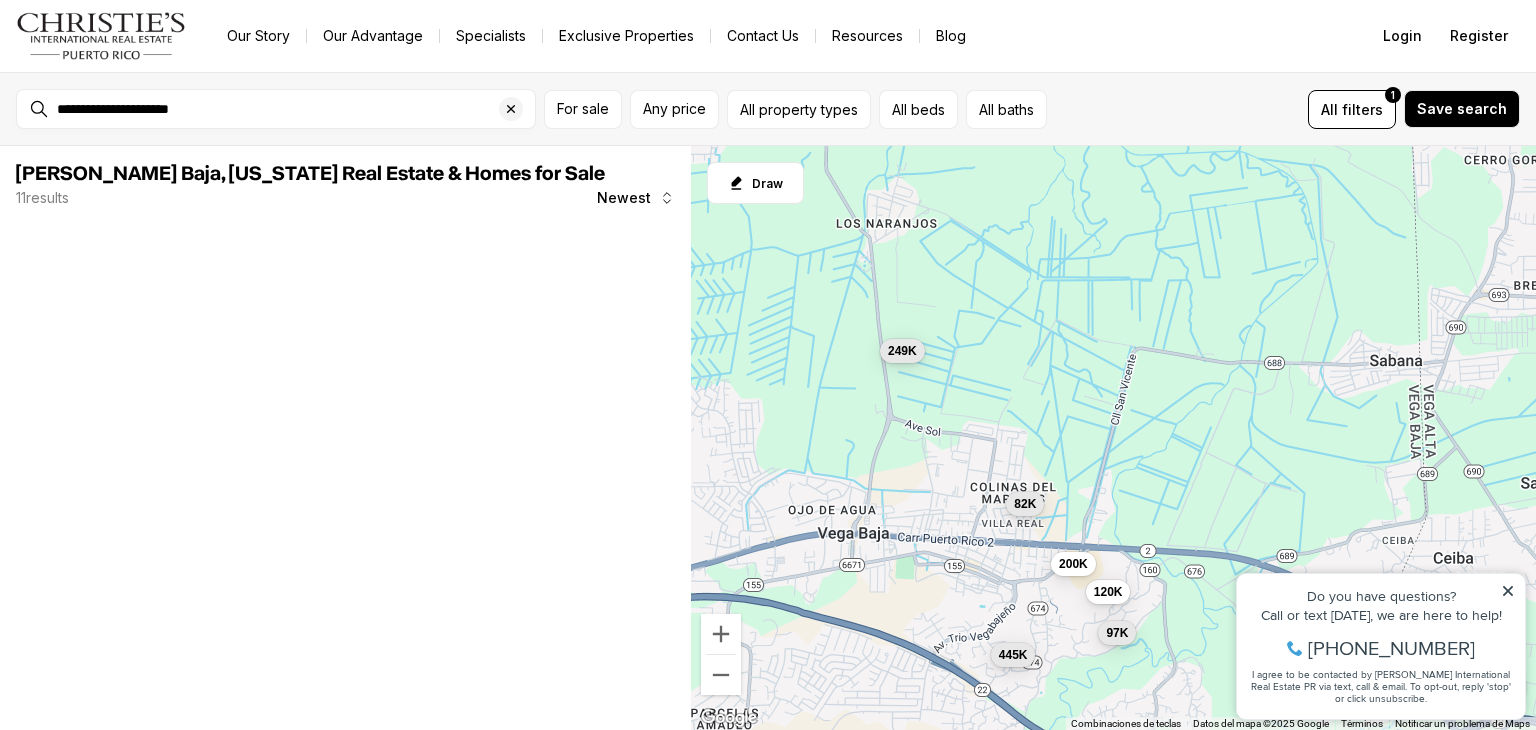 scroll, scrollTop: 0, scrollLeft: 0, axis: both 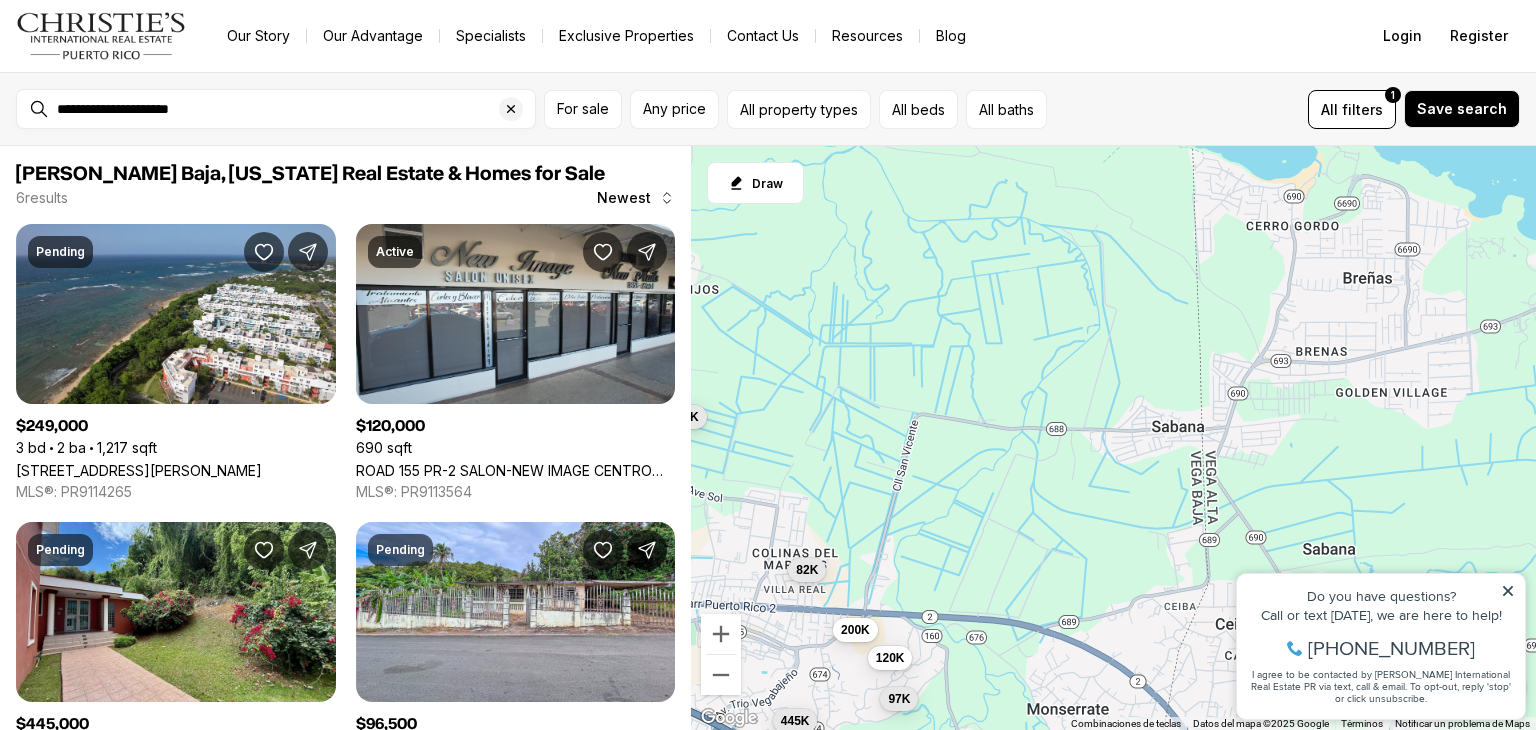 drag, startPoint x: 1304, startPoint y: 292, endPoint x: 1062, endPoint y: 362, distance: 251.92062 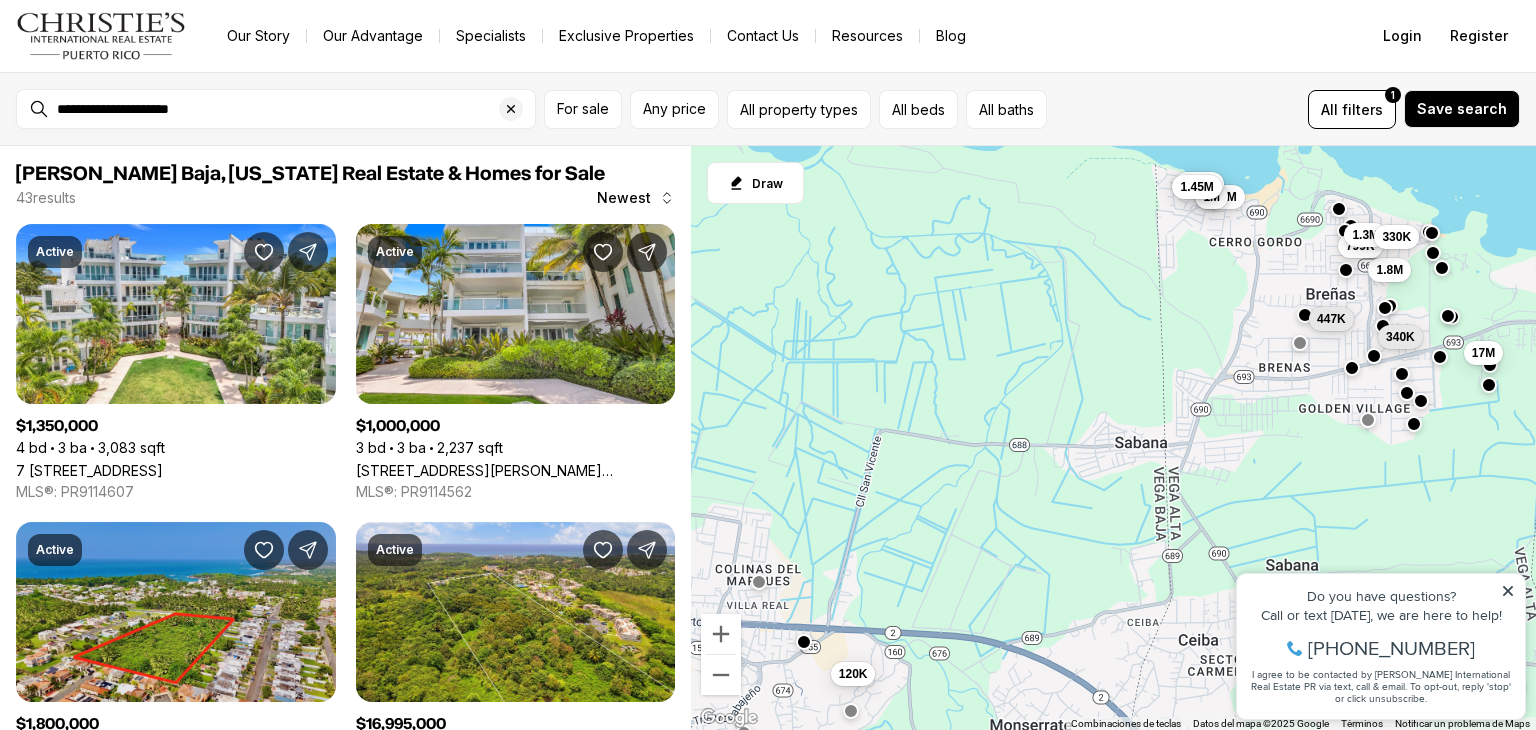 drag, startPoint x: 1370, startPoint y: 292, endPoint x: 1094, endPoint y: 365, distance: 285.4908 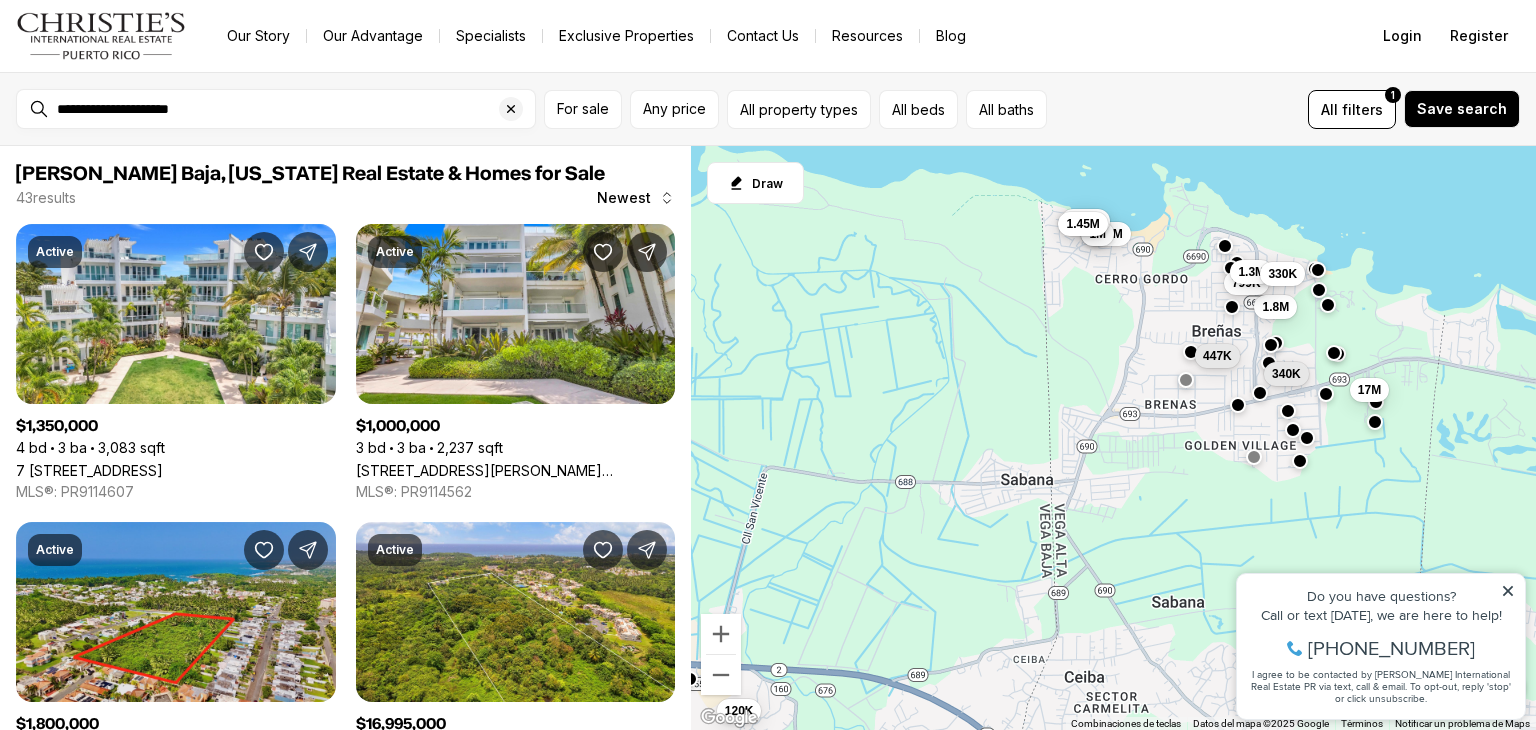 drag, startPoint x: 1219, startPoint y: 327, endPoint x: 889, endPoint y: 419, distance: 342.5843 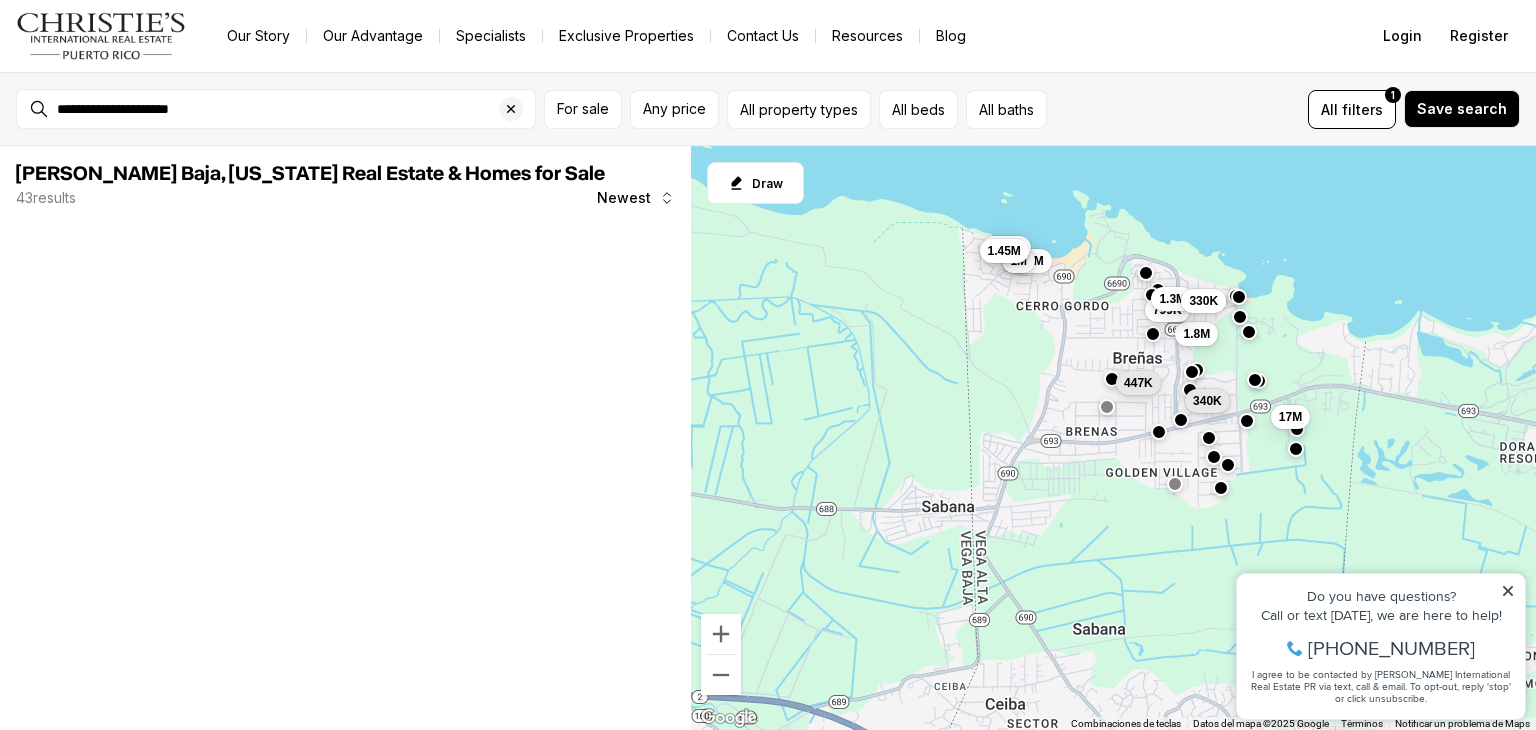 drag, startPoint x: 1132, startPoint y: 301, endPoint x: 859, endPoint y: 369, distance: 281.34143 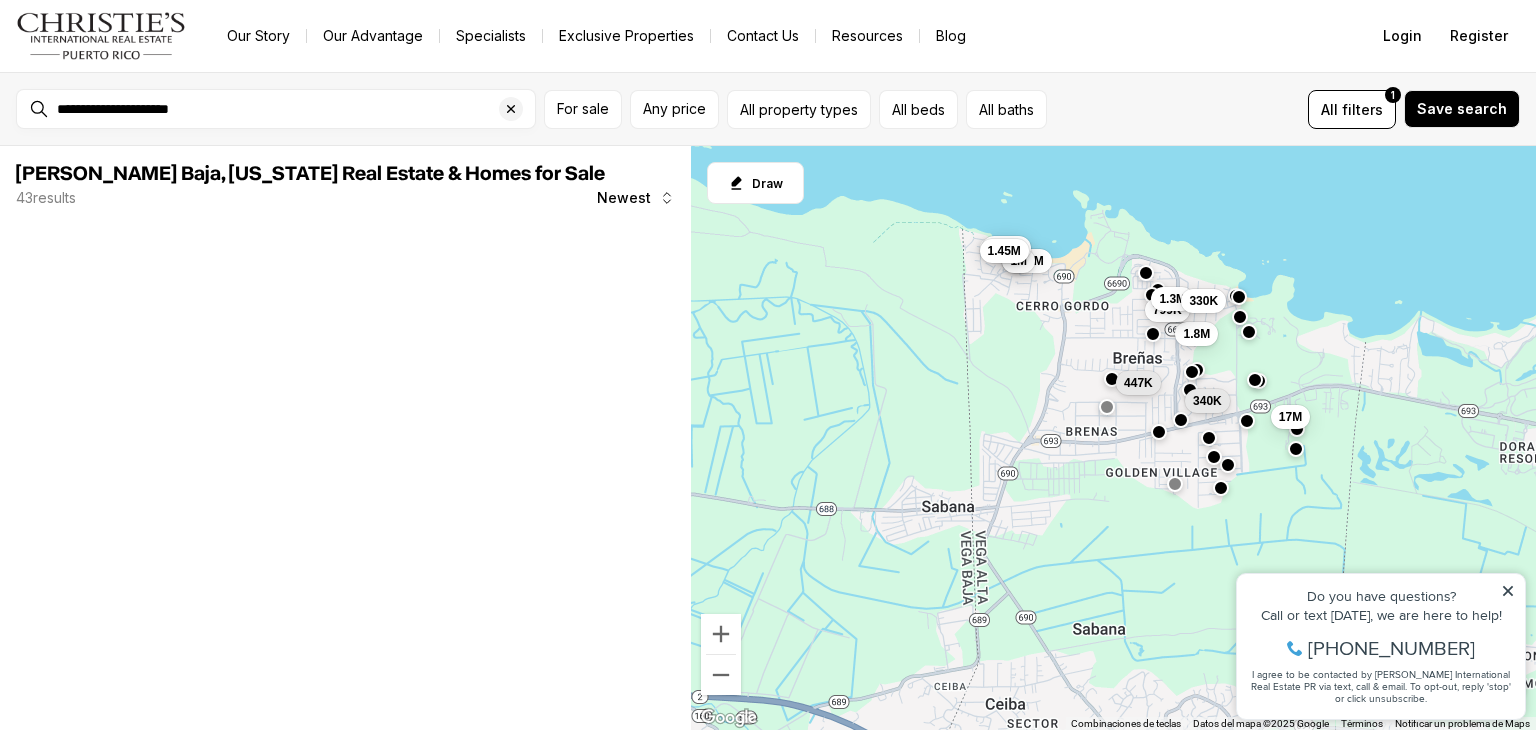 click on "Para desplazarte, pulsa las teclas [PERSON_NAME]. 120K 1.35M 1M 1.8M 17M 799K 3.65M 447K 1.45M 340K 1.3M 330K" at bounding box center [1113, 438] 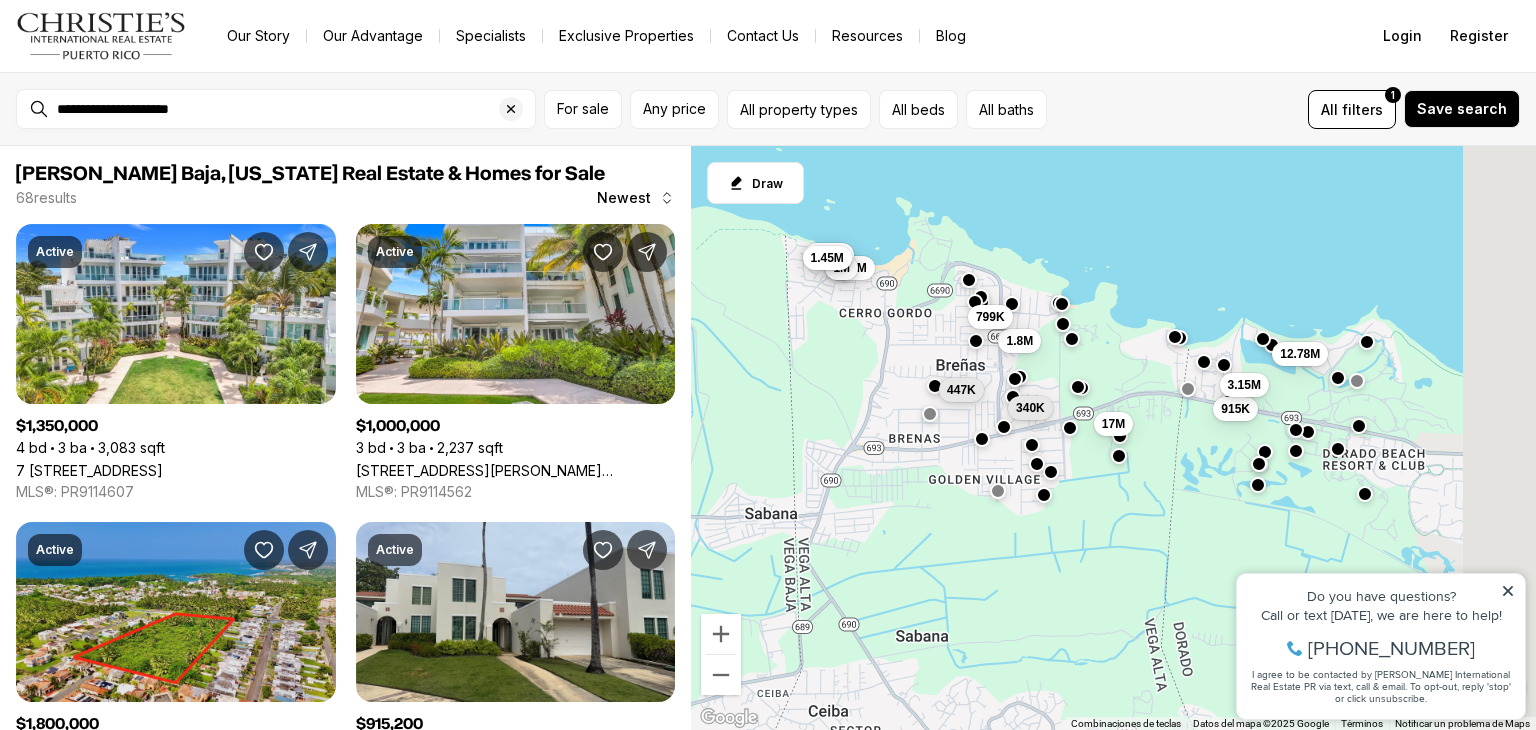 drag, startPoint x: 1191, startPoint y: 567, endPoint x: 928, endPoint y: 562, distance: 263.04752 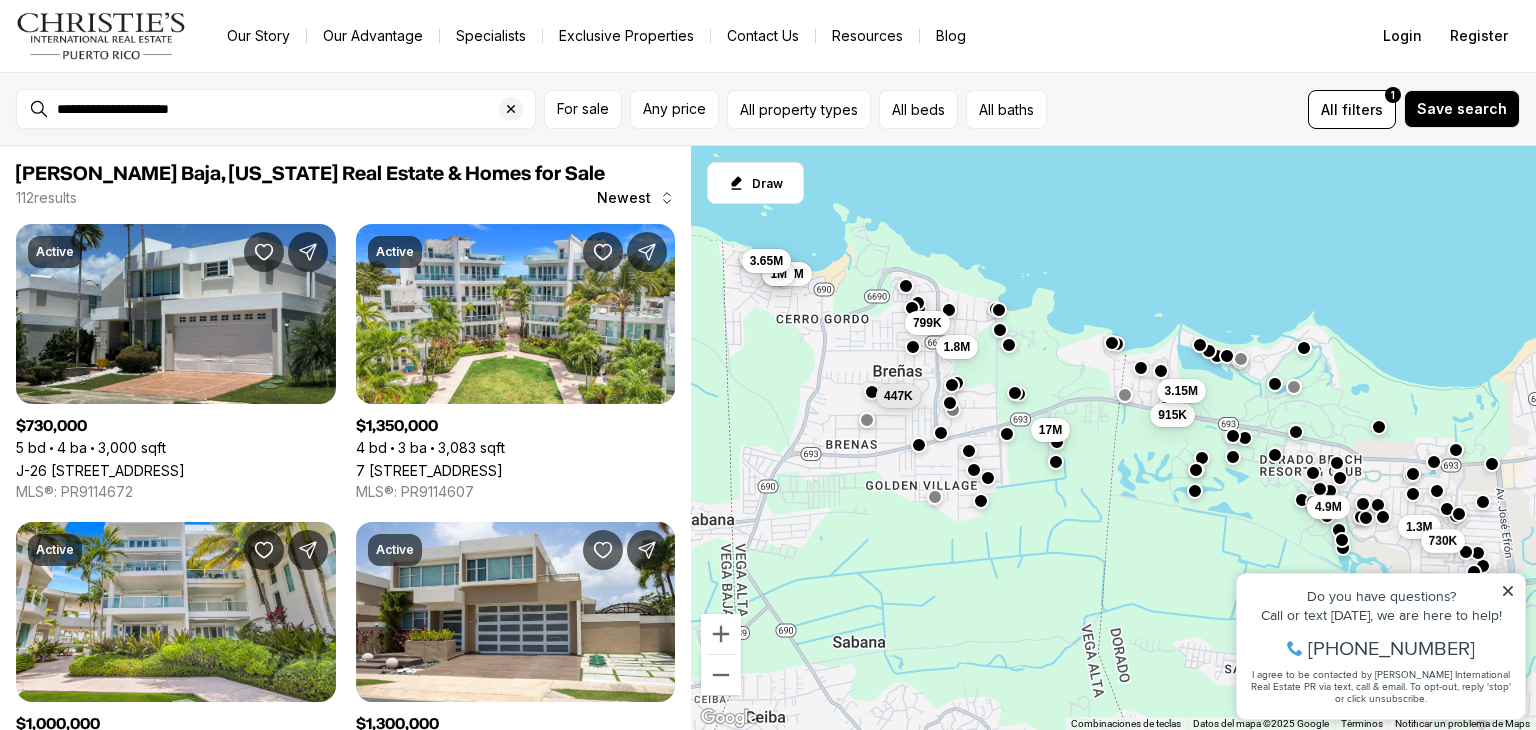 drag, startPoint x: 1016, startPoint y: 560, endPoint x: 876, endPoint y: 573, distance: 140.60228 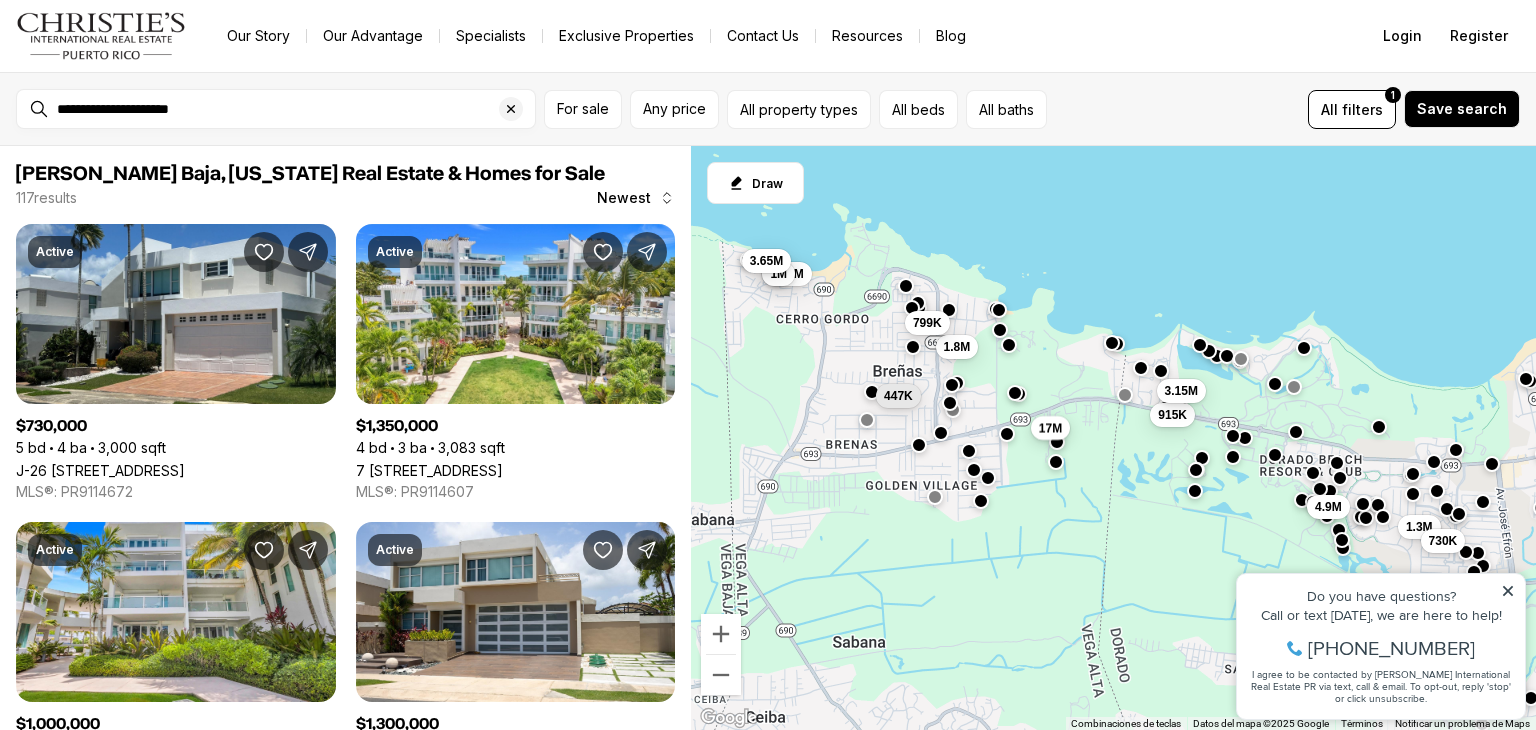 click on "17M" at bounding box center [1049, 428] 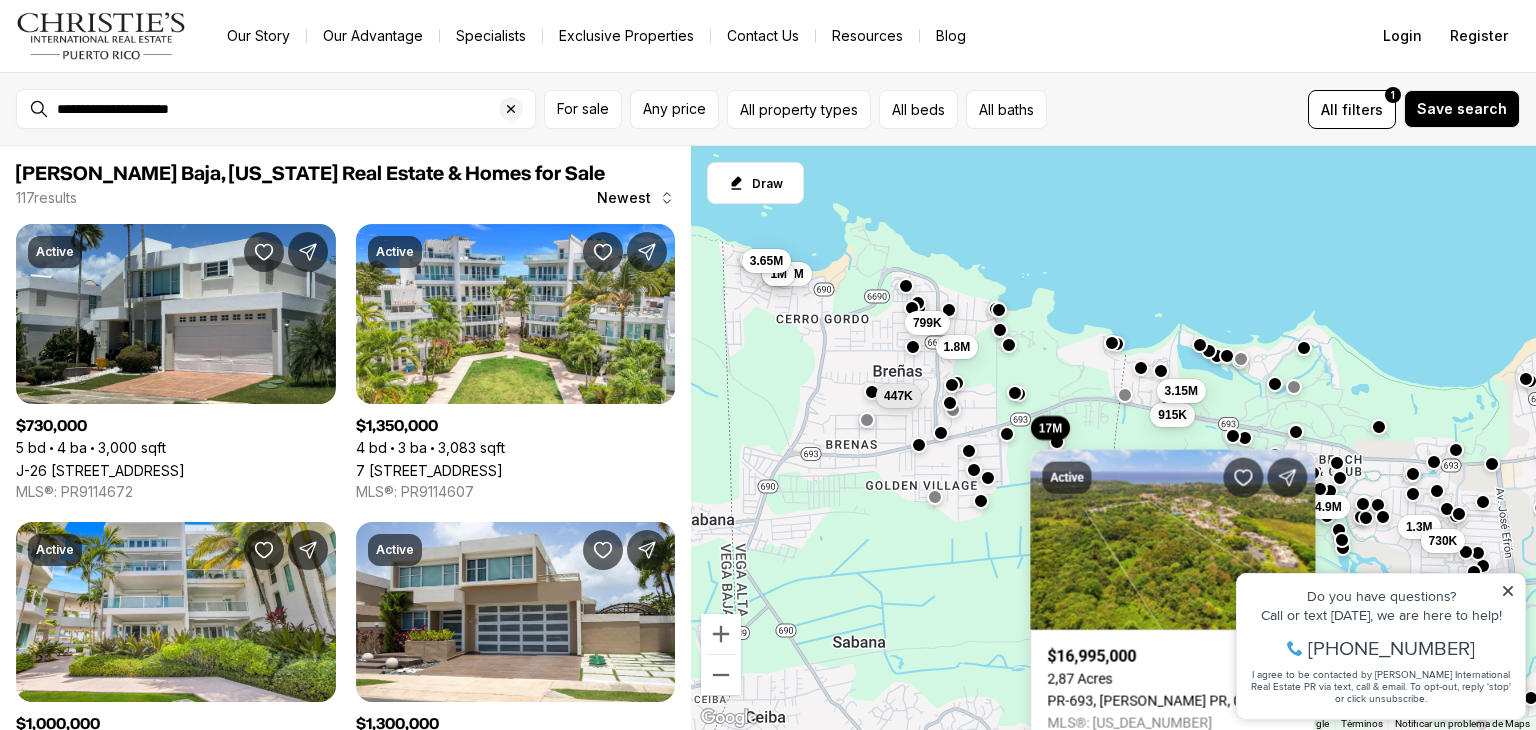 click 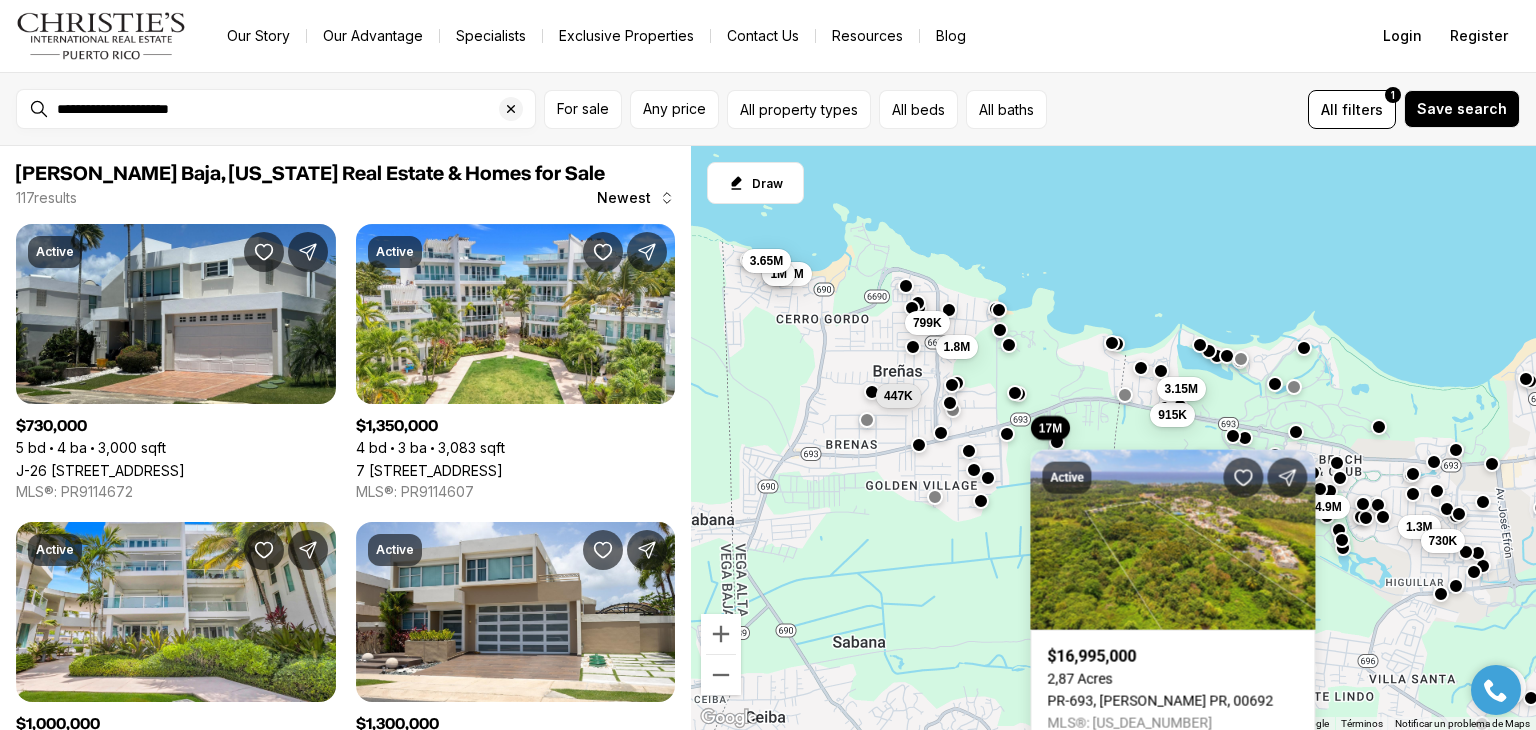 click on "3.15M" at bounding box center [1180, 389] 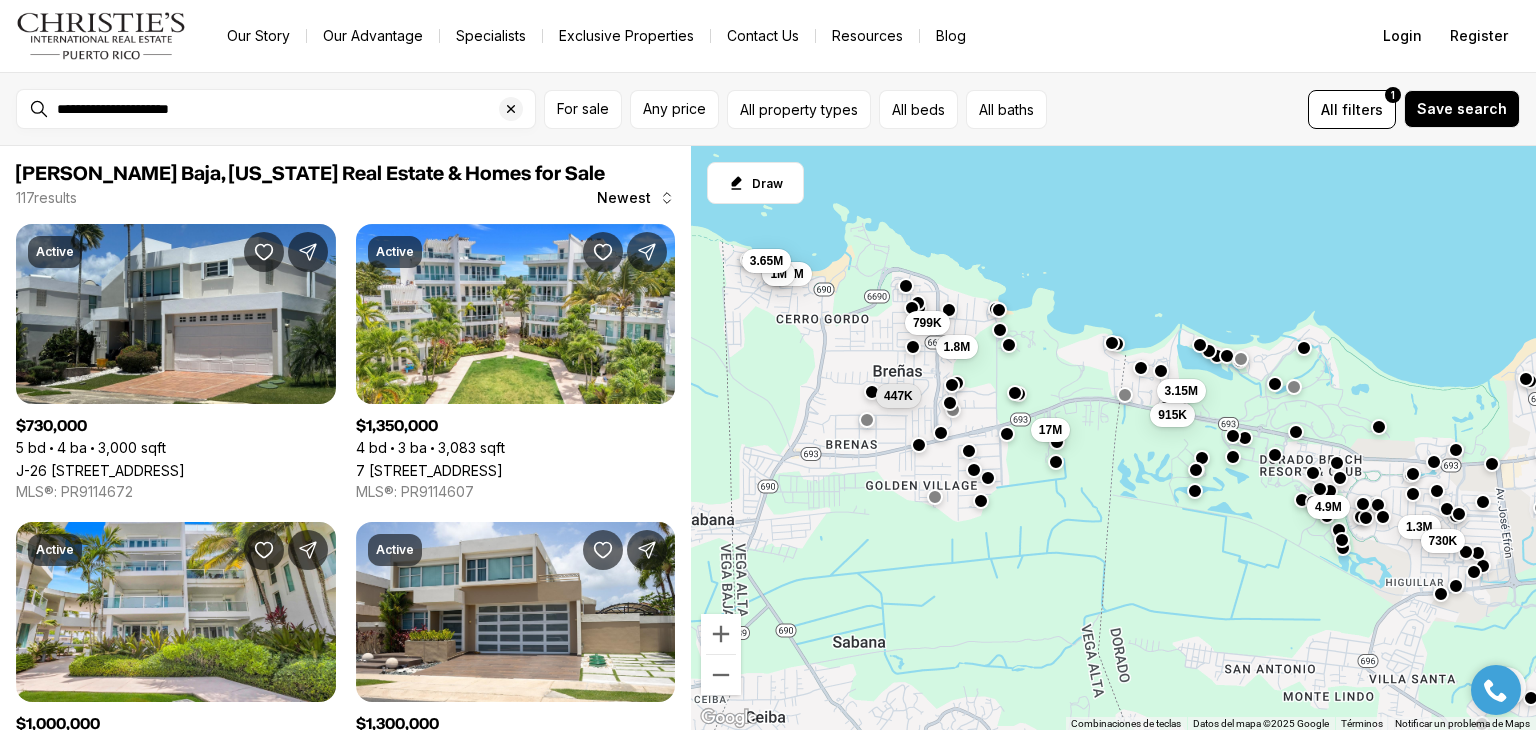 click at bounding box center (1116, 344) 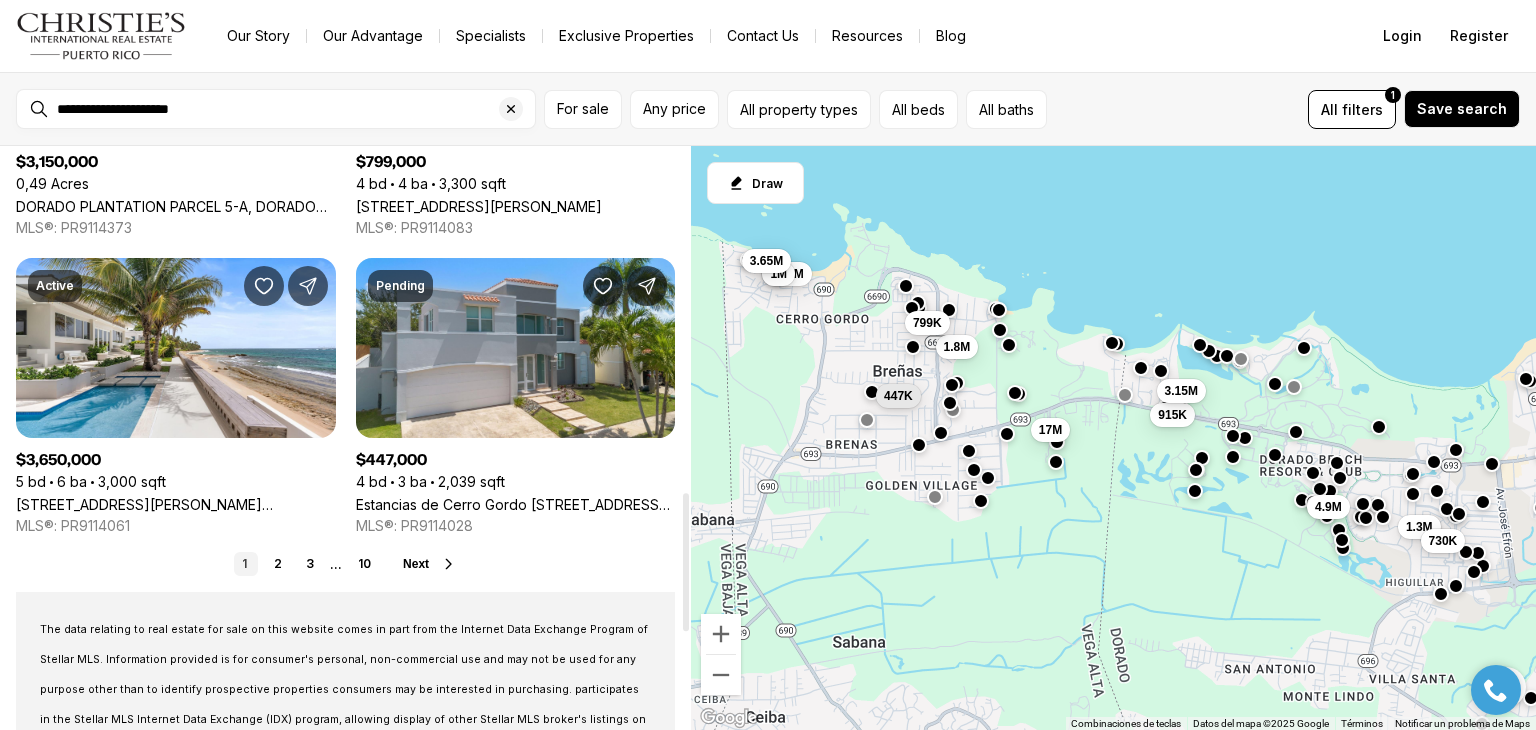 scroll, scrollTop: 1457, scrollLeft: 0, axis: vertical 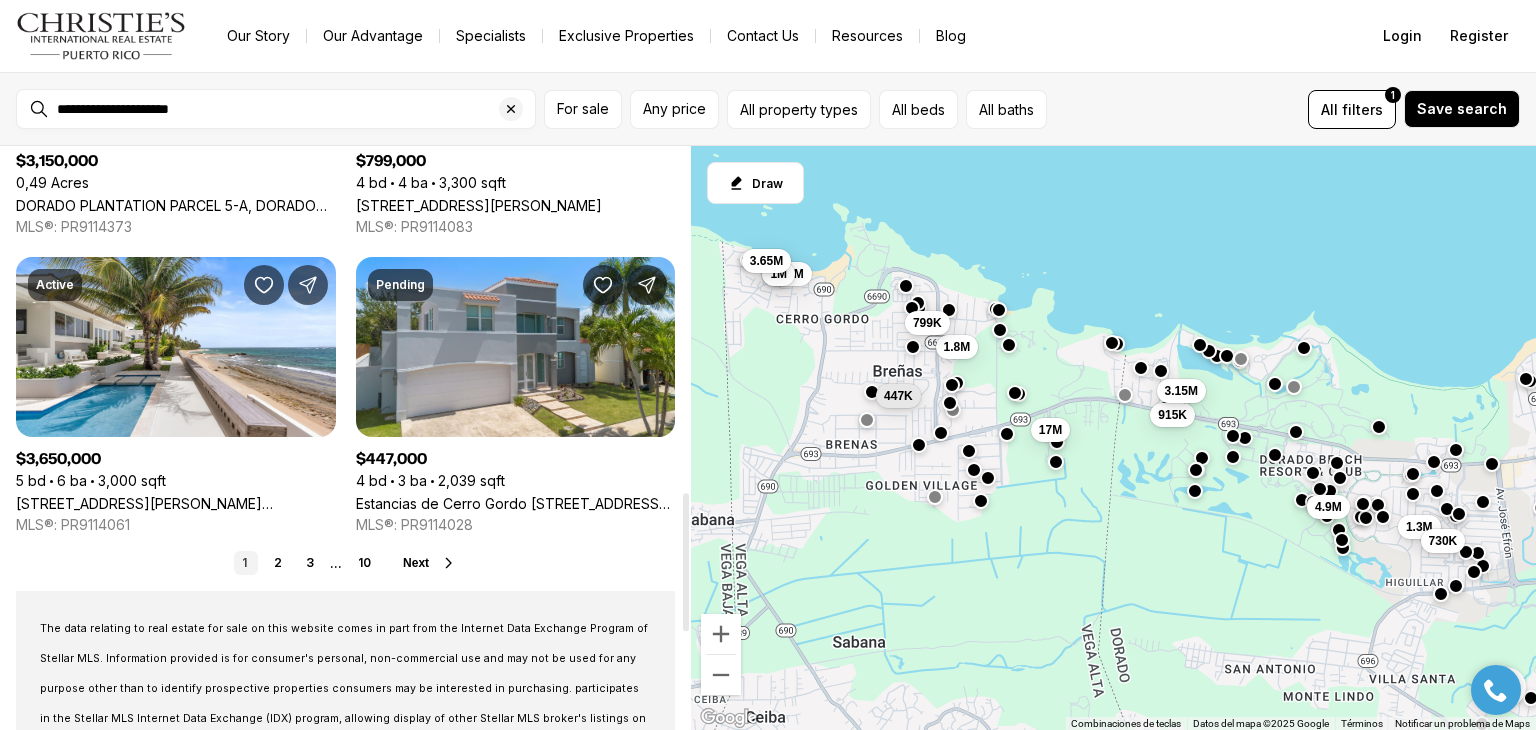 click on "Next" at bounding box center (416, 563) 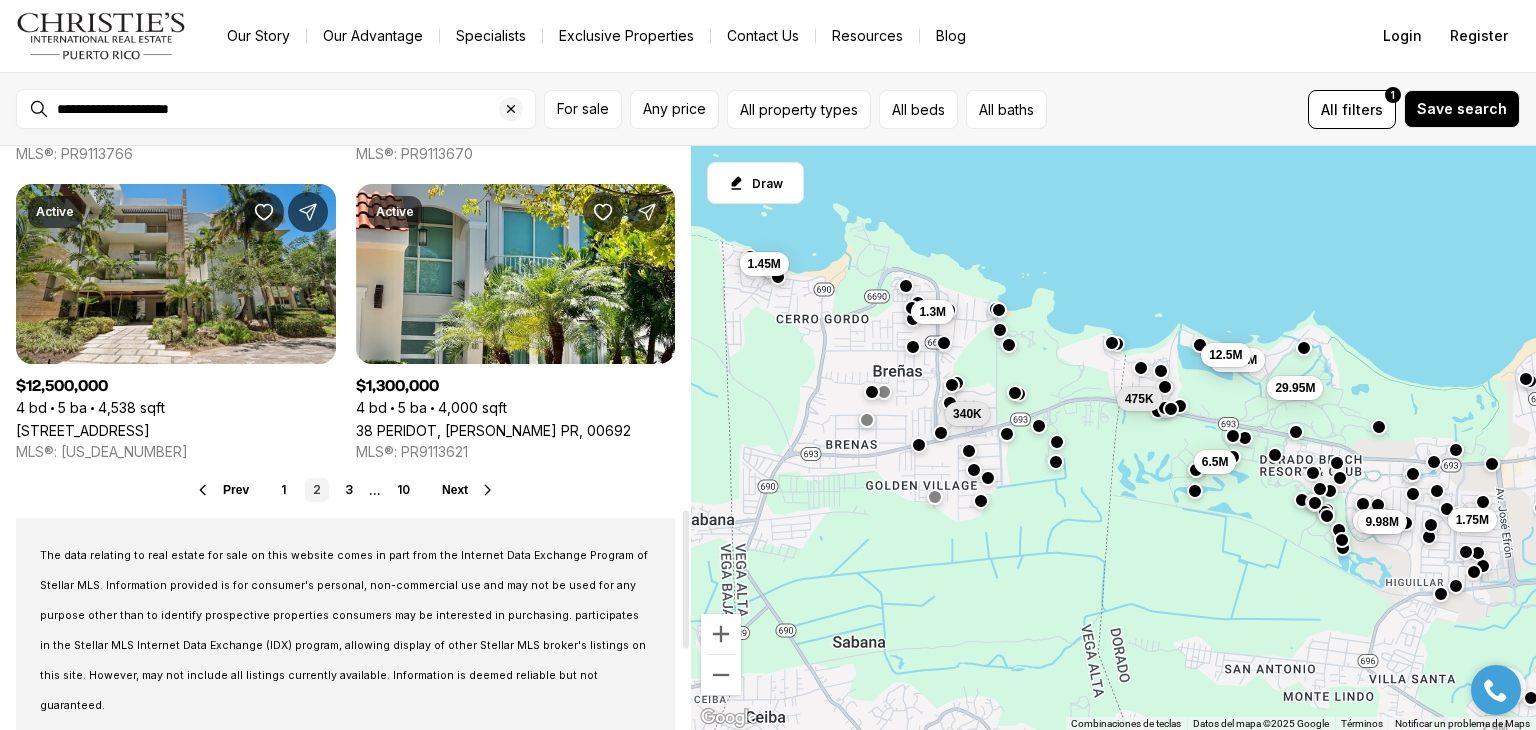 scroll, scrollTop: 1528, scrollLeft: 0, axis: vertical 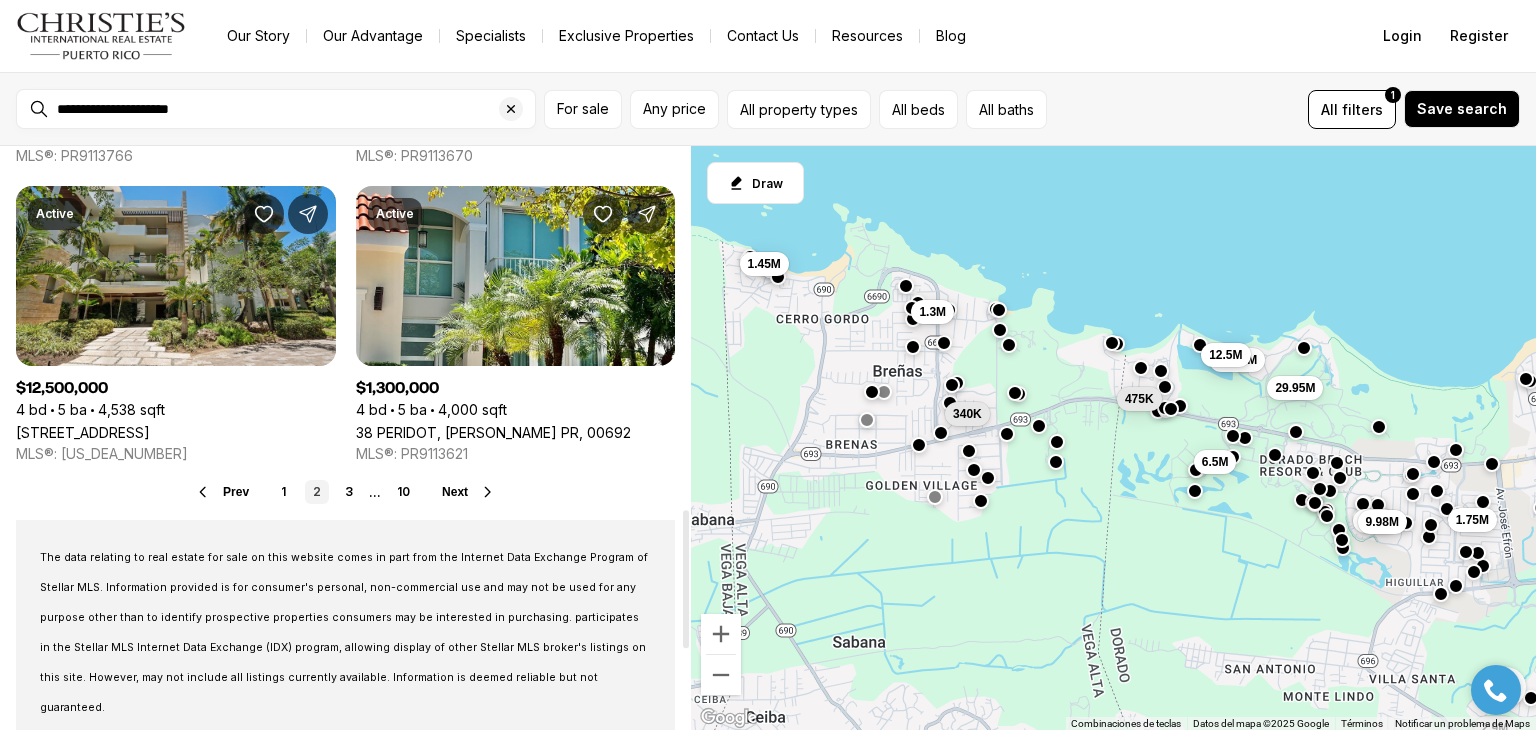 click on "Next" at bounding box center (469, 492) 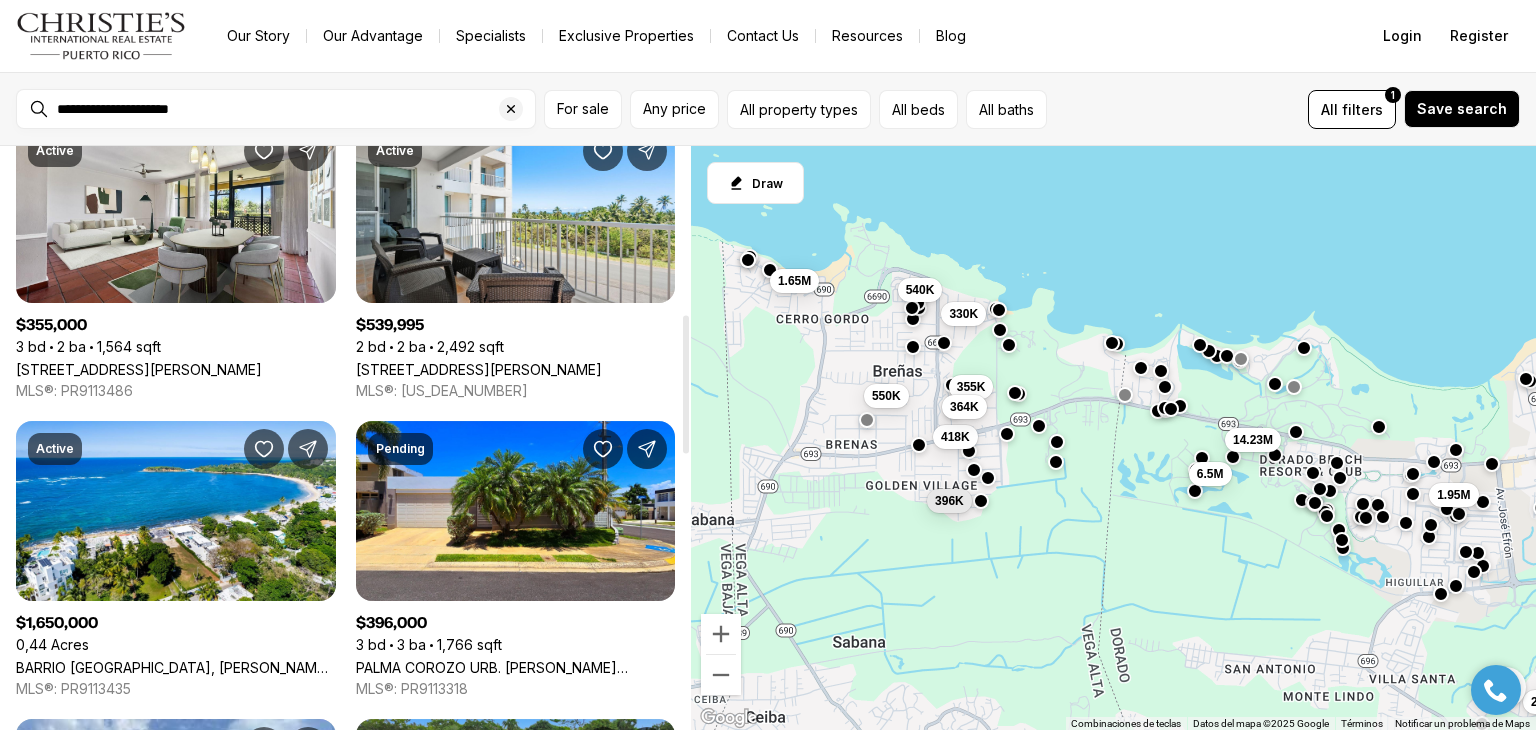 scroll, scrollTop: 708, scrollLeft: 0, axis: vertical 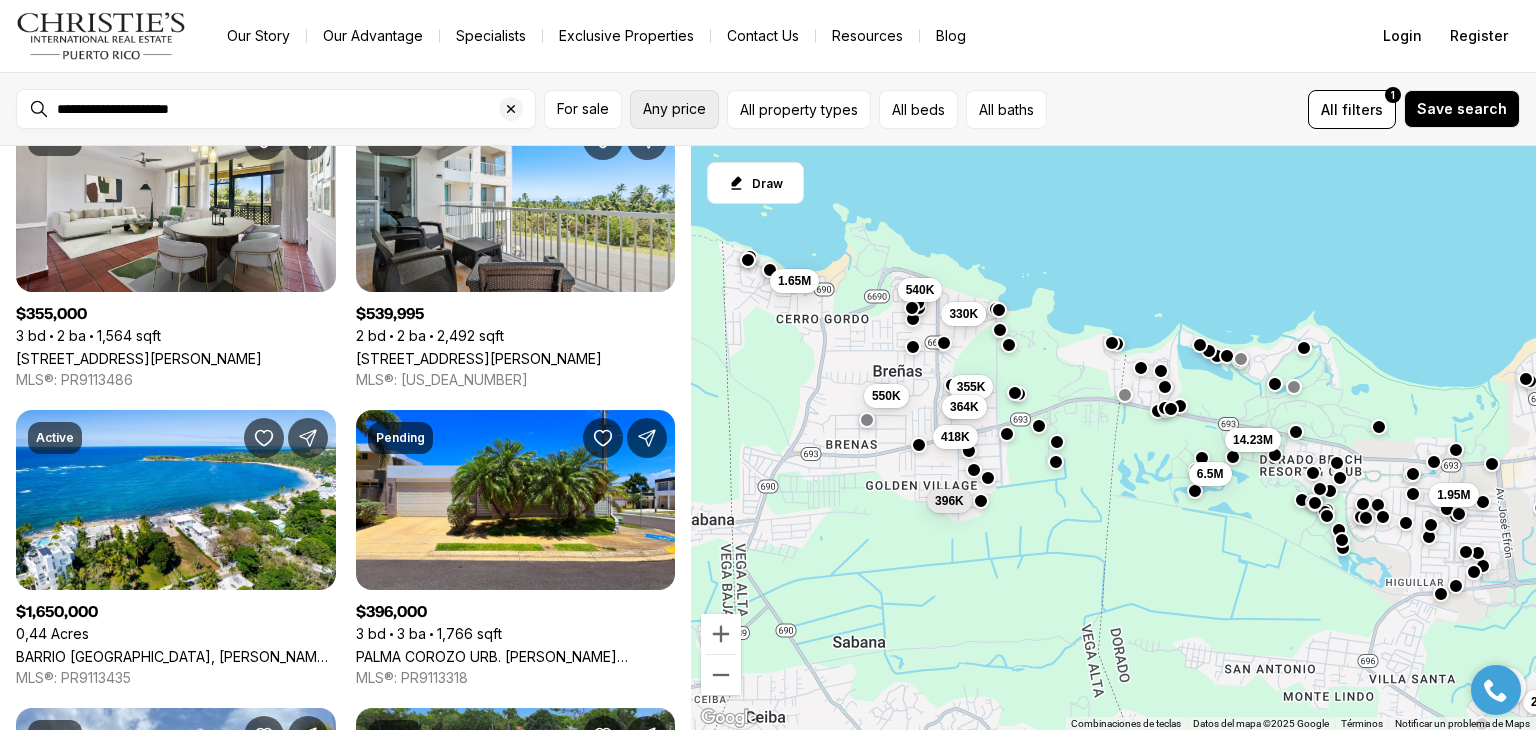 click on "Any price" at bounding box center (674, 109) 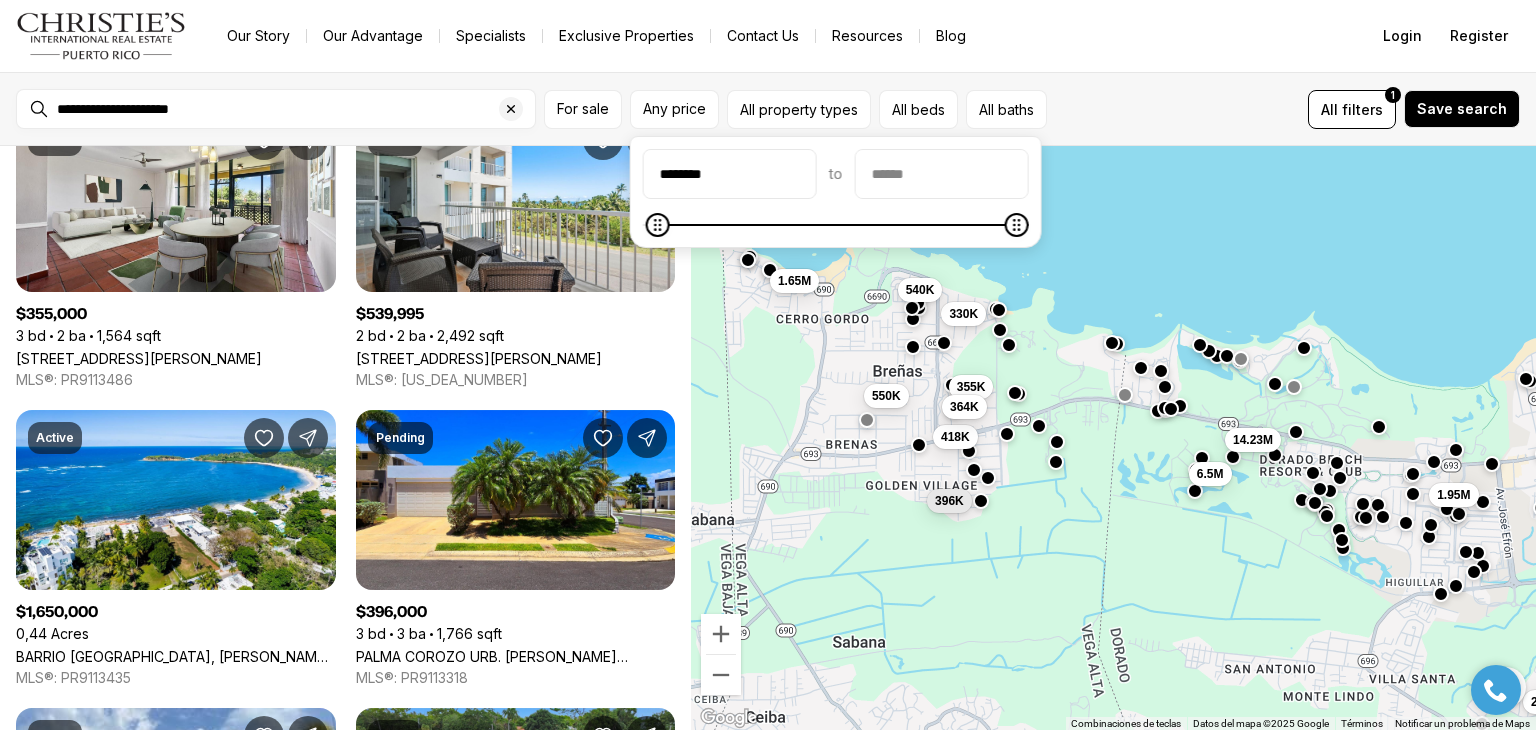 type on "********" 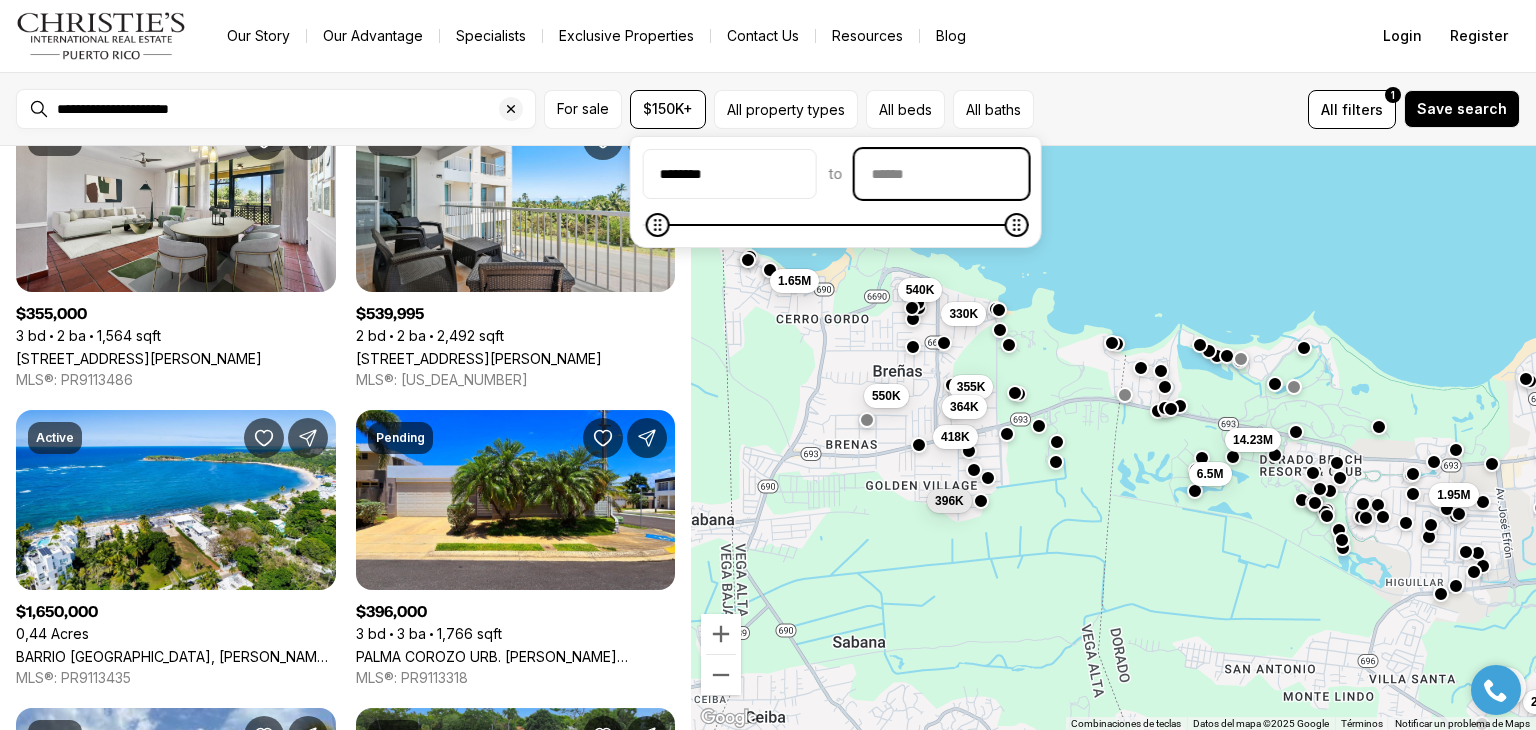 click at bounding box center [942, 174] 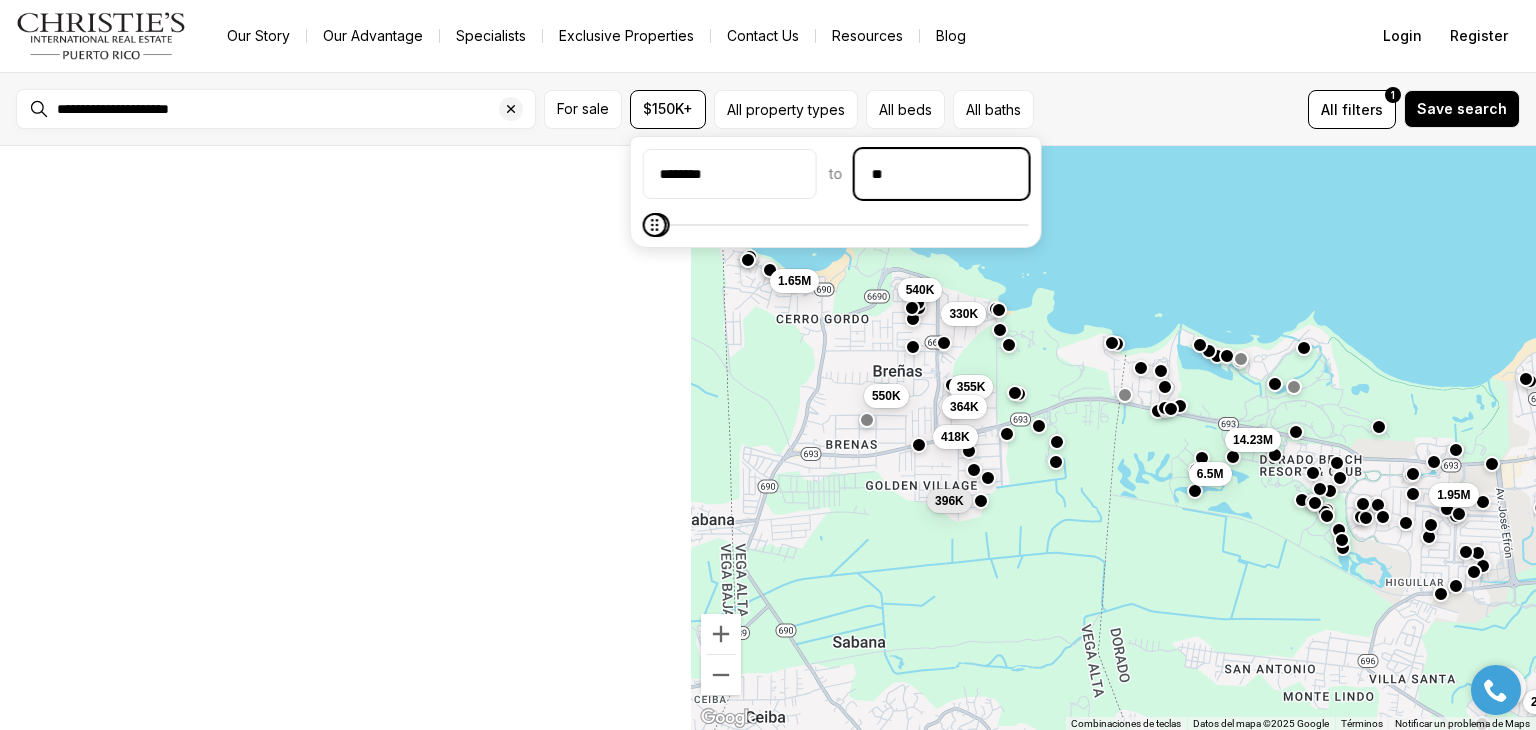 click on "**" at bounding box center (942, 174) 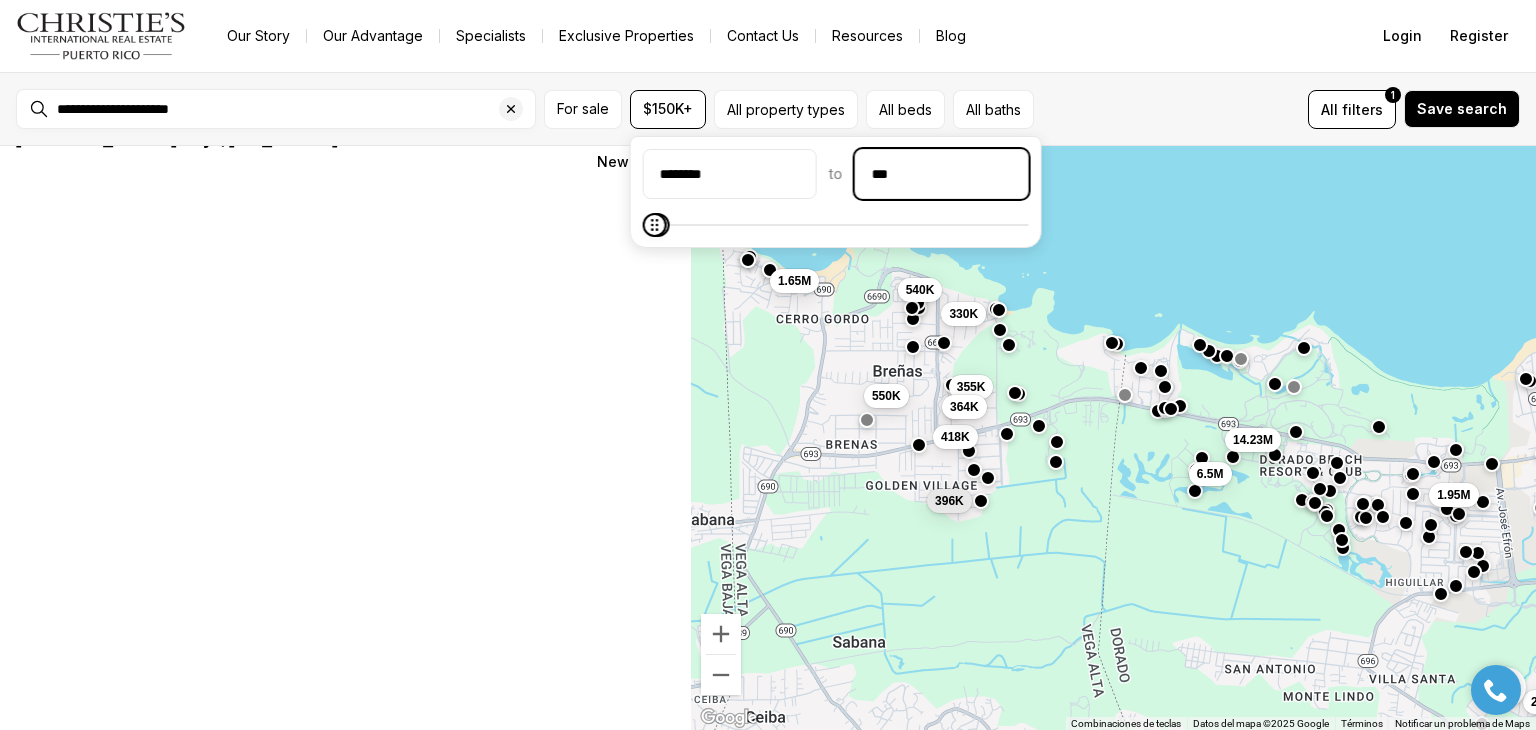 scroll, scrollTop: 0, scrollLeft: 0, axis: both 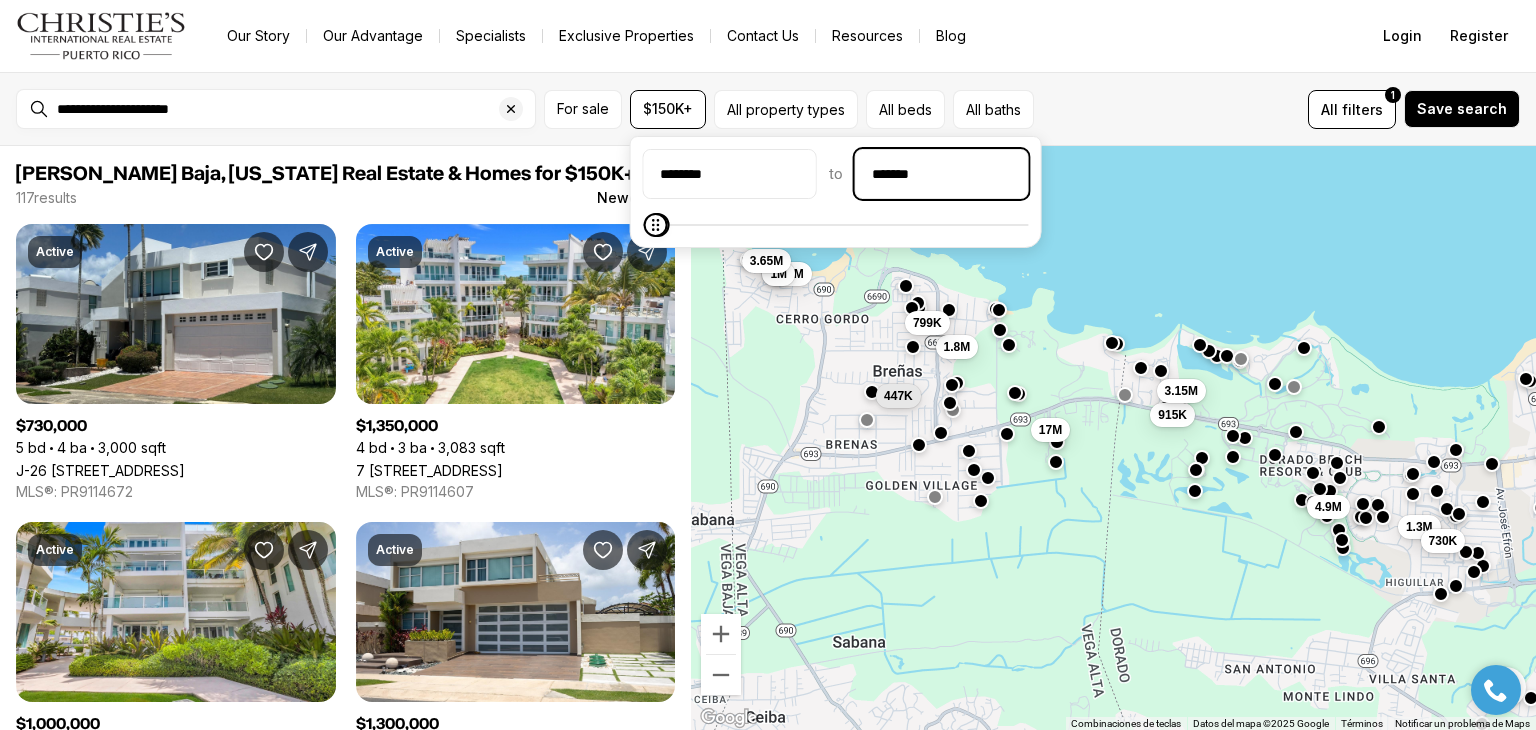 type on "********" 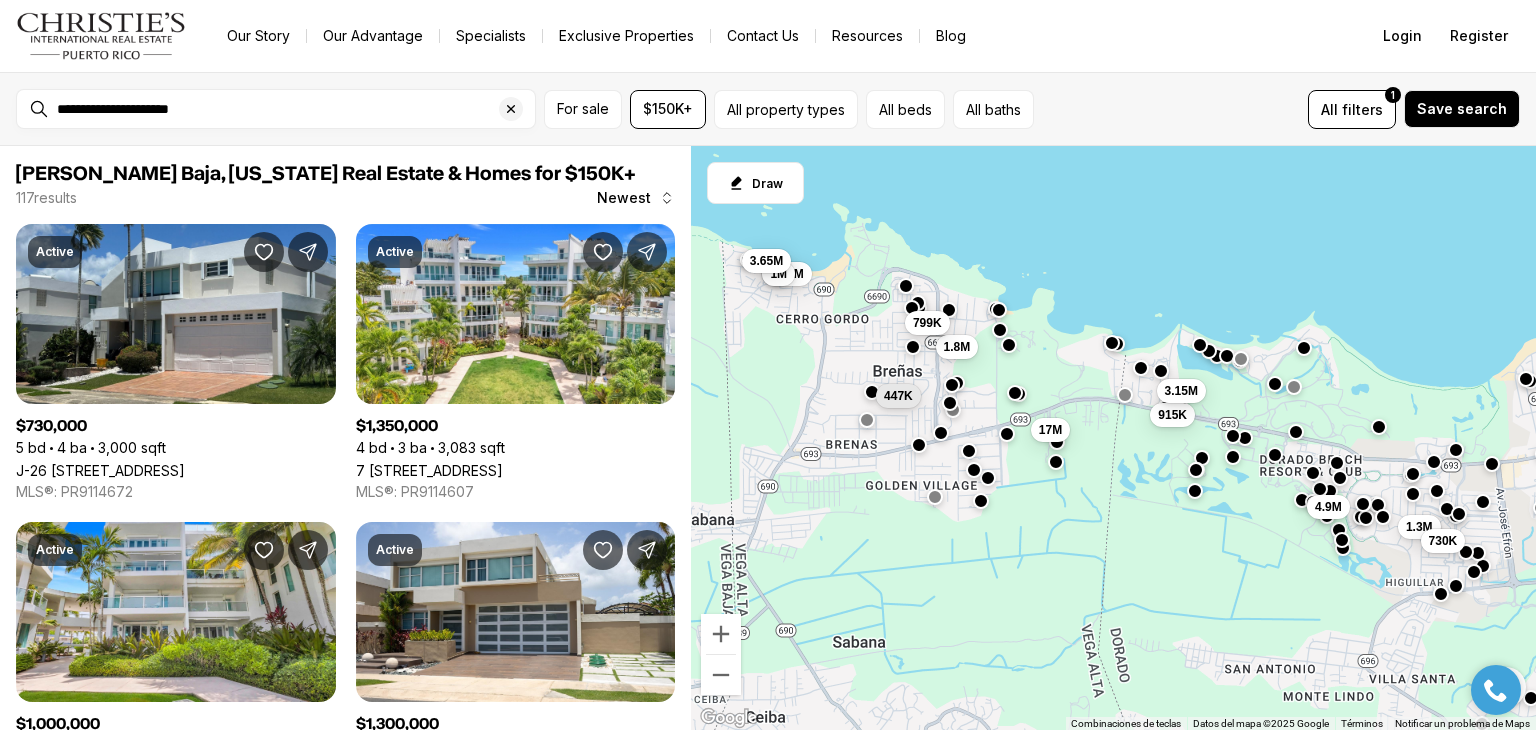 click on "All filters 1 Save search" at bounding box center (1281, 109) 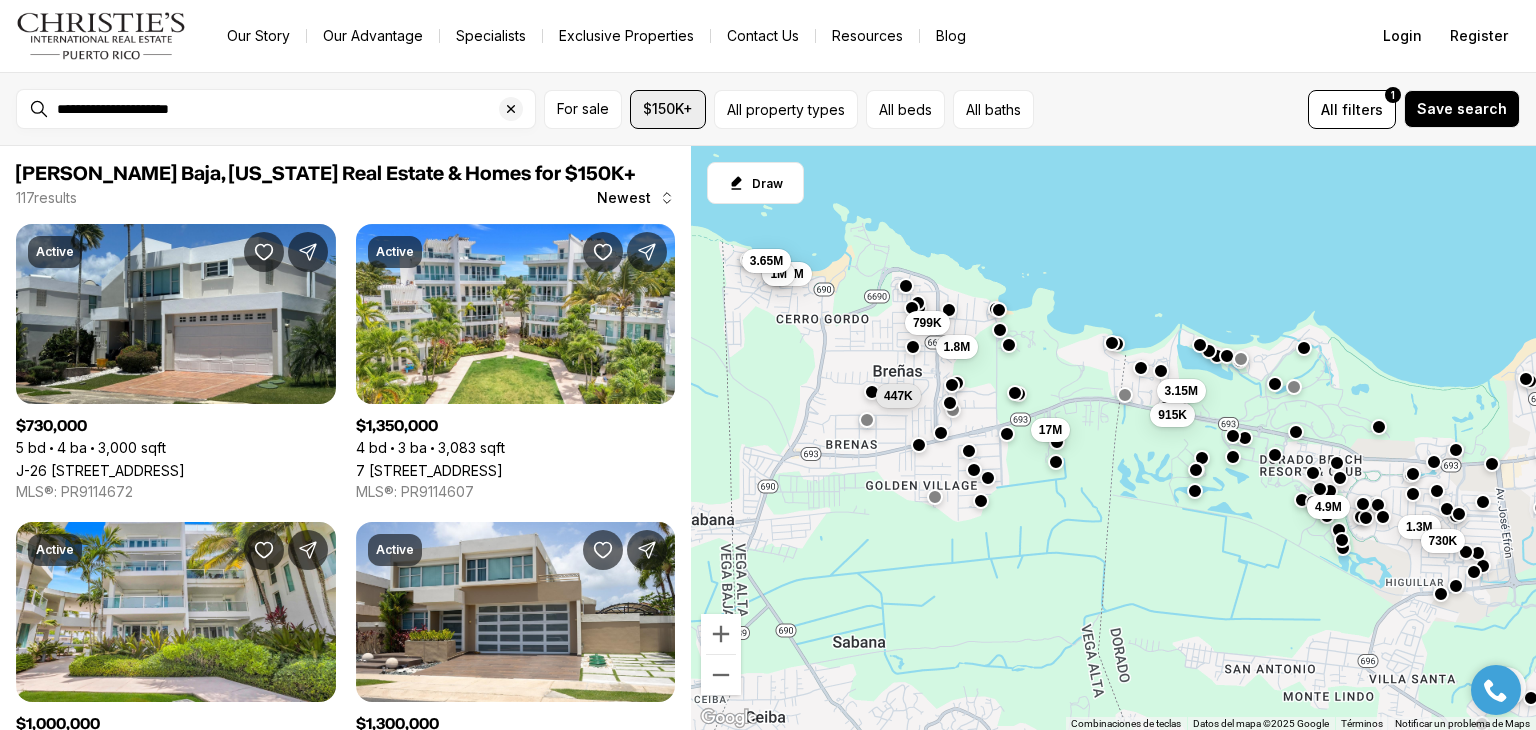 click on "$150K+" at bounding box center (668, 109) 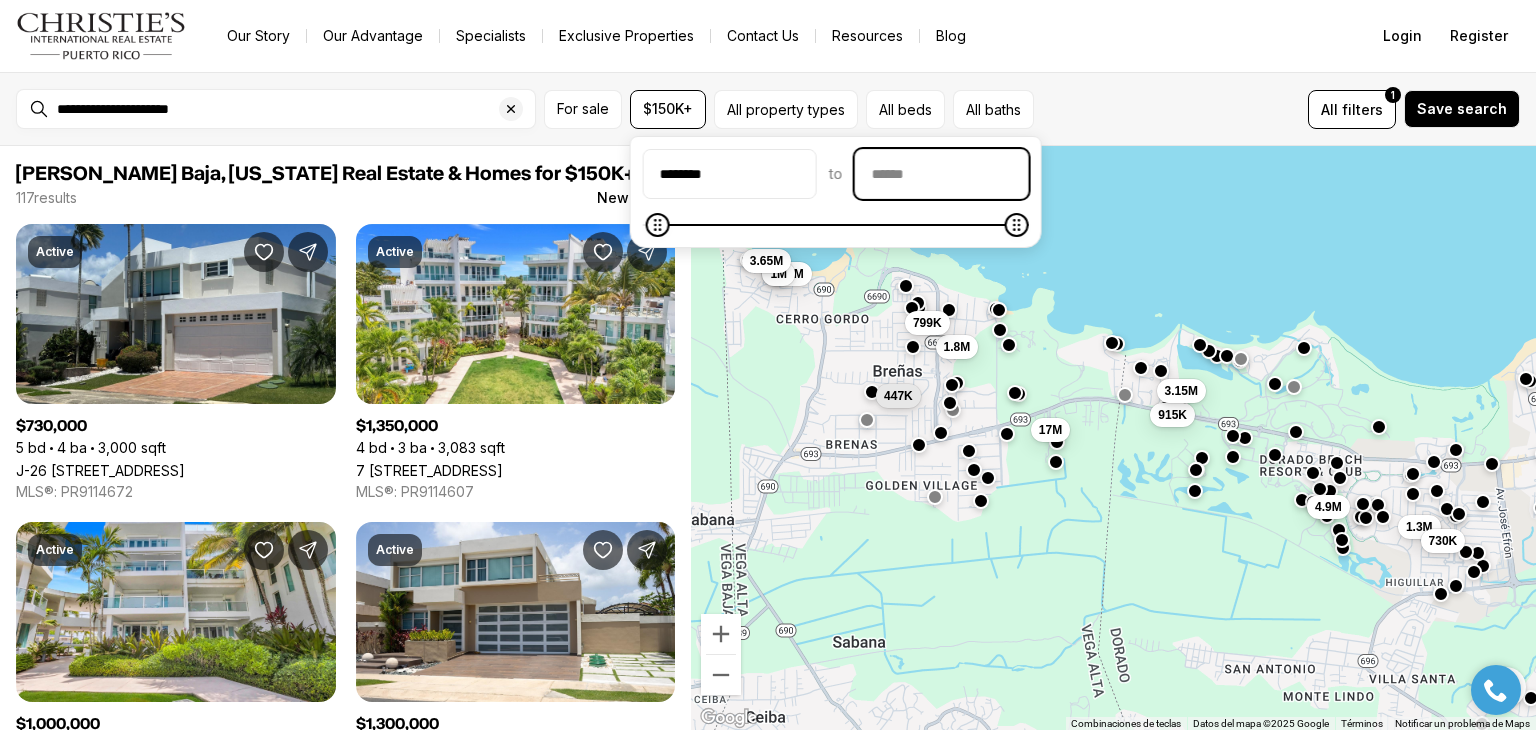 click at bounding box center (942, 174) 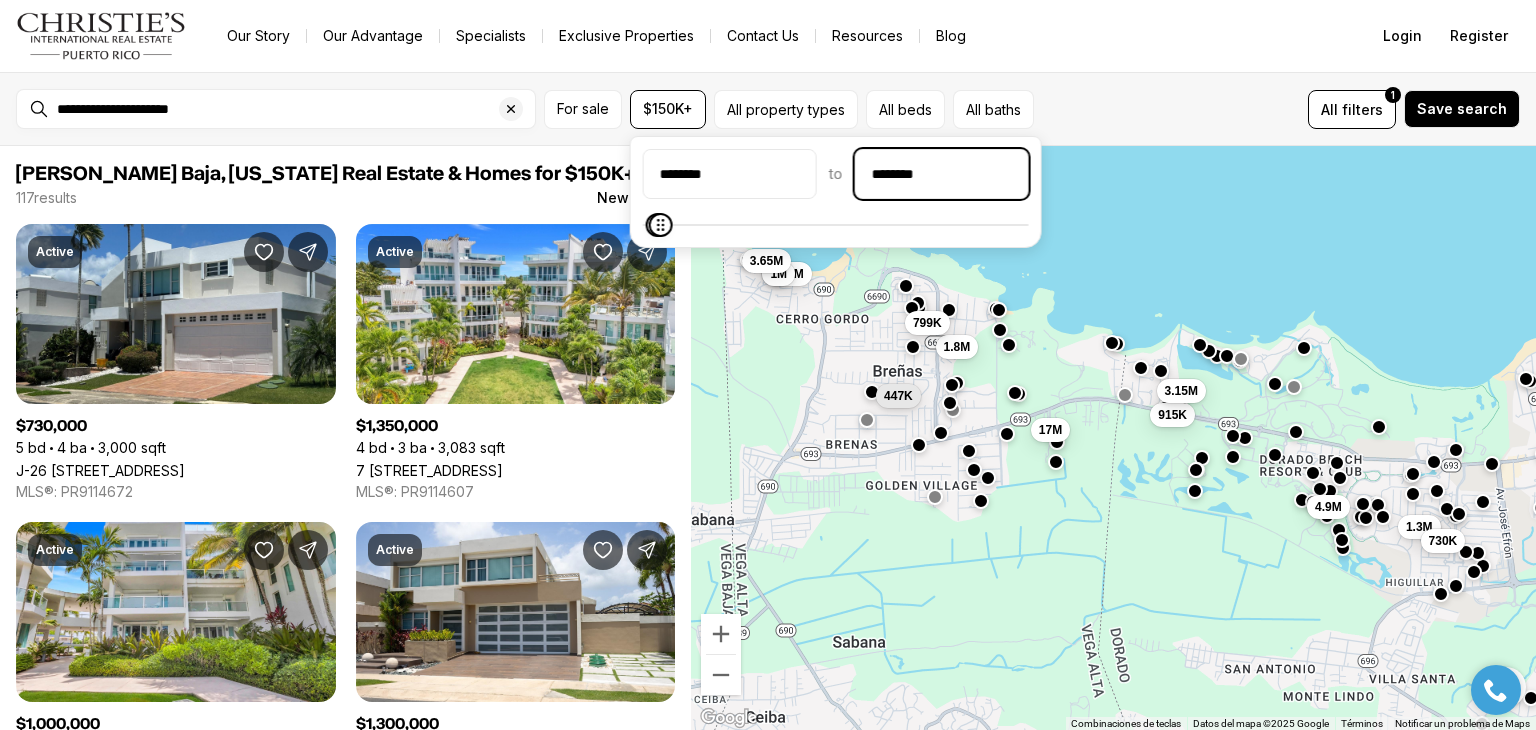 type on "********" 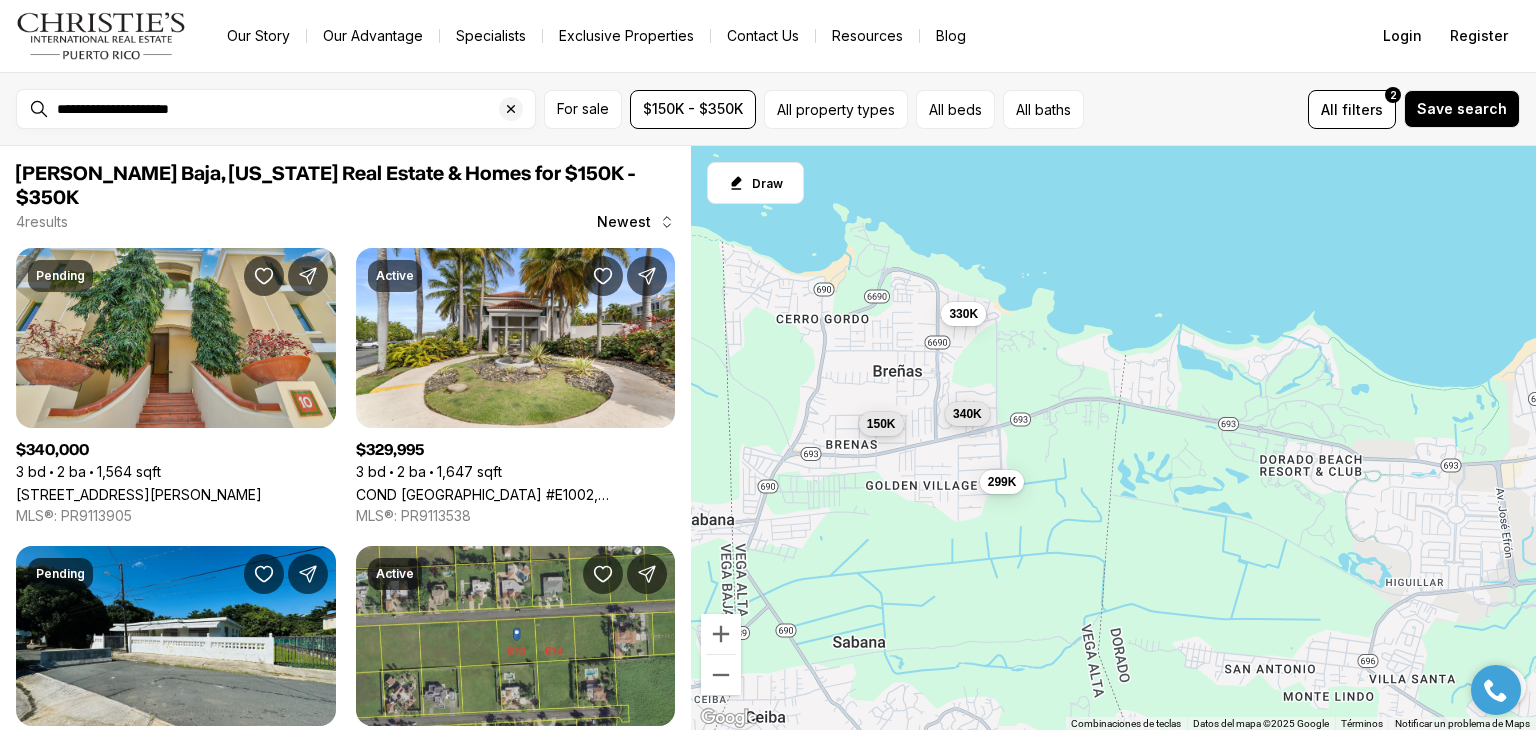 click on "Our Story Our Advantage Specialists Exclusive Properties Contact Us Resources Blog" at bounding box center (779, 36) 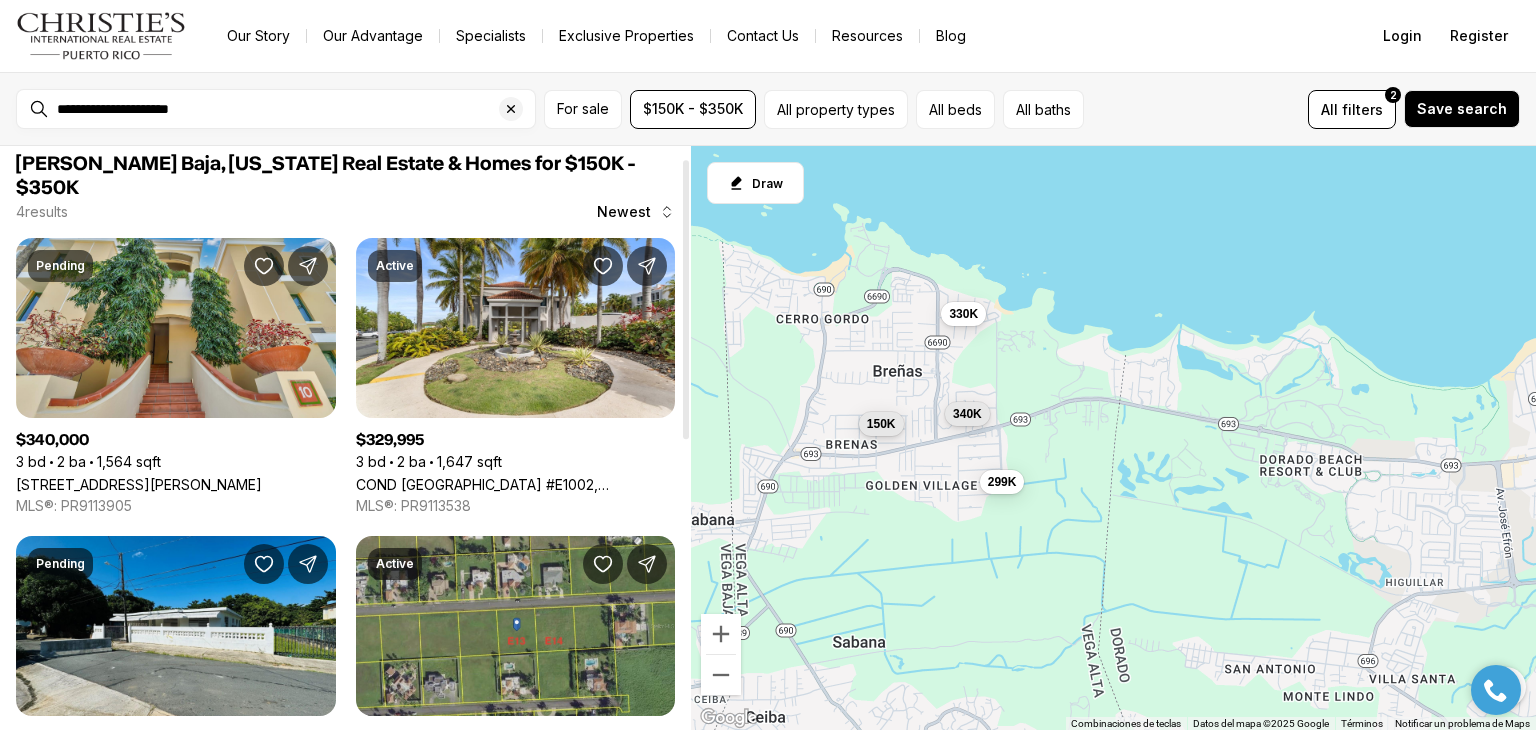 scroll, scrollTop: 1, scrollLeft: 0, axis: vertical 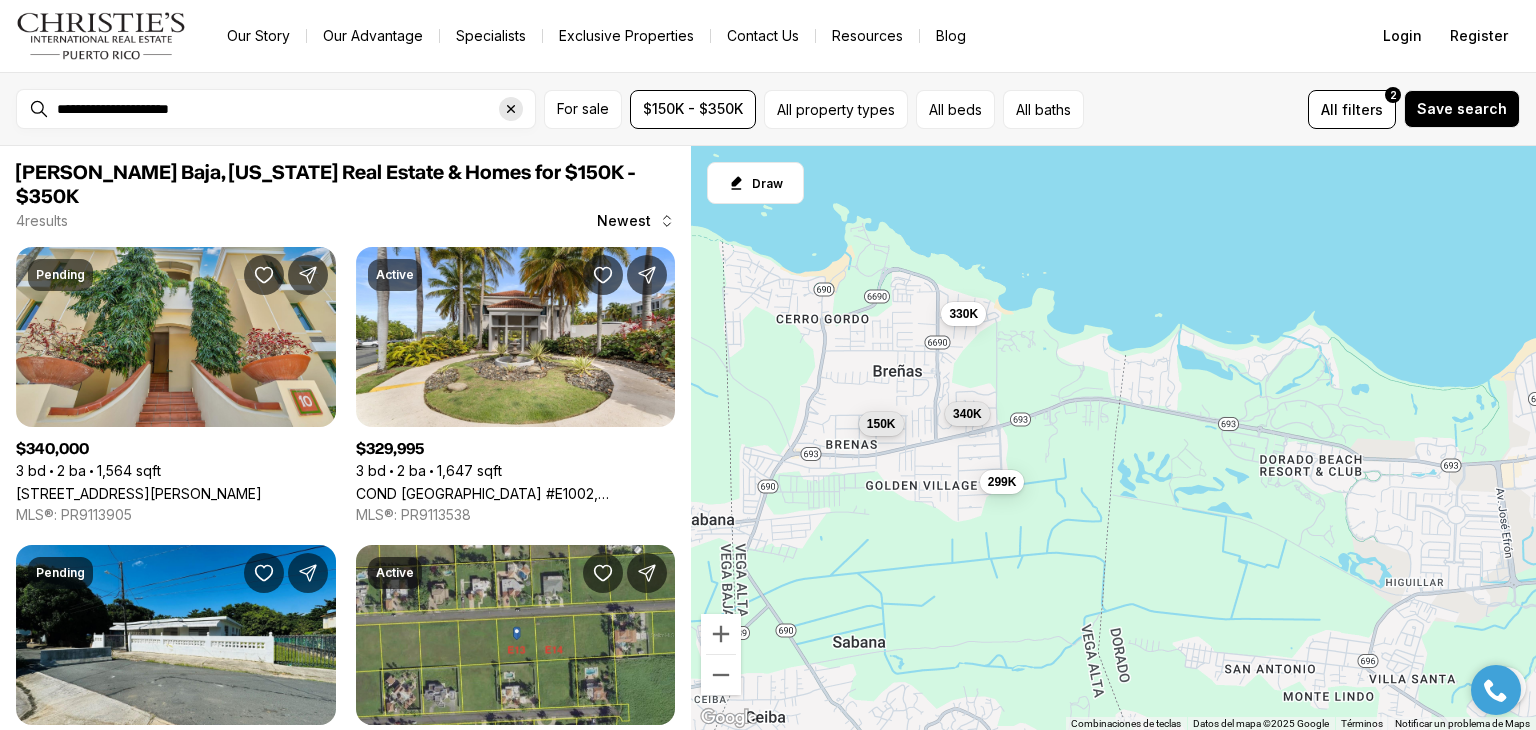 click 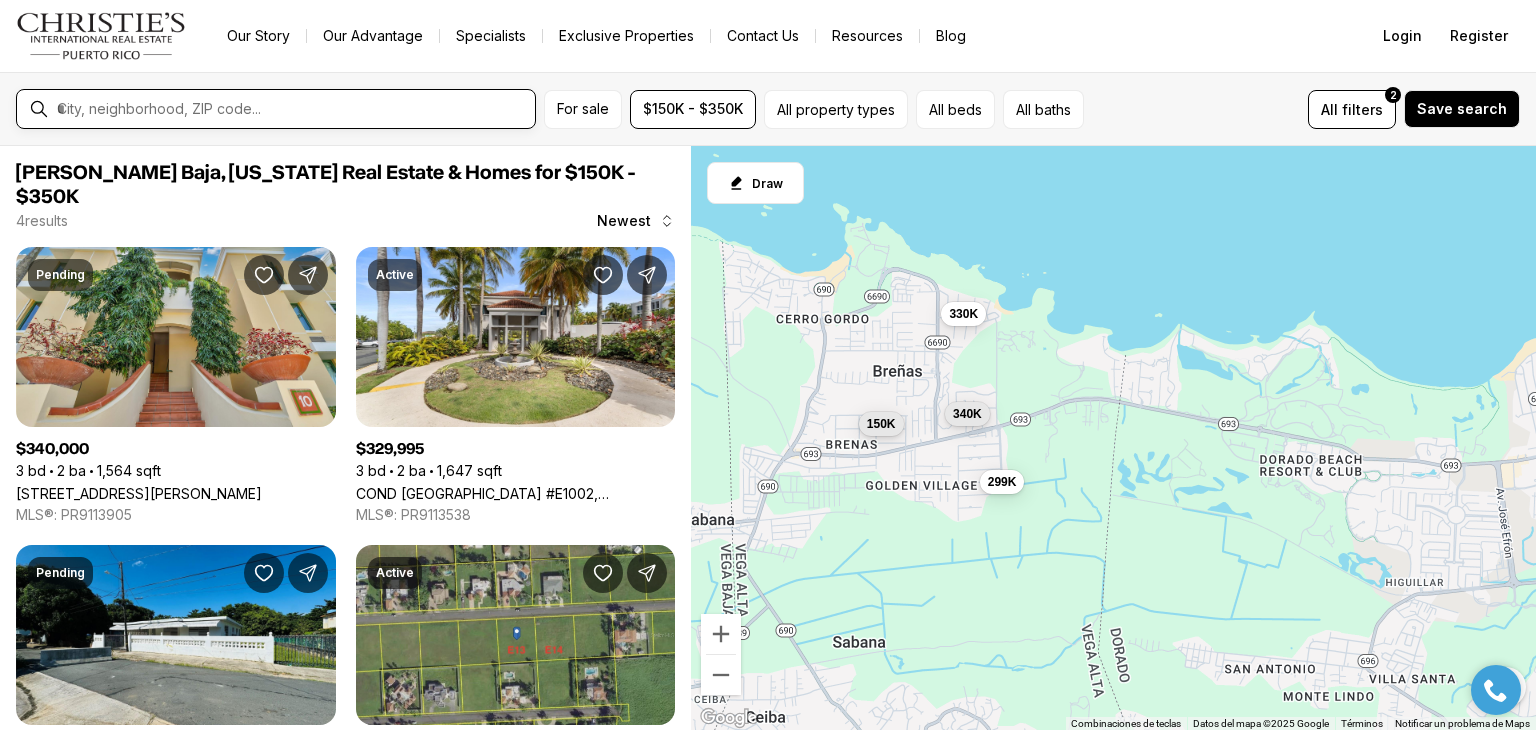 drag, startPoint x: 429, startPoint y: 121, endPoint x: 389, endPoint y: 103, distance: 43.863426 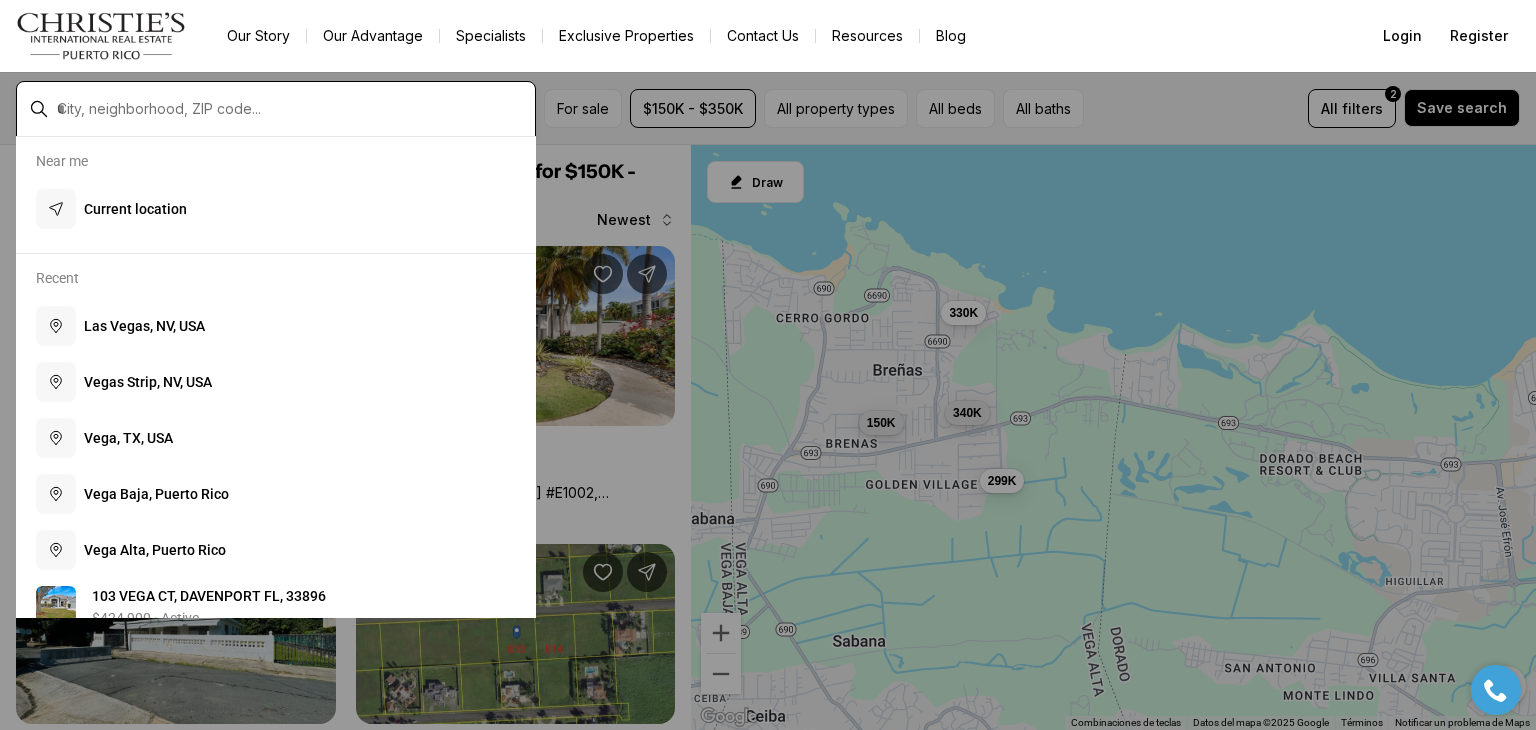 click at bounding box center (292, 109) 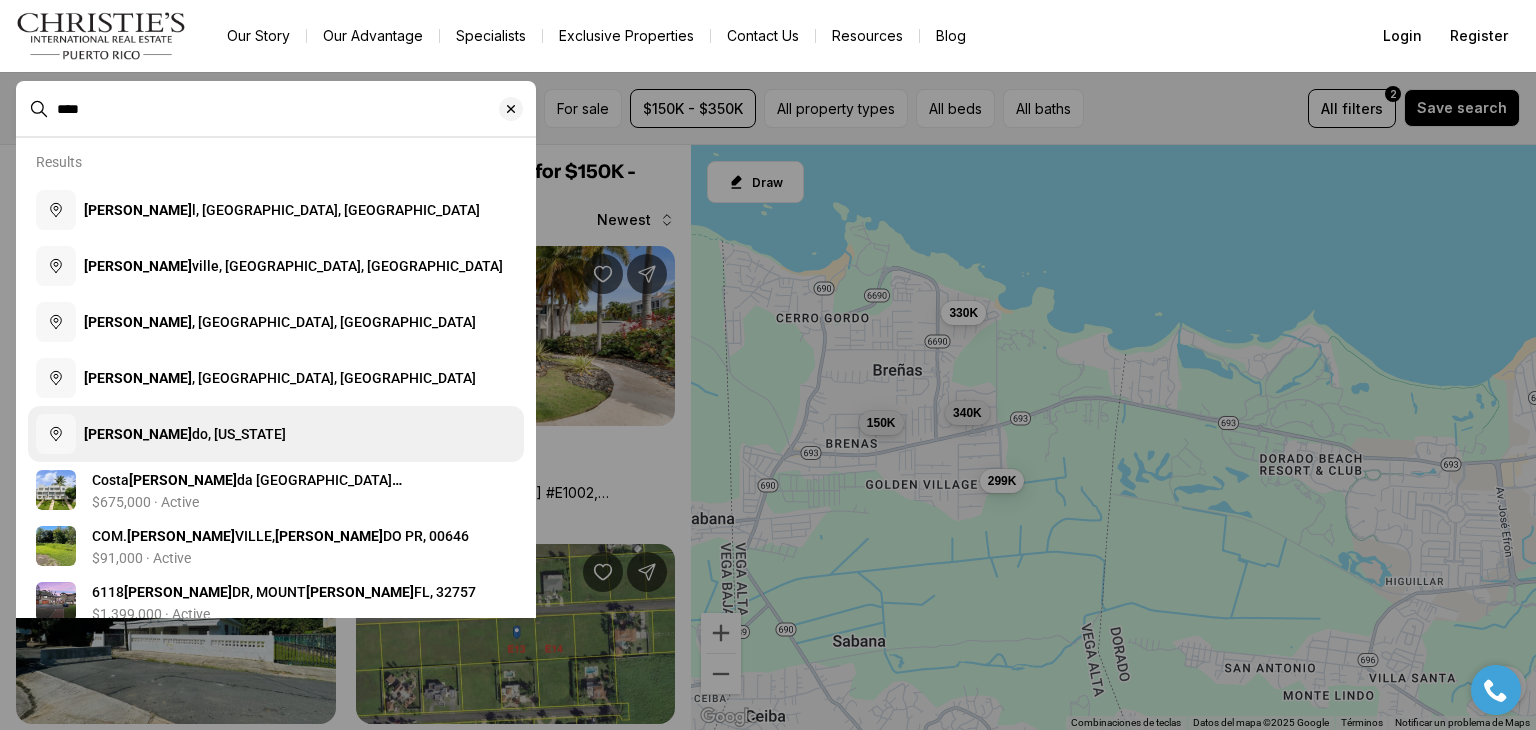 type on "****" 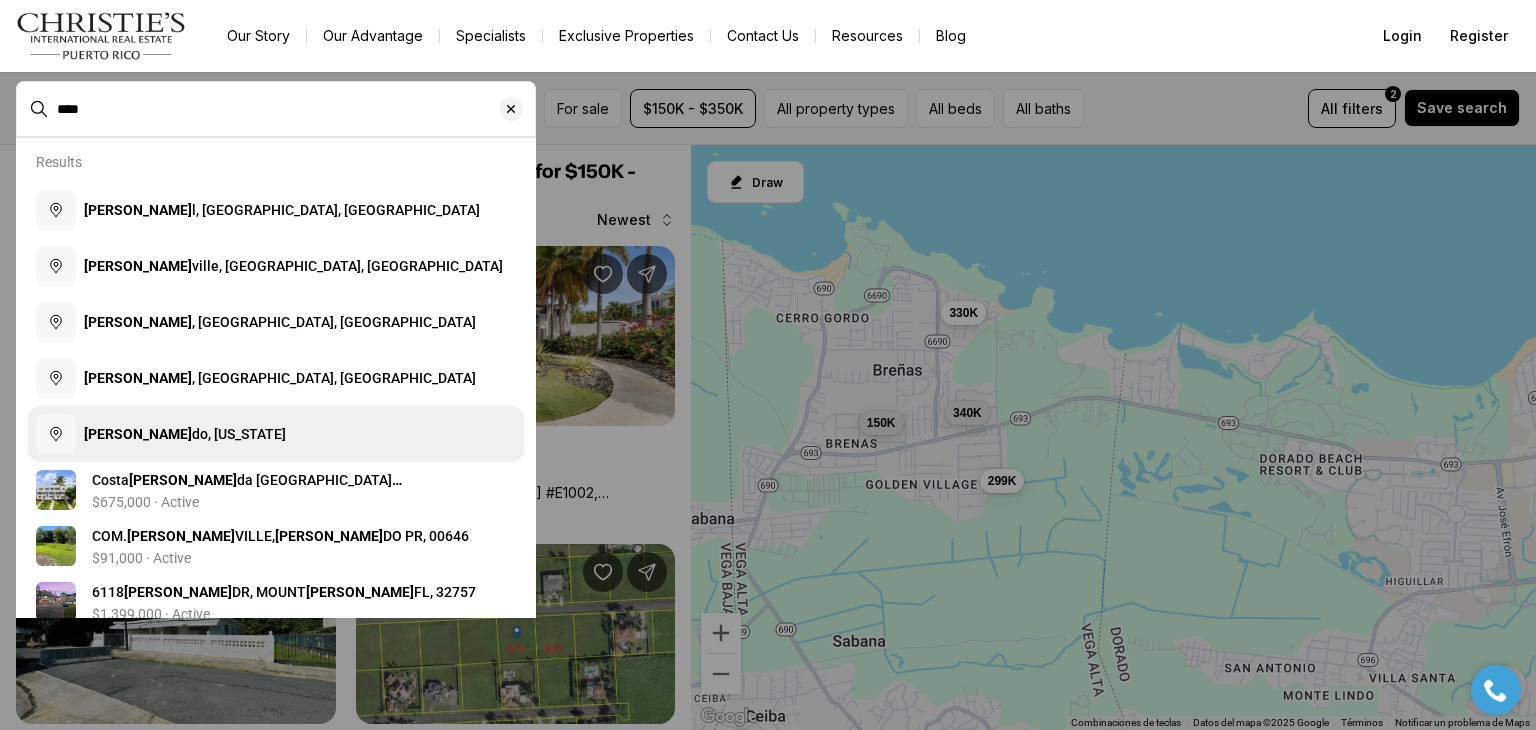 click on "[PERSON_NAME] do, [US_STATE]" at bounding box center [276, 434] 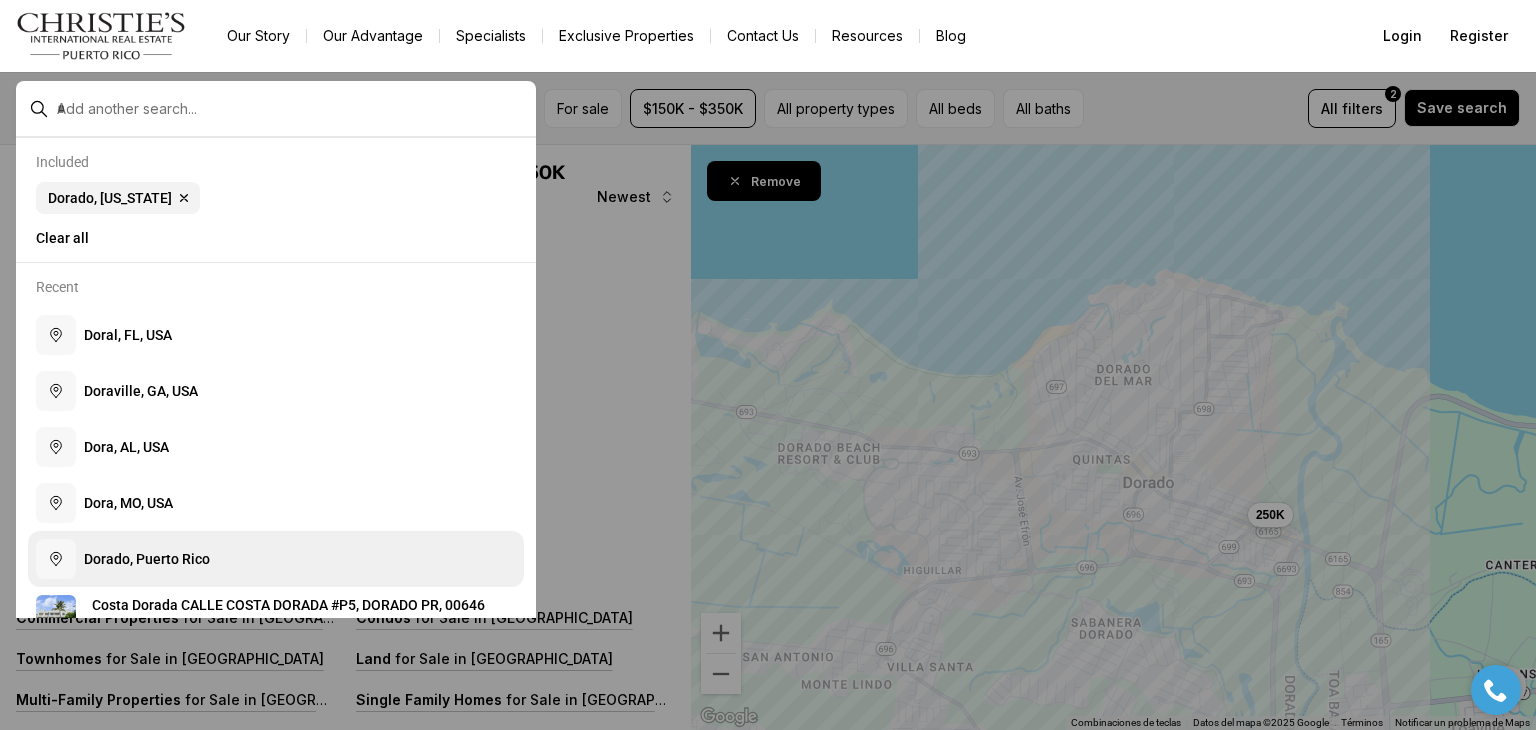scroll, scrollTop: 0, scrollLeft: 0, axis: both 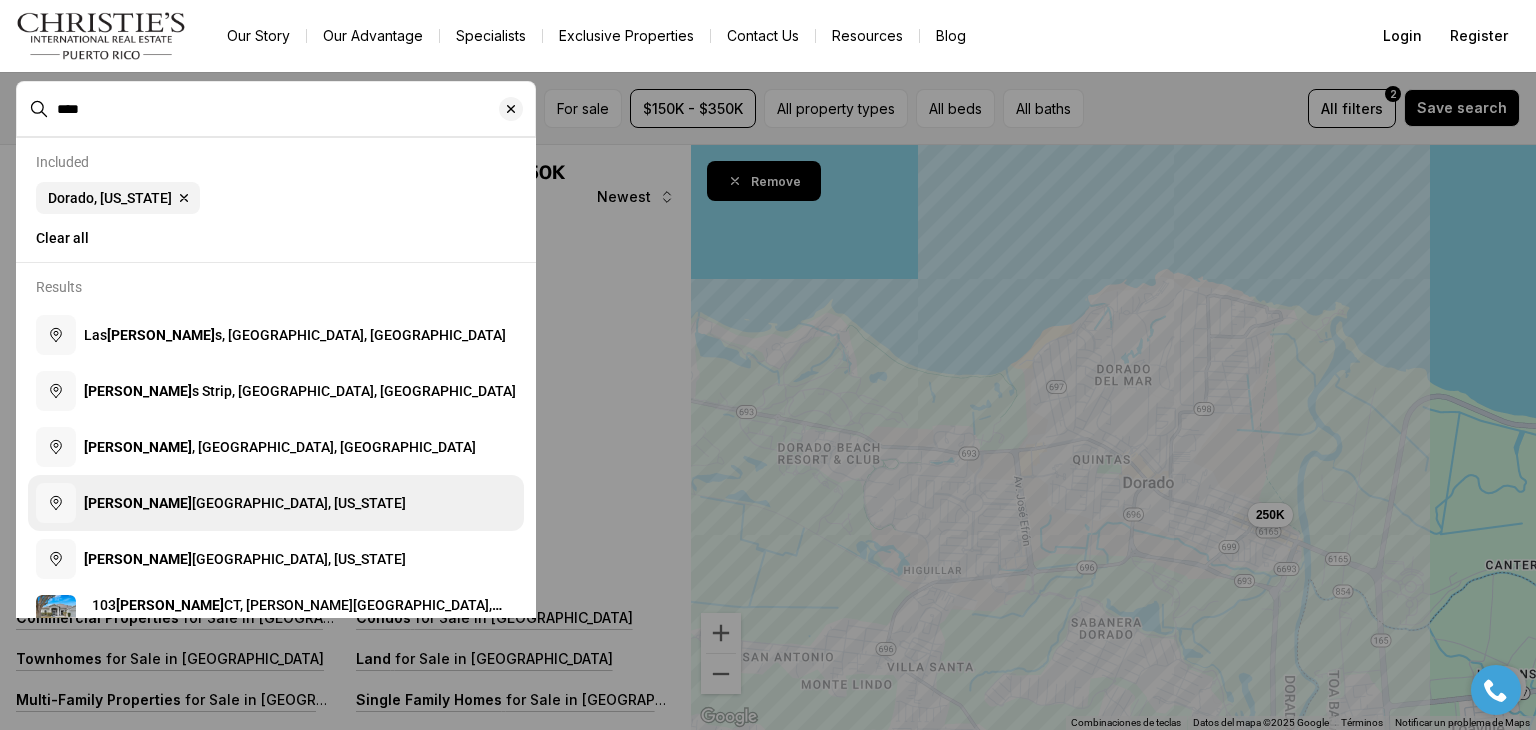 click on "[PERSON_NAME]  Baja, [US_STATE]" at bounding box center [276, 503] 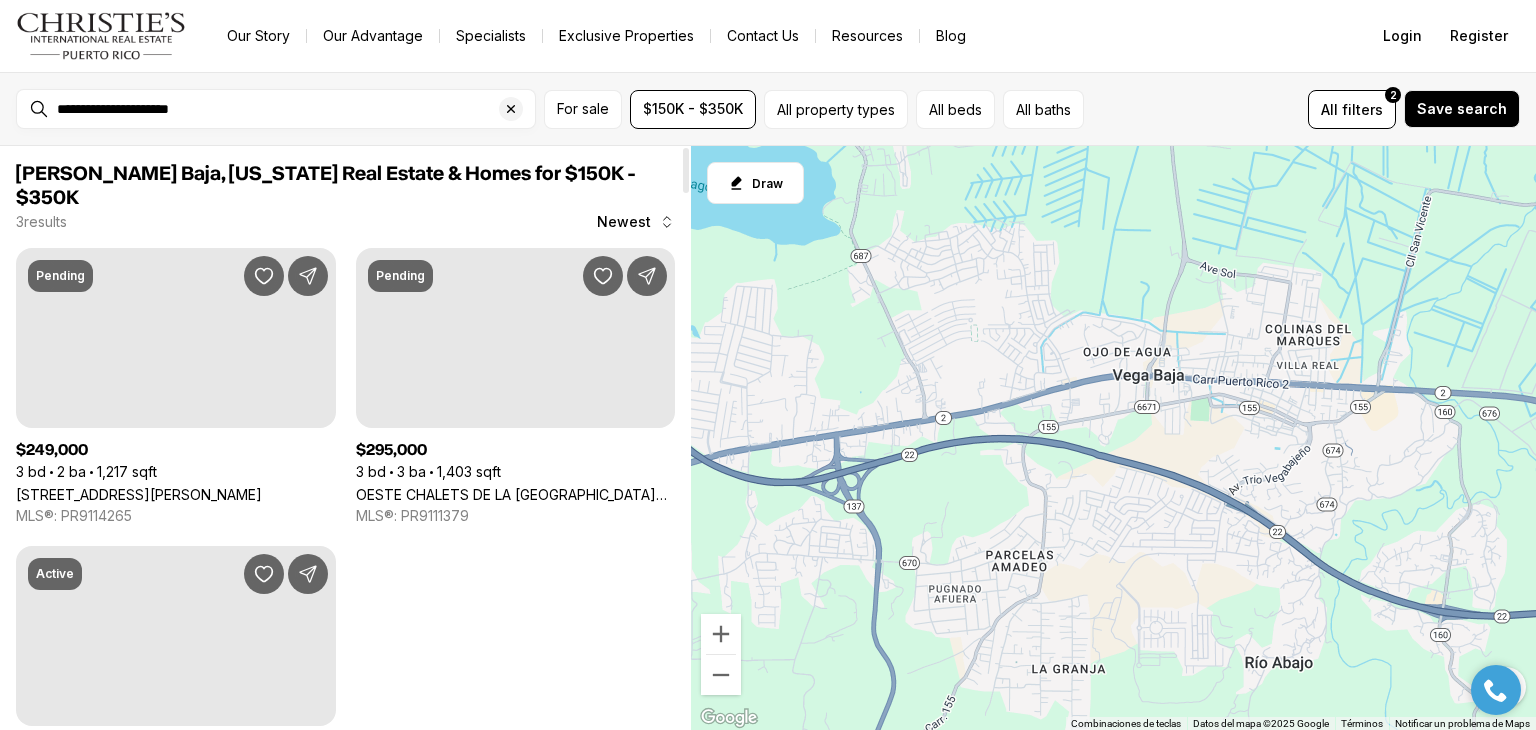 scroll, scrollTop: 0, scrollLeft: 0, axis: both 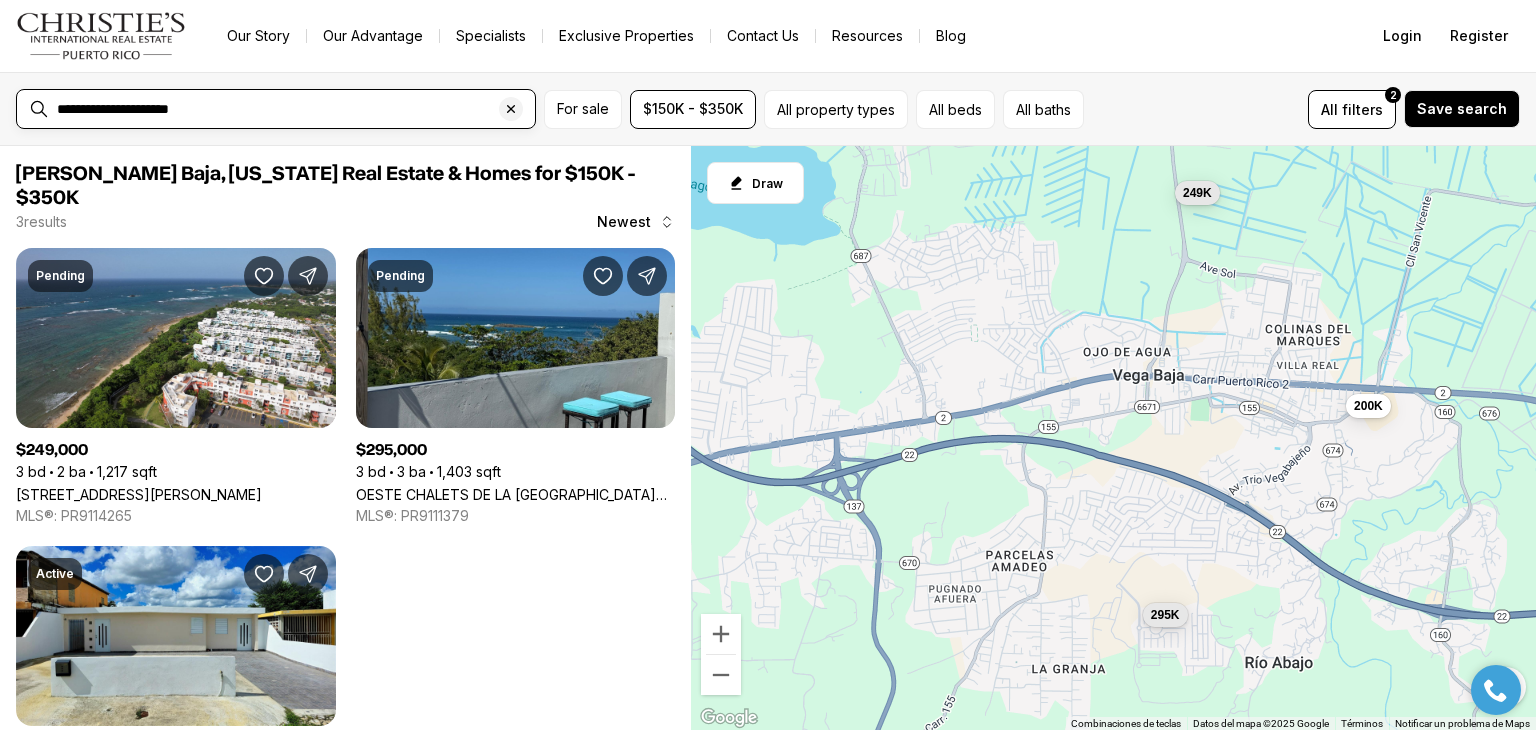 click on "**********" at bounding box center (292, 109) 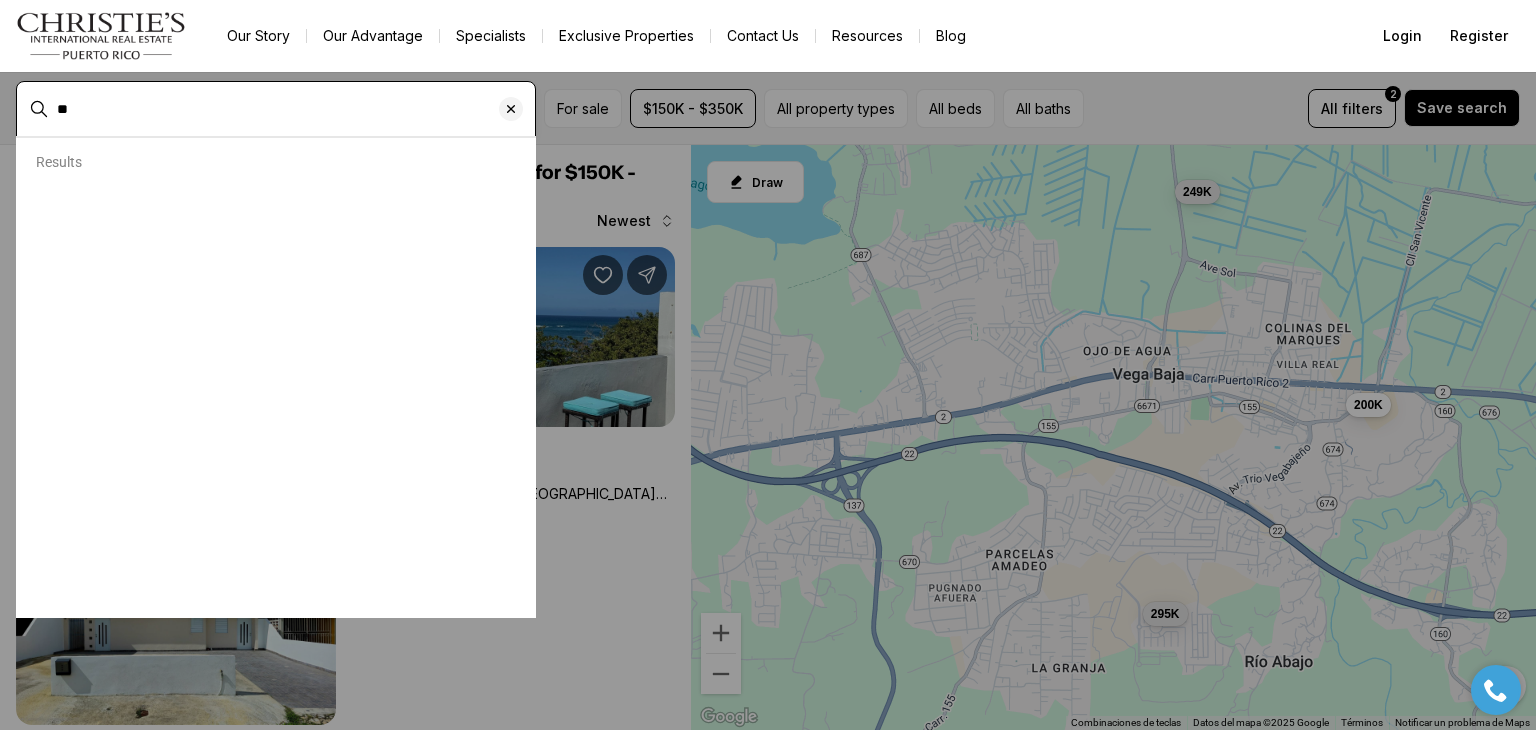 type on "*" 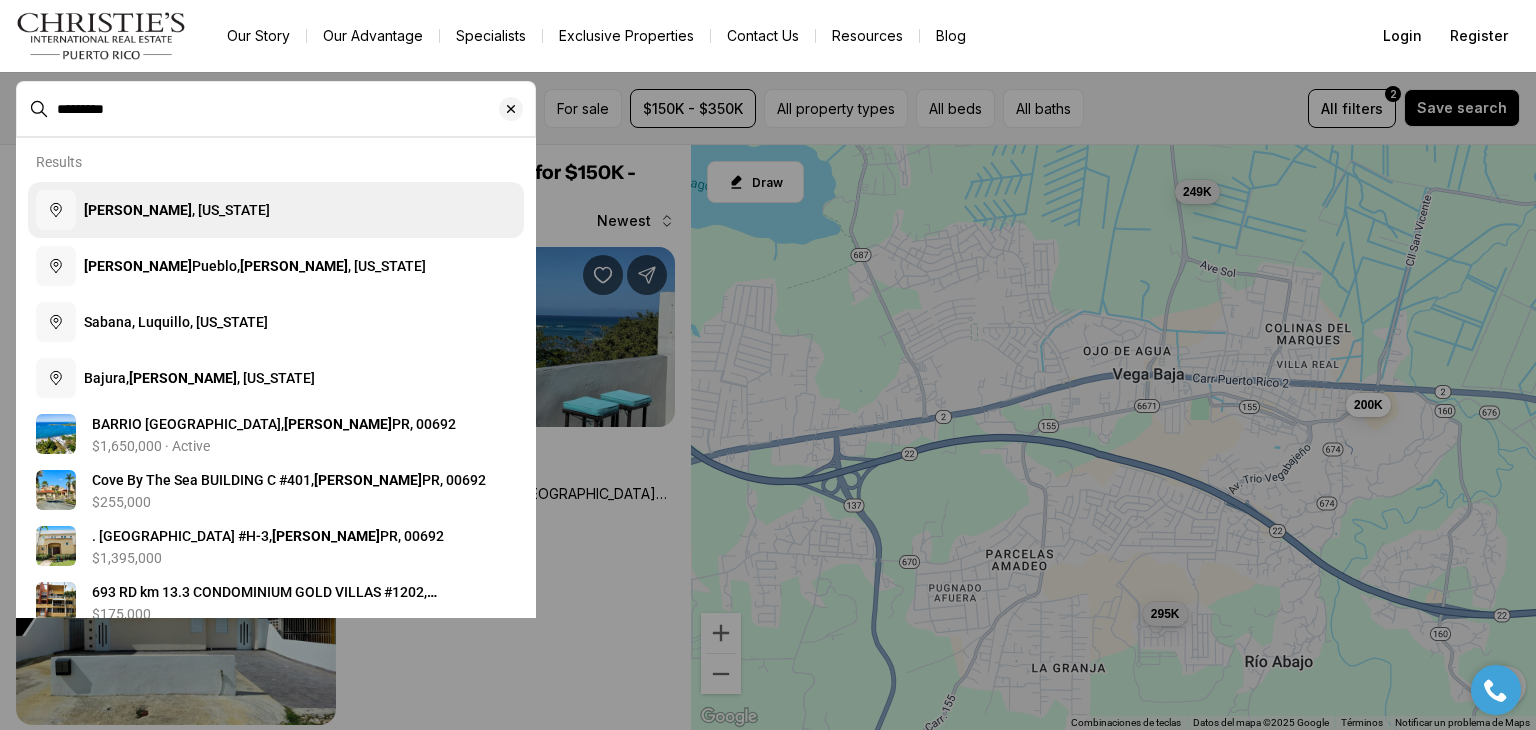 click on "[PERSON_NAME] , [US_STATE]" at bounding box center [276, 210] 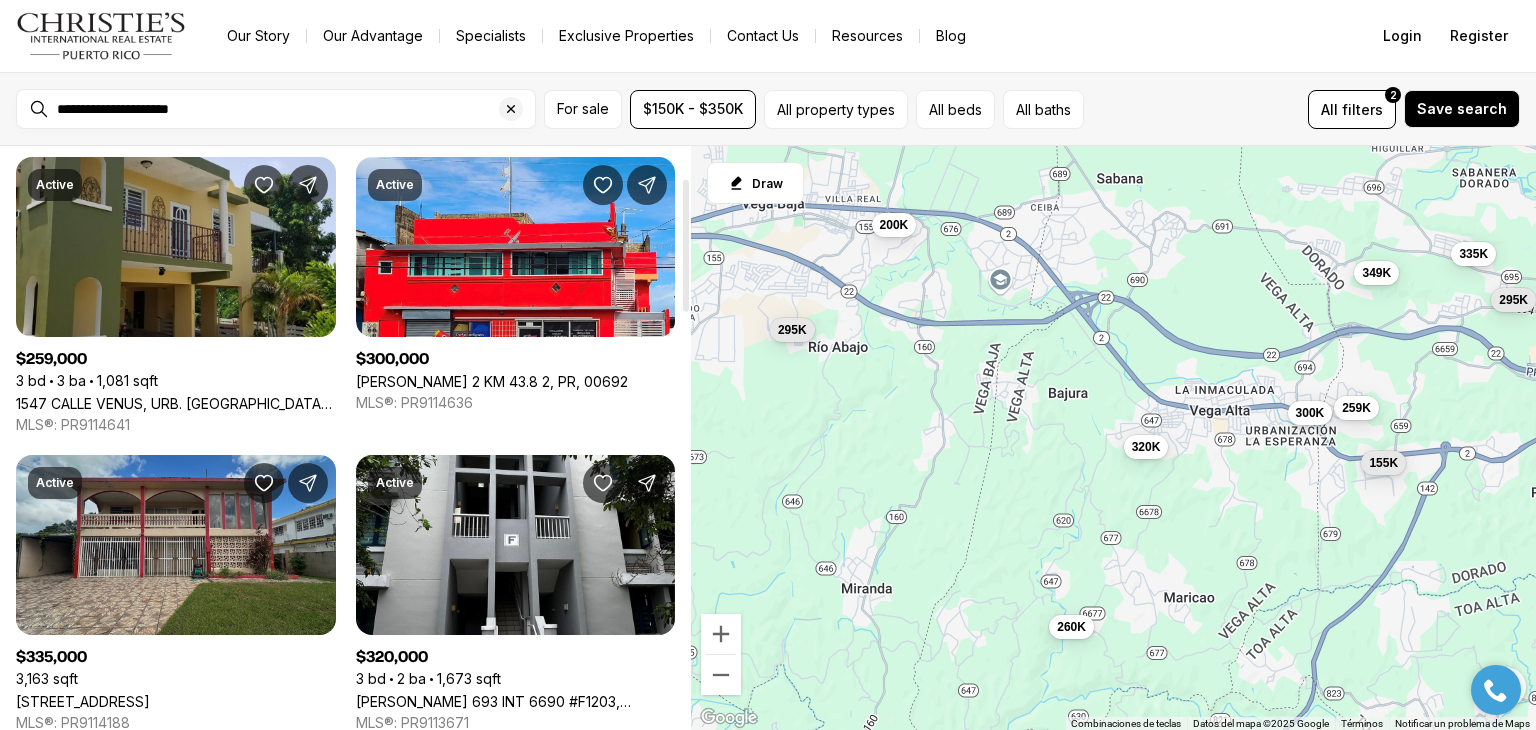 scroll, scrollTop: 0, scrollLeft: 0, axis: both 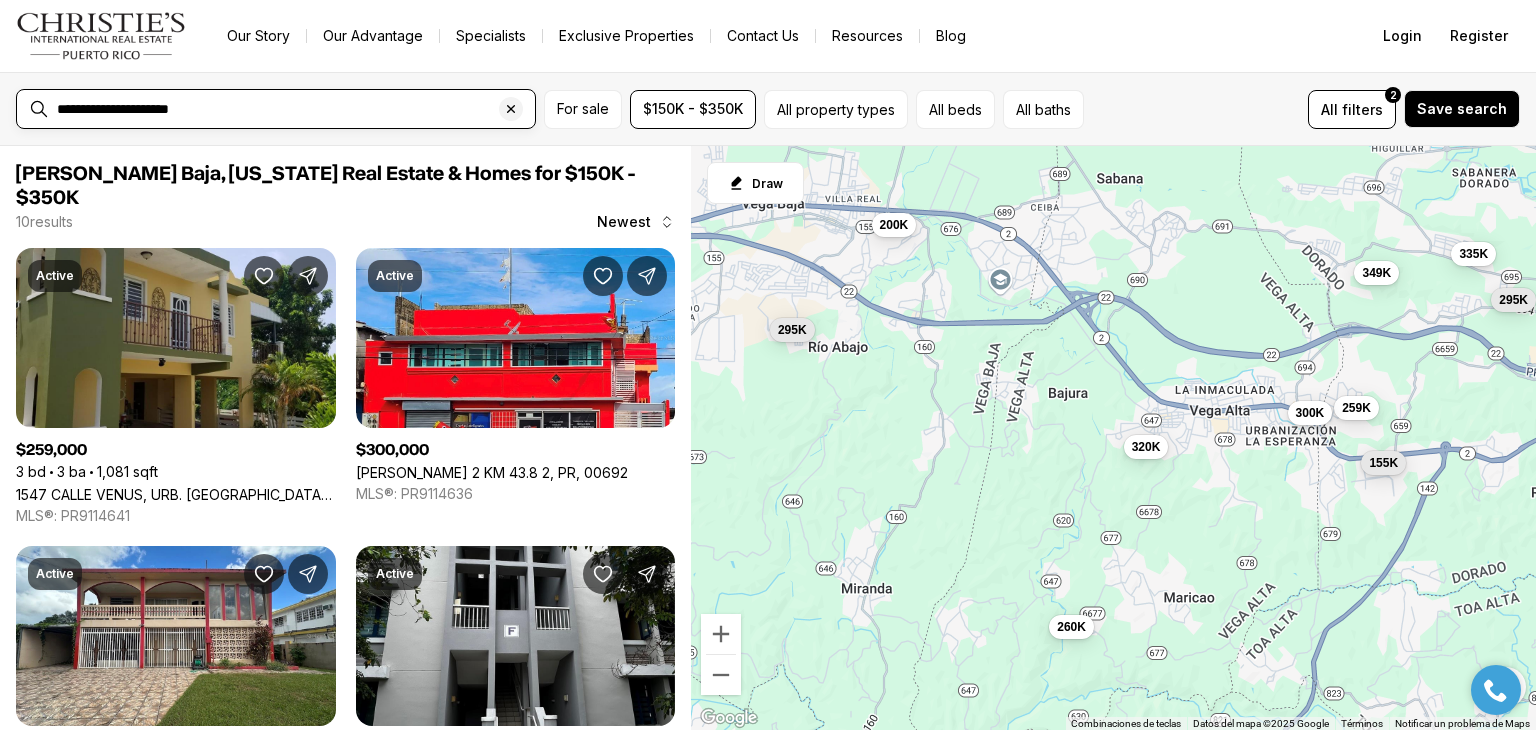 click on "**********" at bounding box center [292, 109] 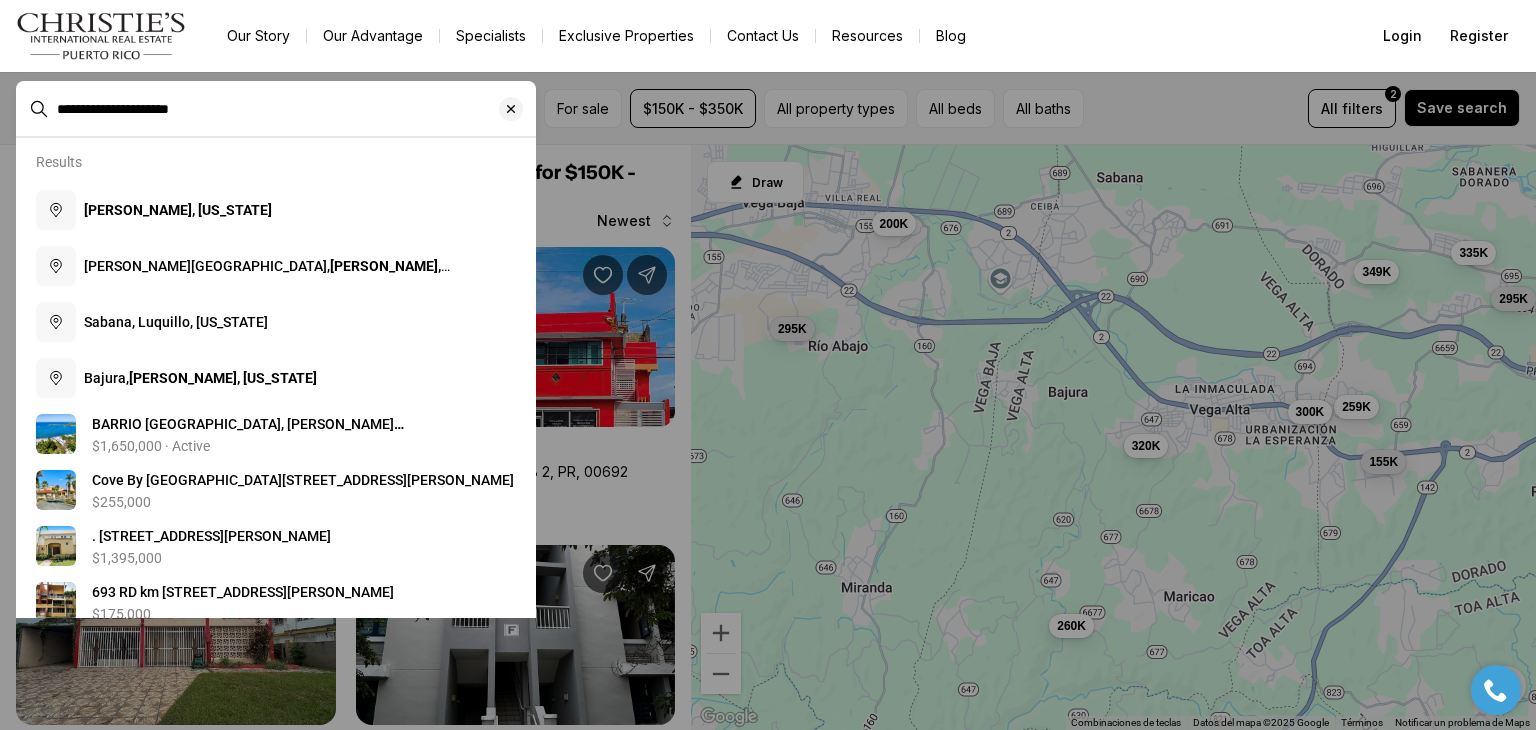 drag, startPoint x: 210, startPoint y: 105, endPoint x: 0, endPoint y: 83, distance: 211.14923 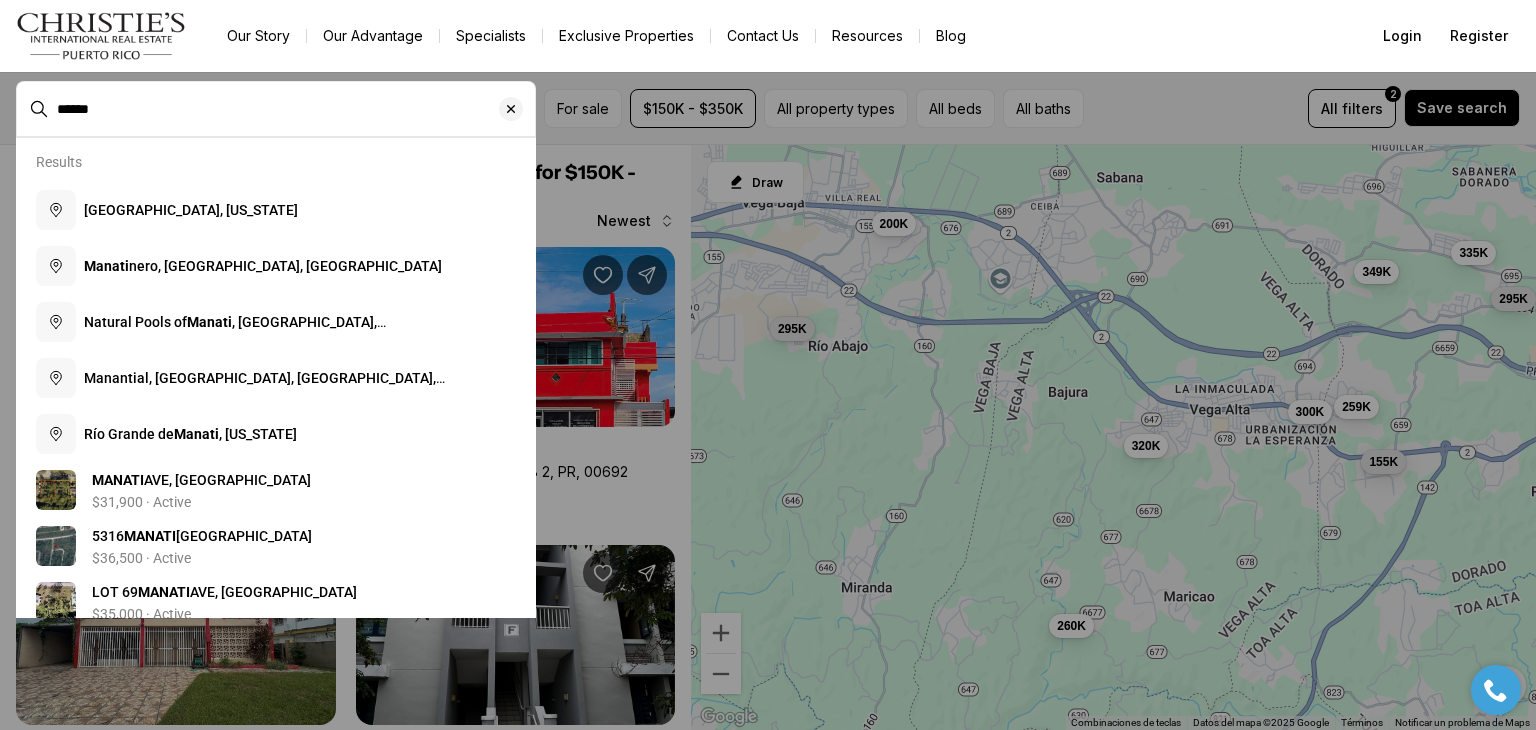click on "[GEOGRAPHIC_DATA], [US_STATE]" at bounding box center (191, 210) 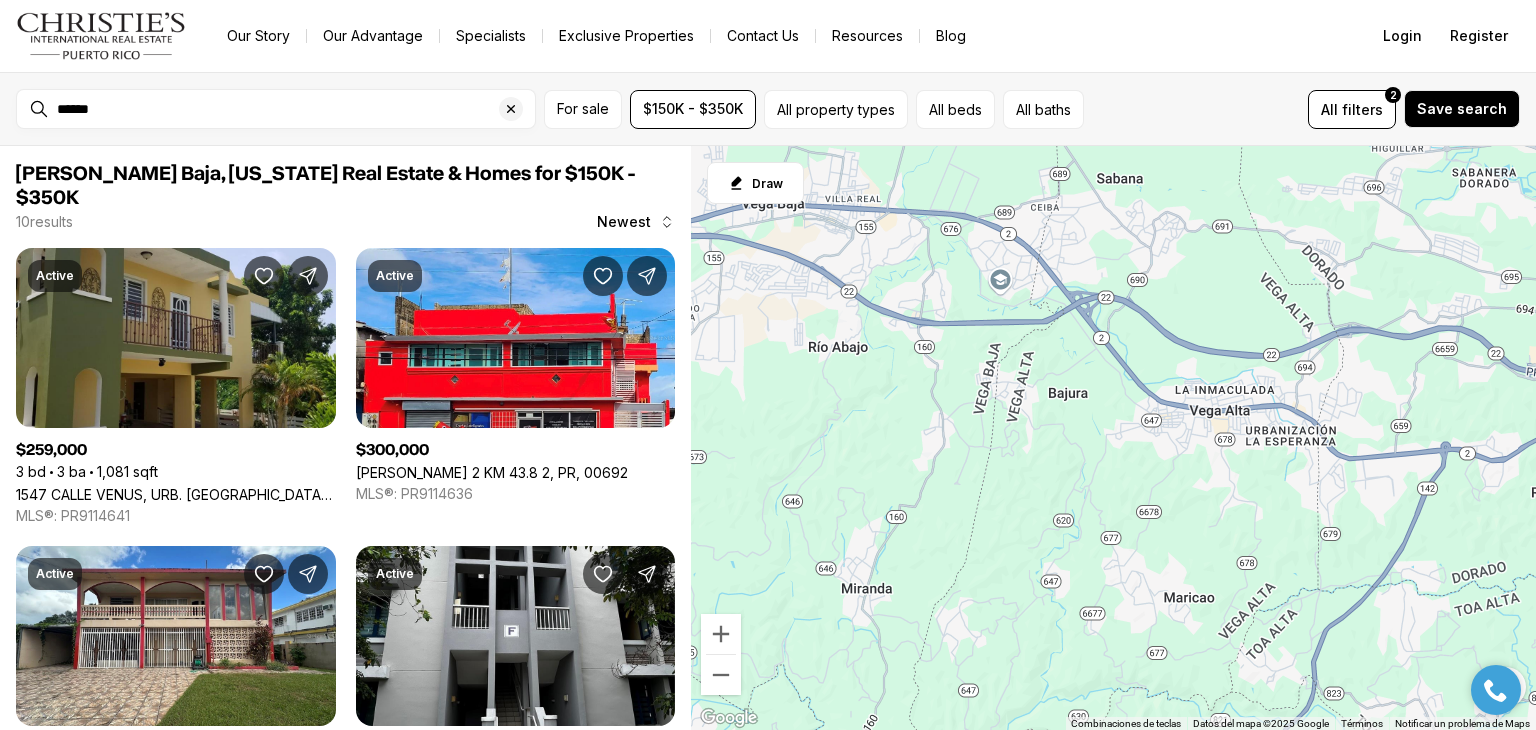 type on "**********" 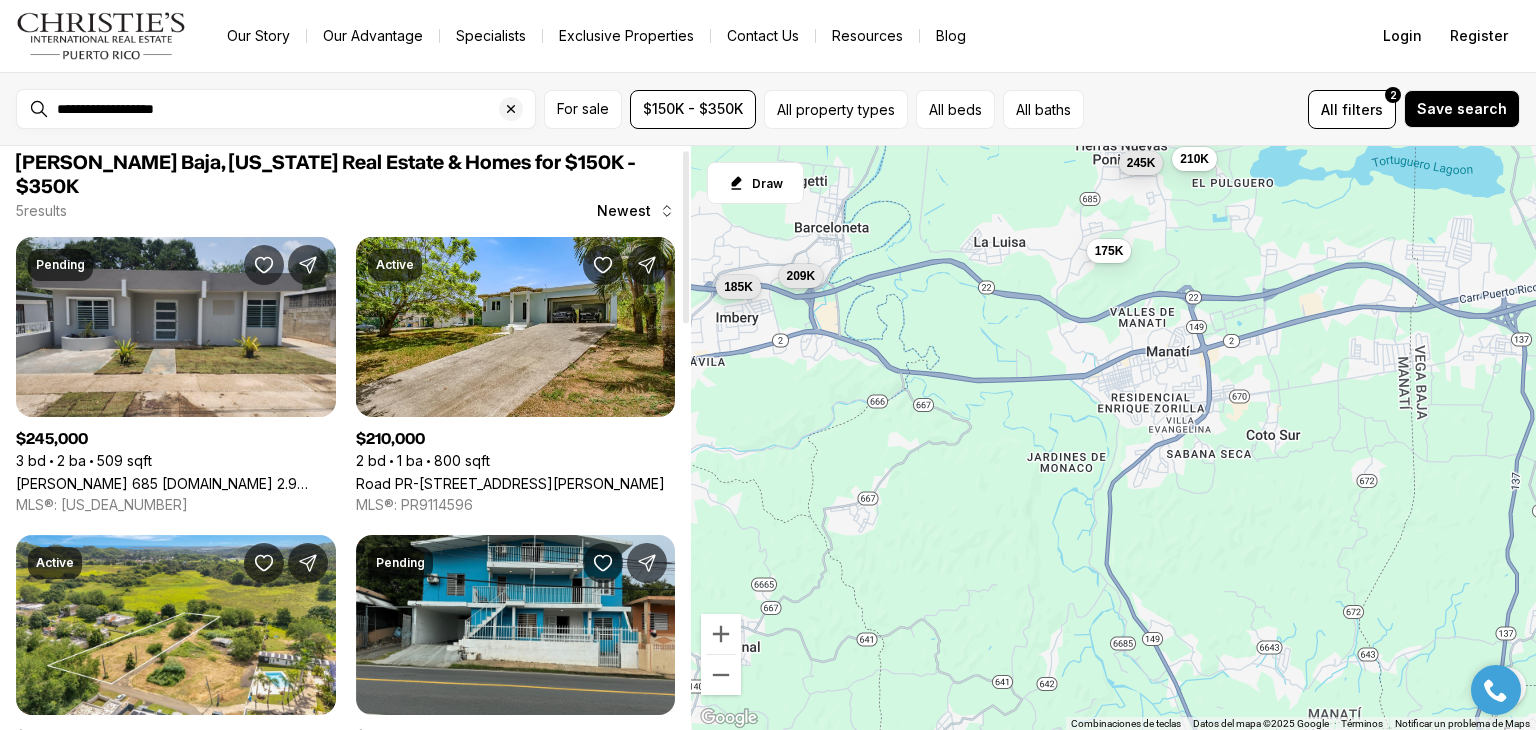 scroll, scrollTop: 0, scrollLeft: 0, axis: both 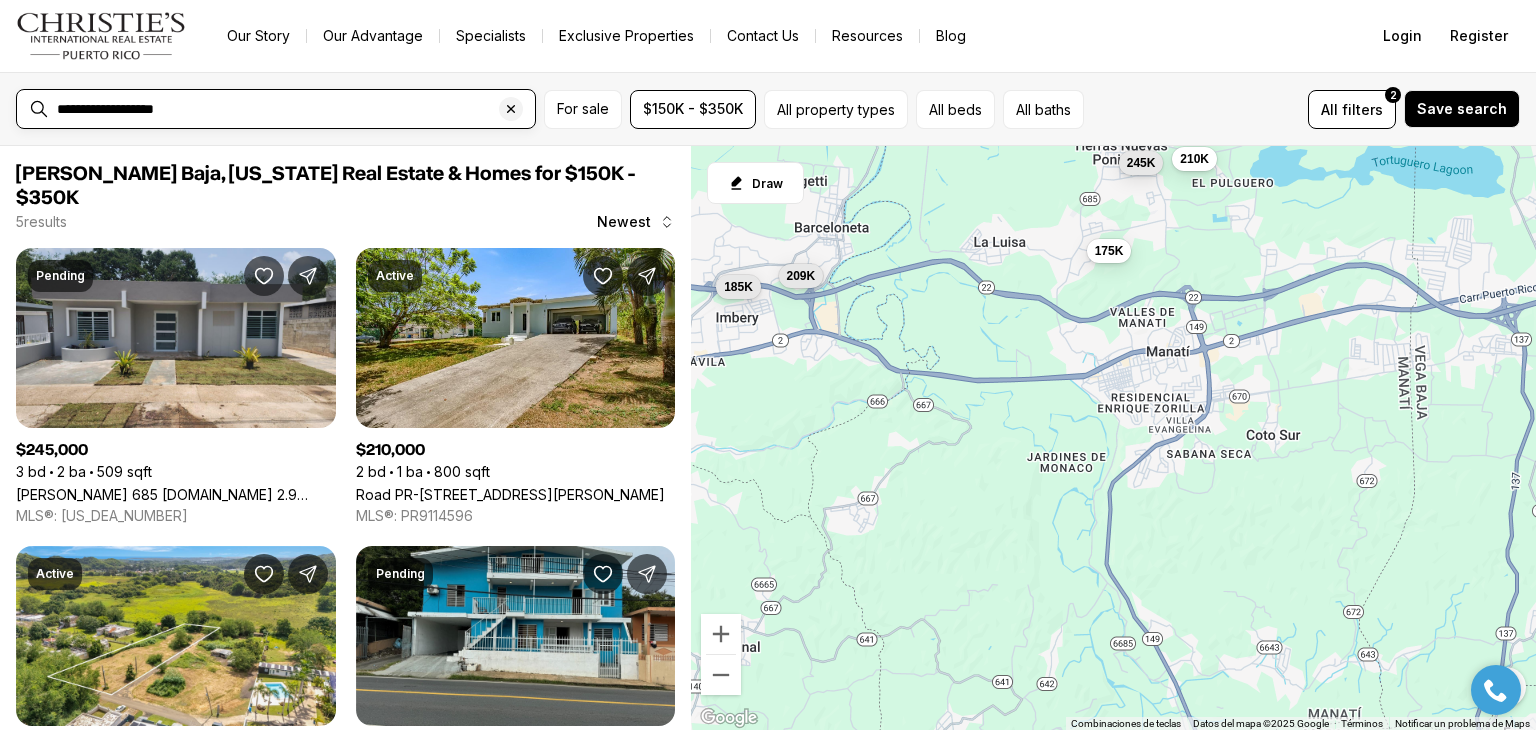 drag, startPoint x: 246, startPoint y: 102, endPoint x: 3, endPoint y: 91, distance: 243.24884 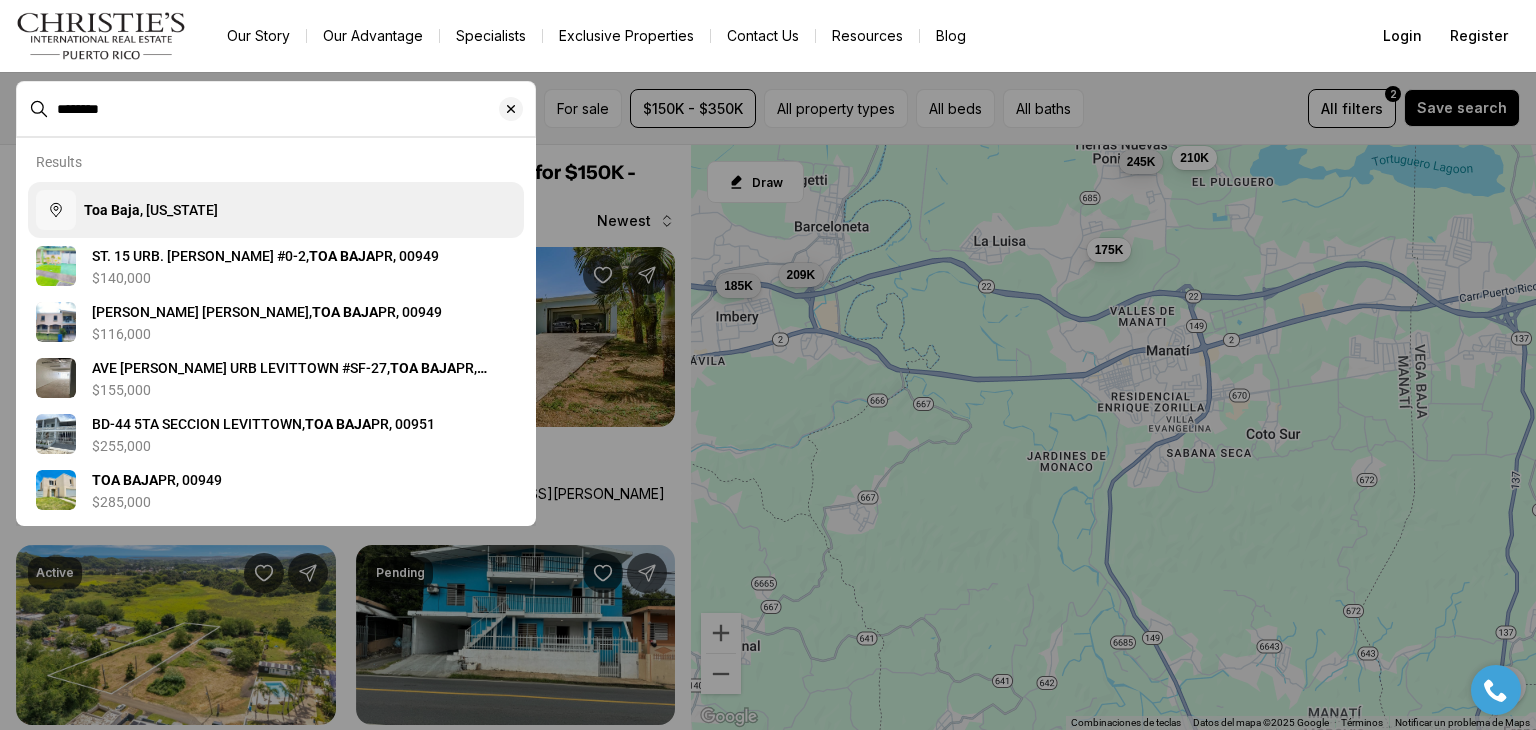click on "Toa [GEOGRAPHIC_DATA] , [US_STATE]" at bounding box center (276, 210) 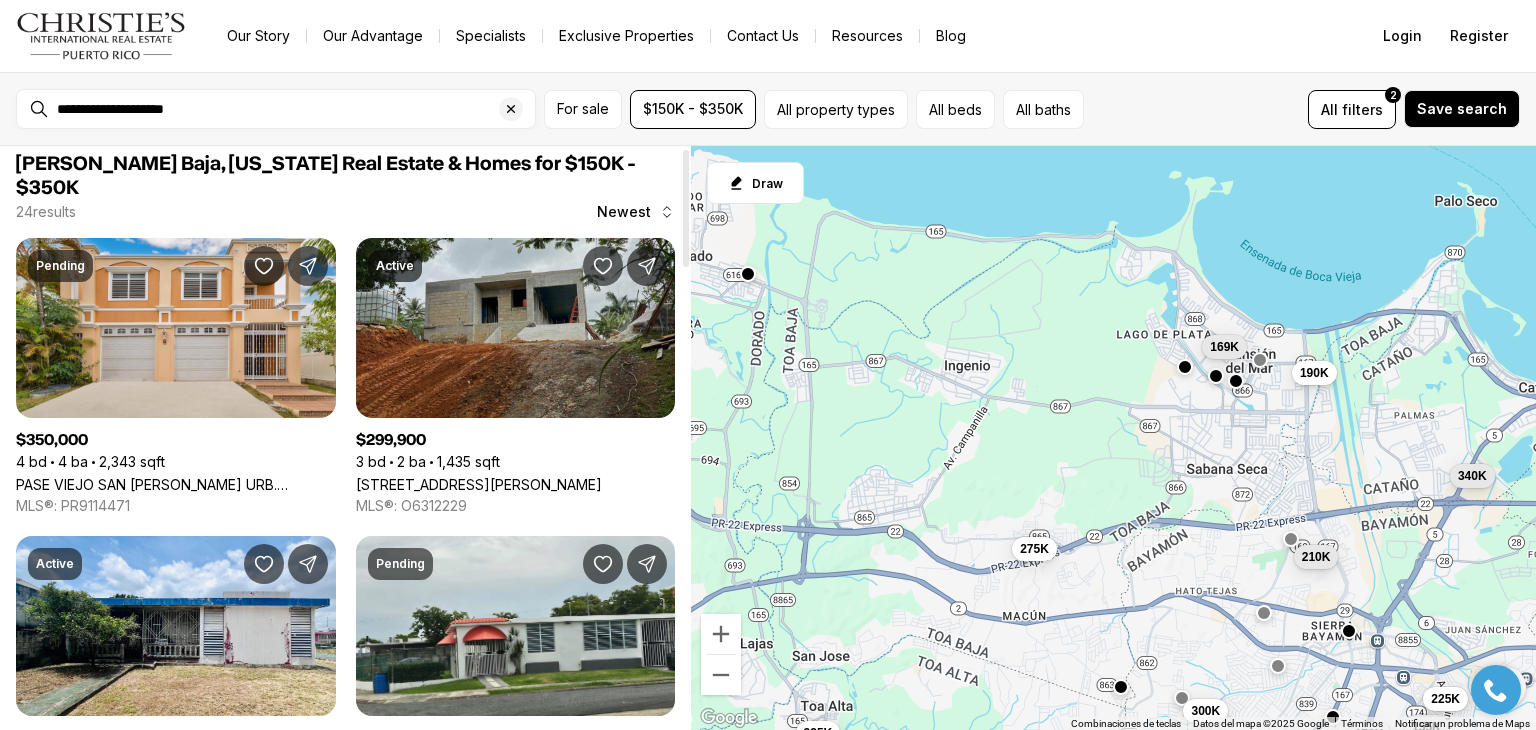 scroll, scrollTop: 11, scrollLeft: 0, axis: vertical 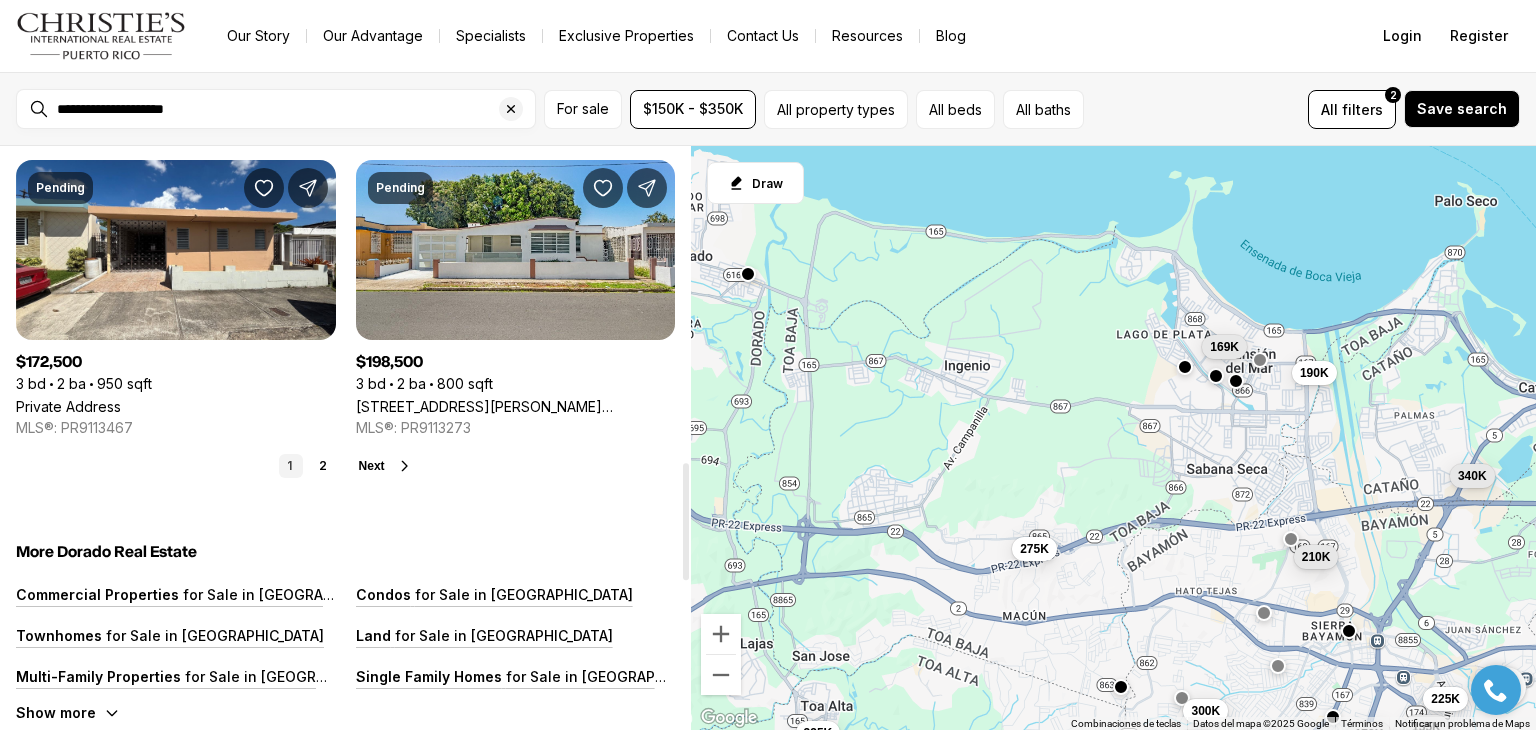 click on "Next" at bounding box center [372, 466] 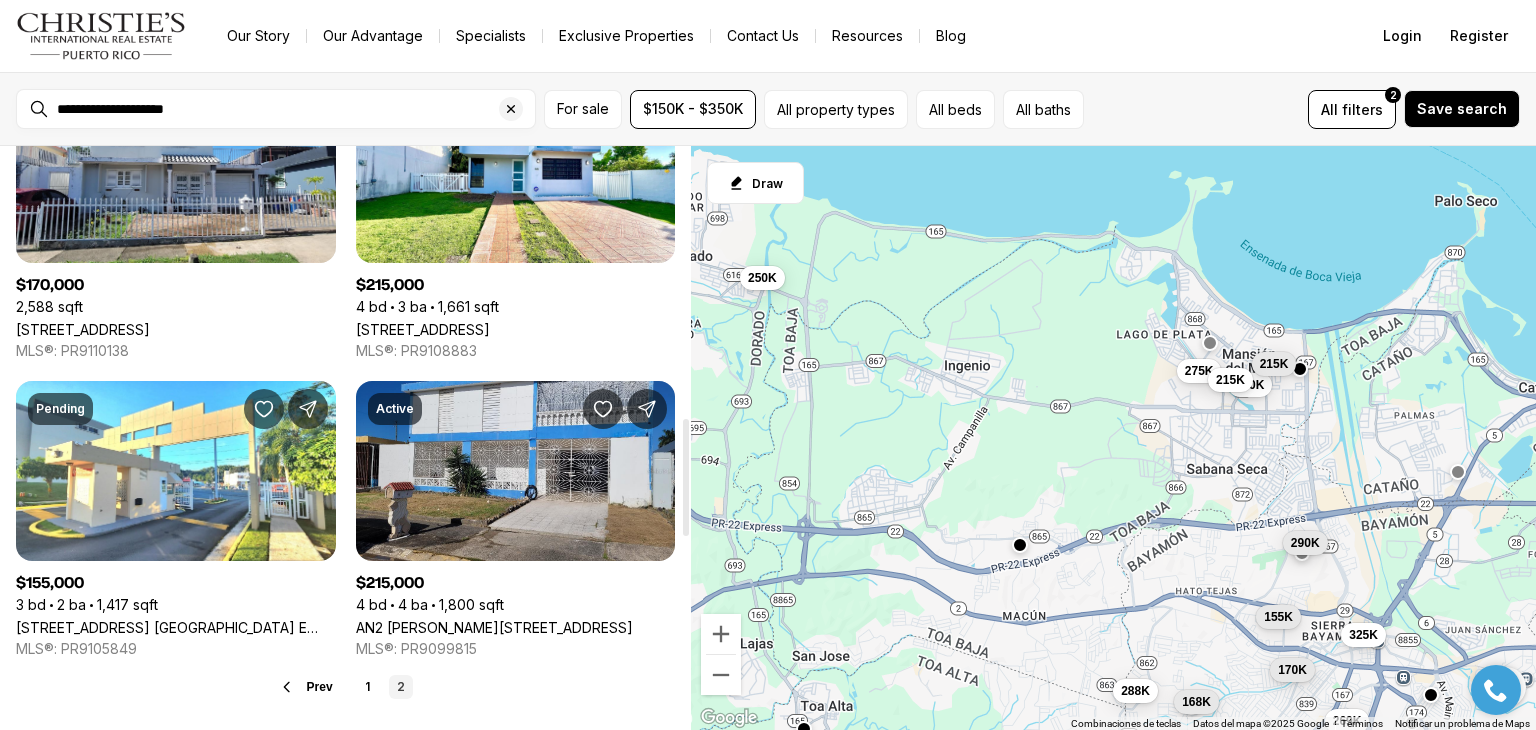 scroll, scrollTop: 1356, scrollLeft: 0, axis: vertical 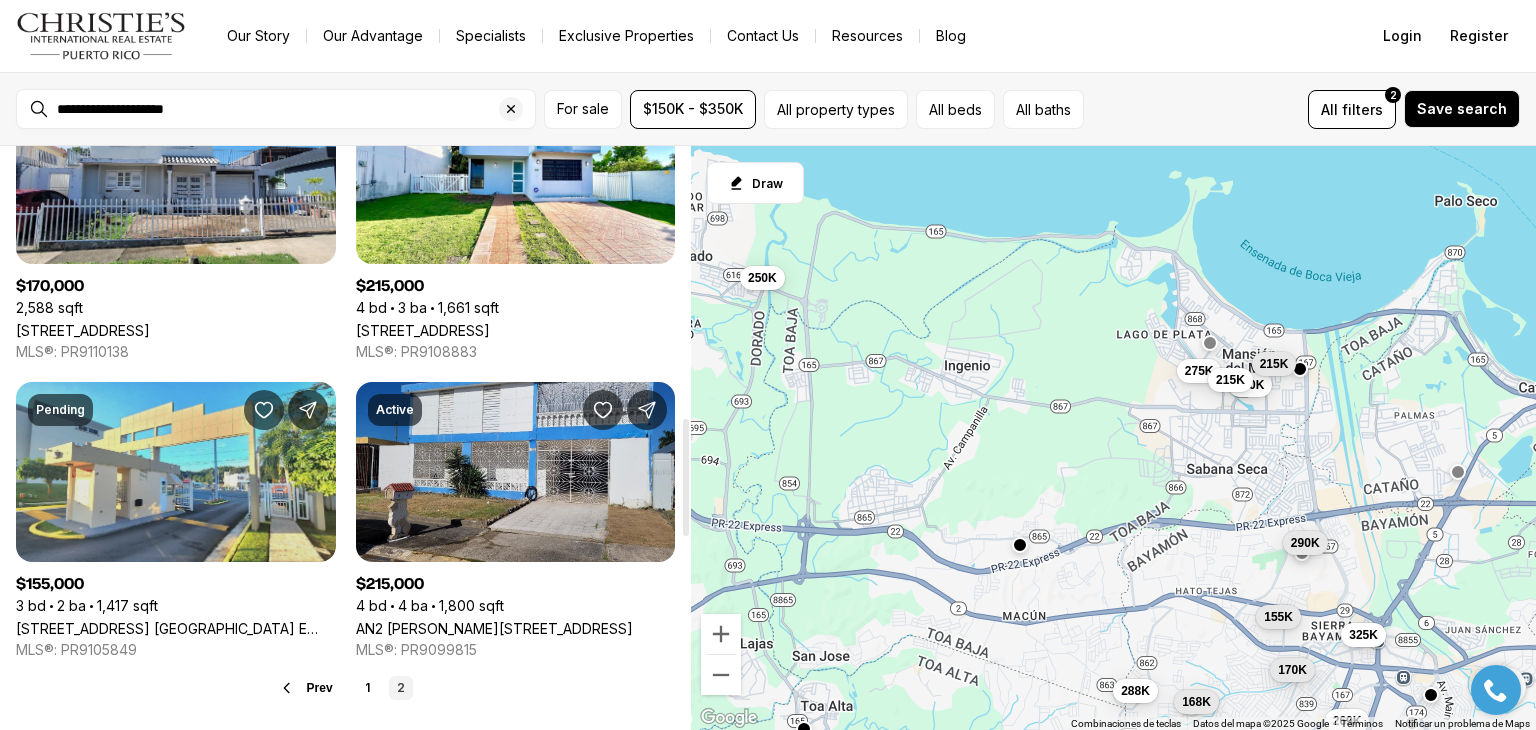 click on "[STREET_ADDRESS] [GEOGRAPHIC_DATA] E COND. [STREET_ADDRESS]" at bounding box center (176, 628) 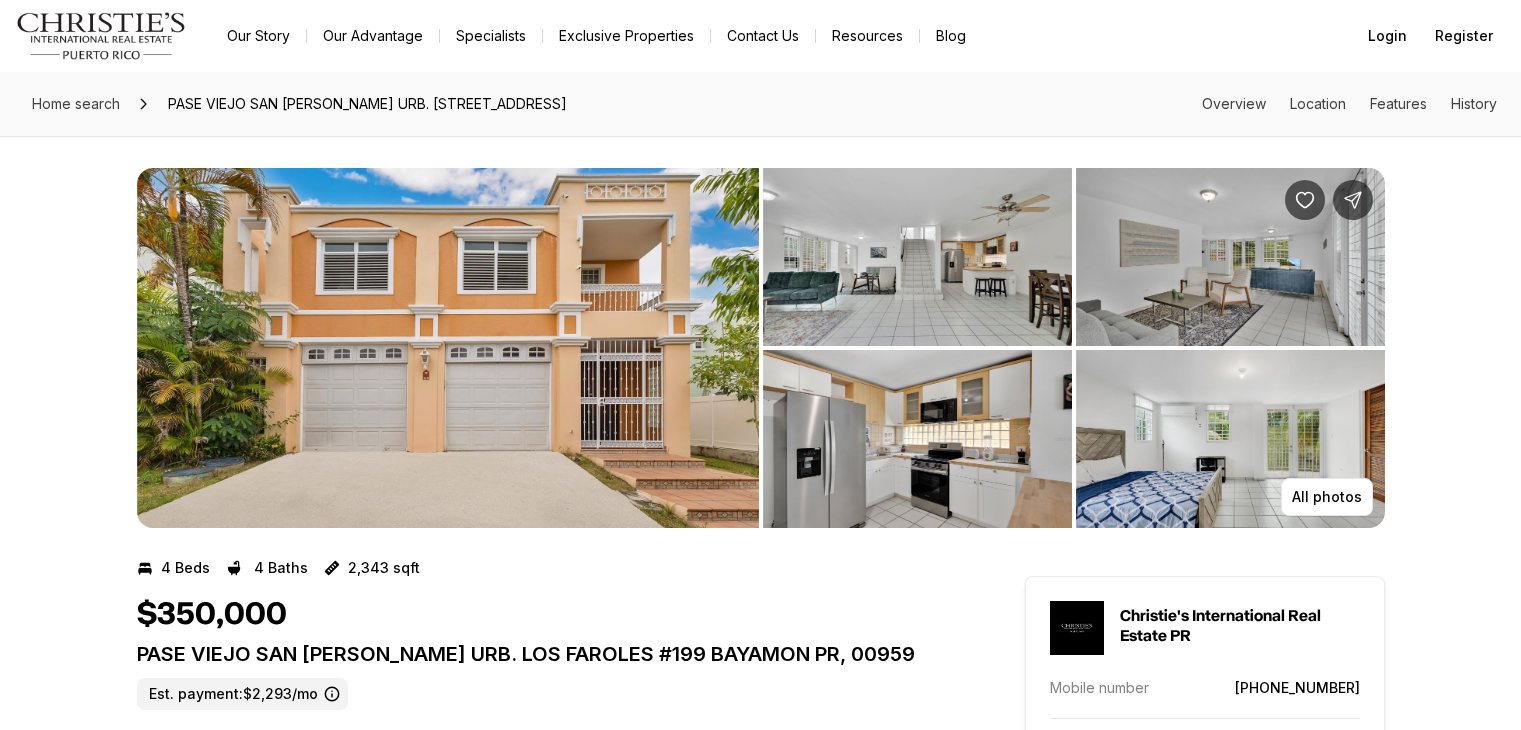 scroll, scrollTop: 0, scrollLeft: 0, axis: both 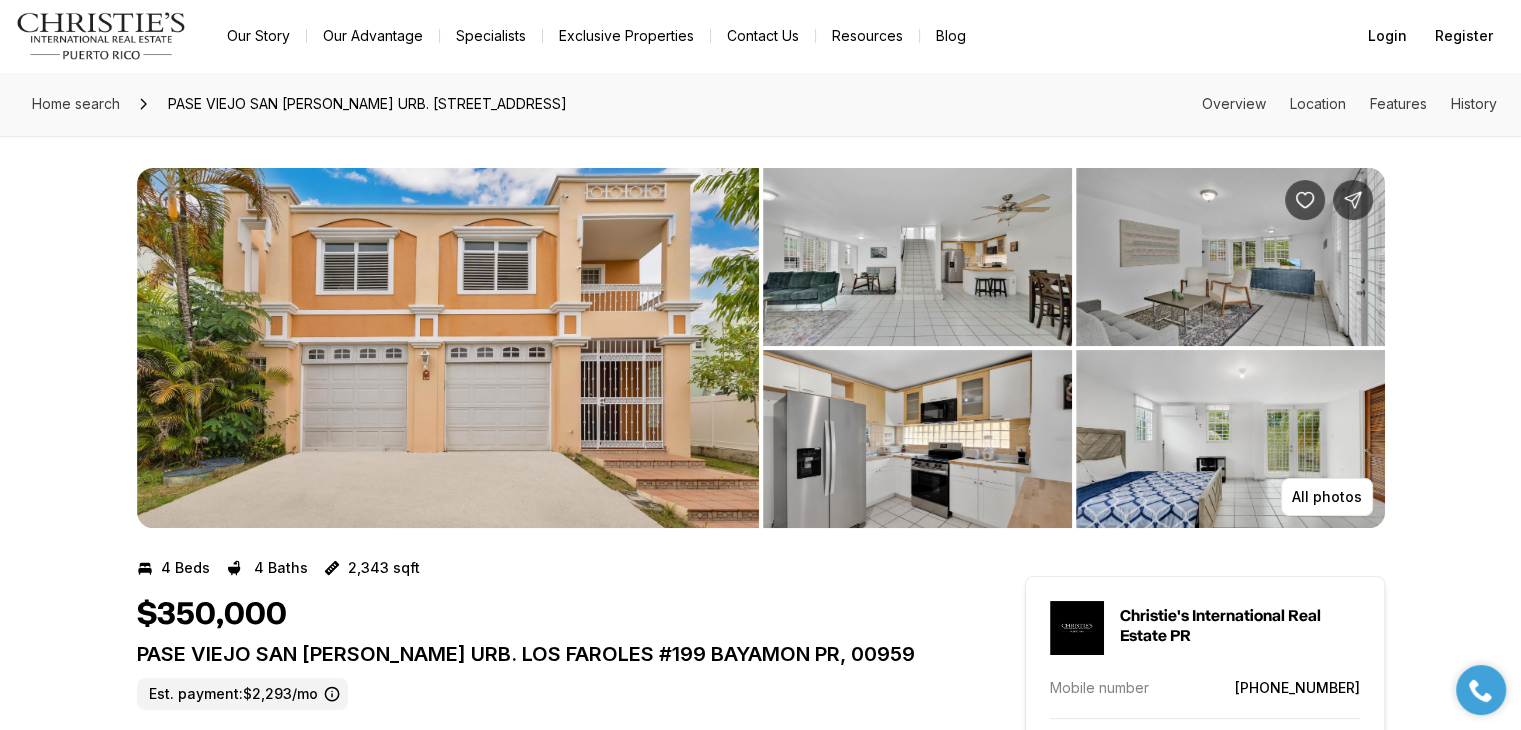 click at bounding box center [448, 348] 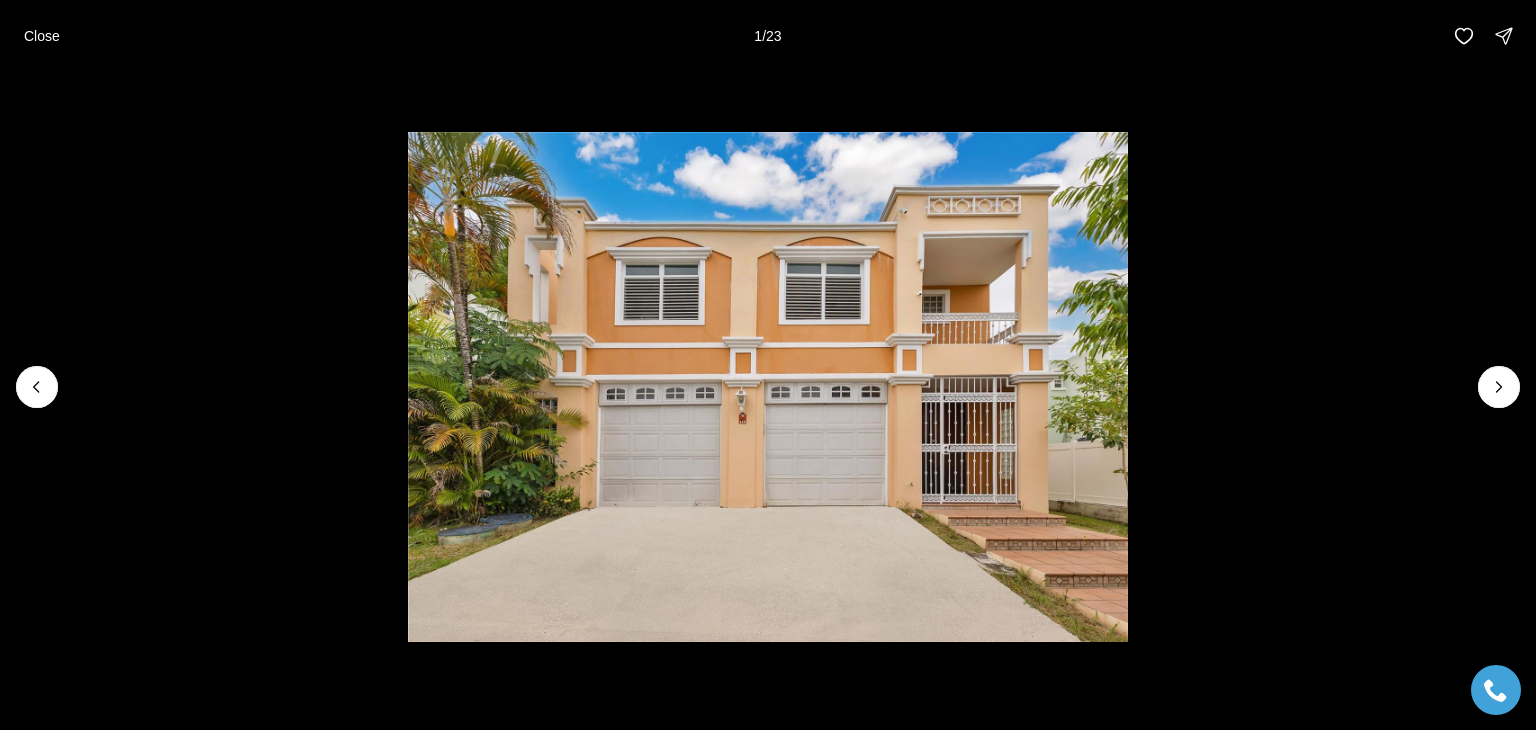 type 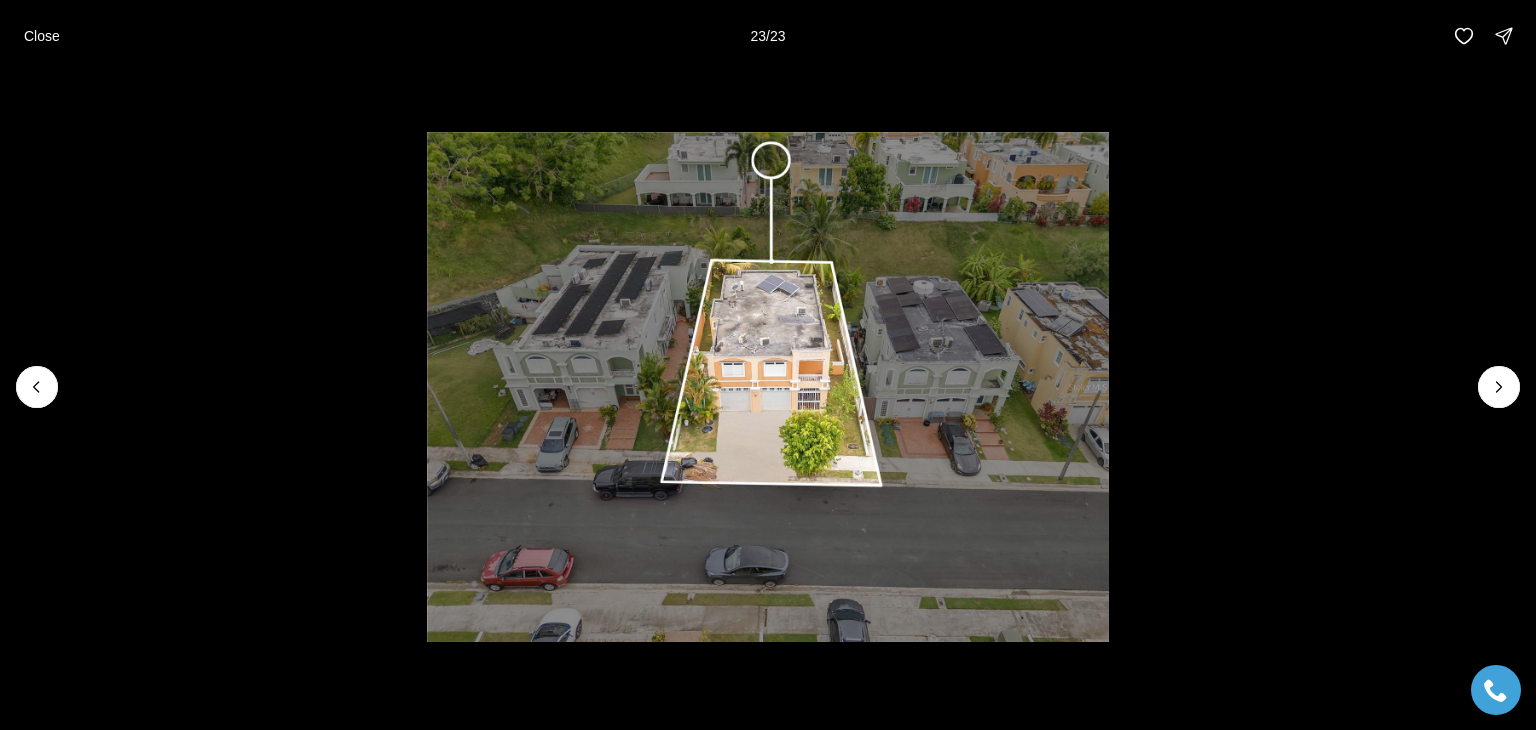click on "Close 23  /  23" at bounding box center (768, 36) 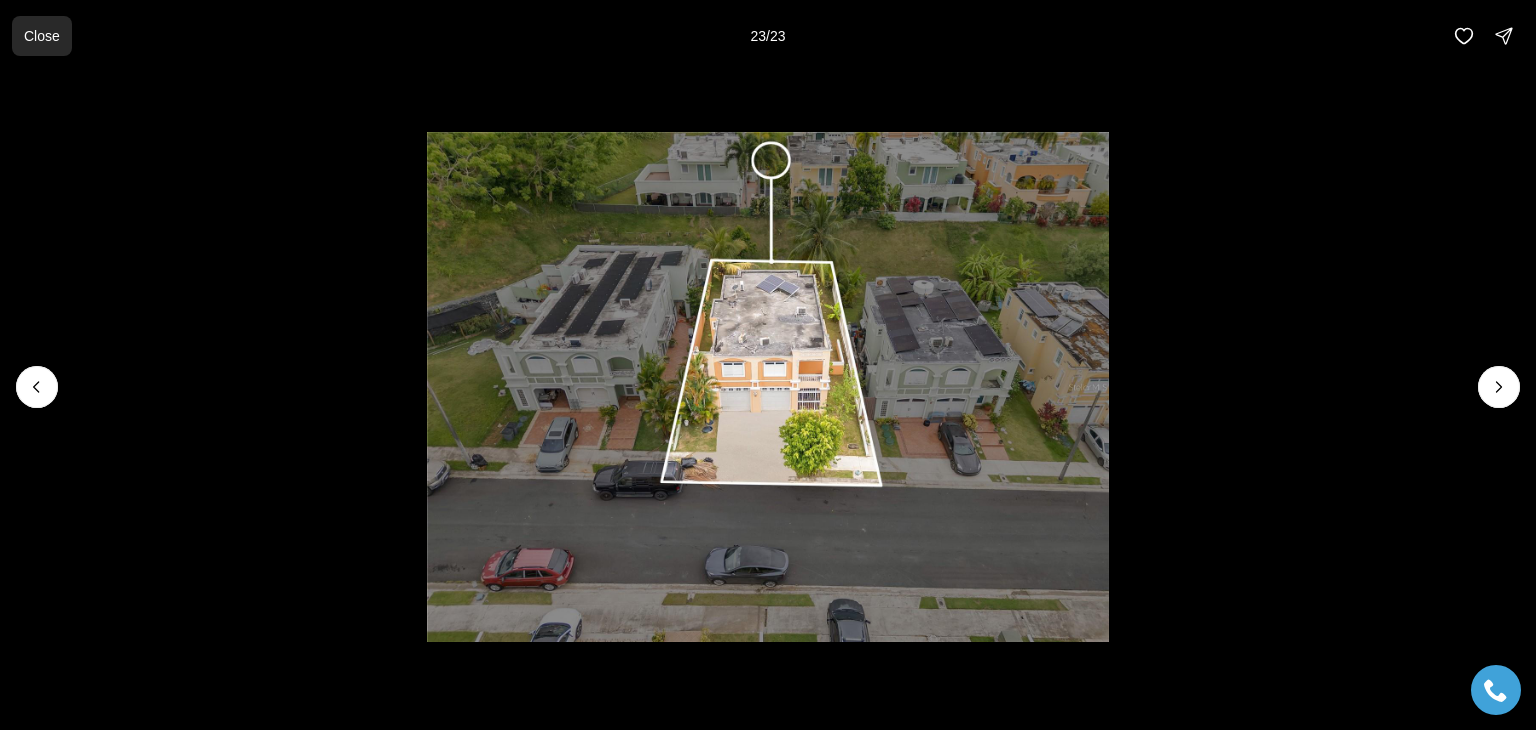 click on "Close" at bounding box center (42, 36) 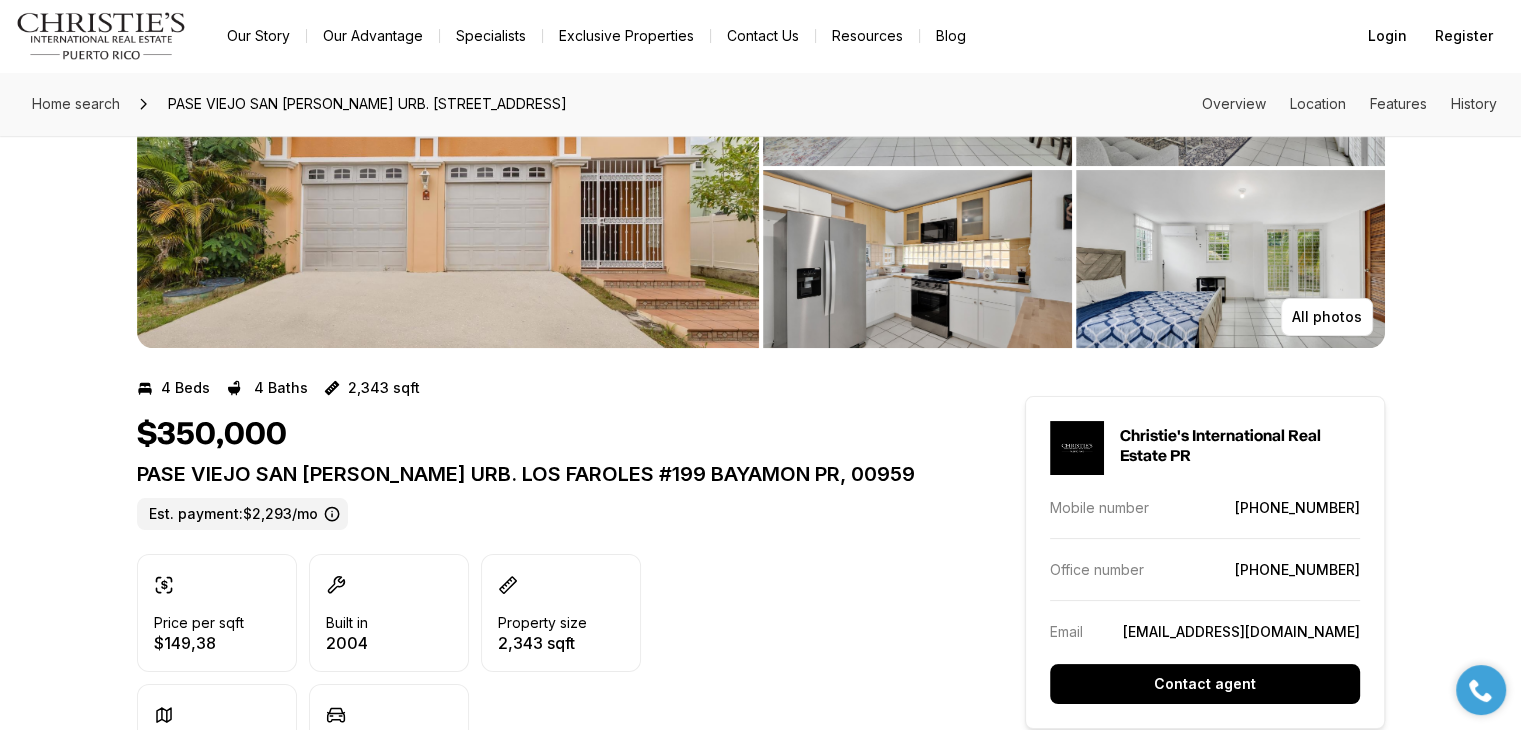 scroll, scrollTop: 172, scrollLeft: 0, axis: vertical 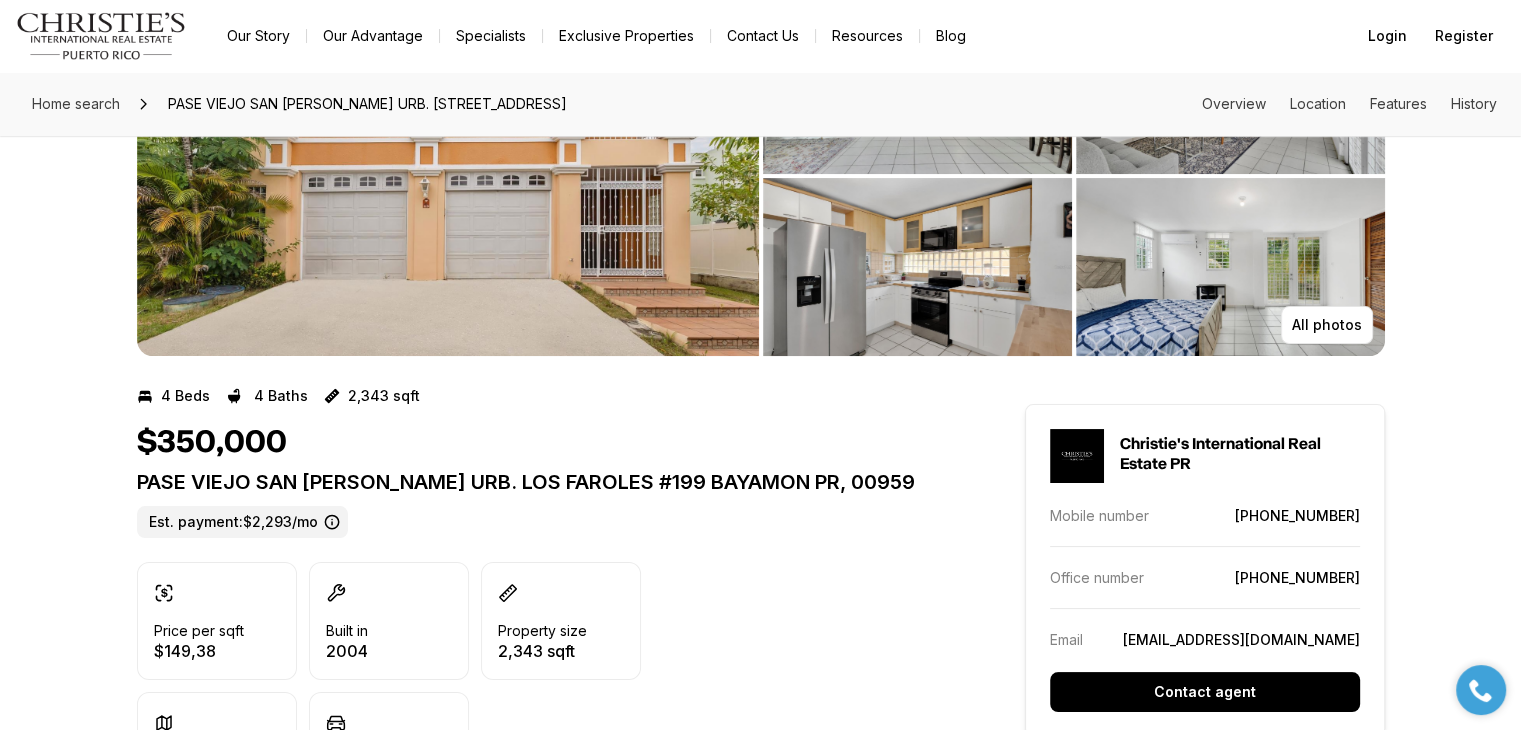 click at bounding box center [448, 176] 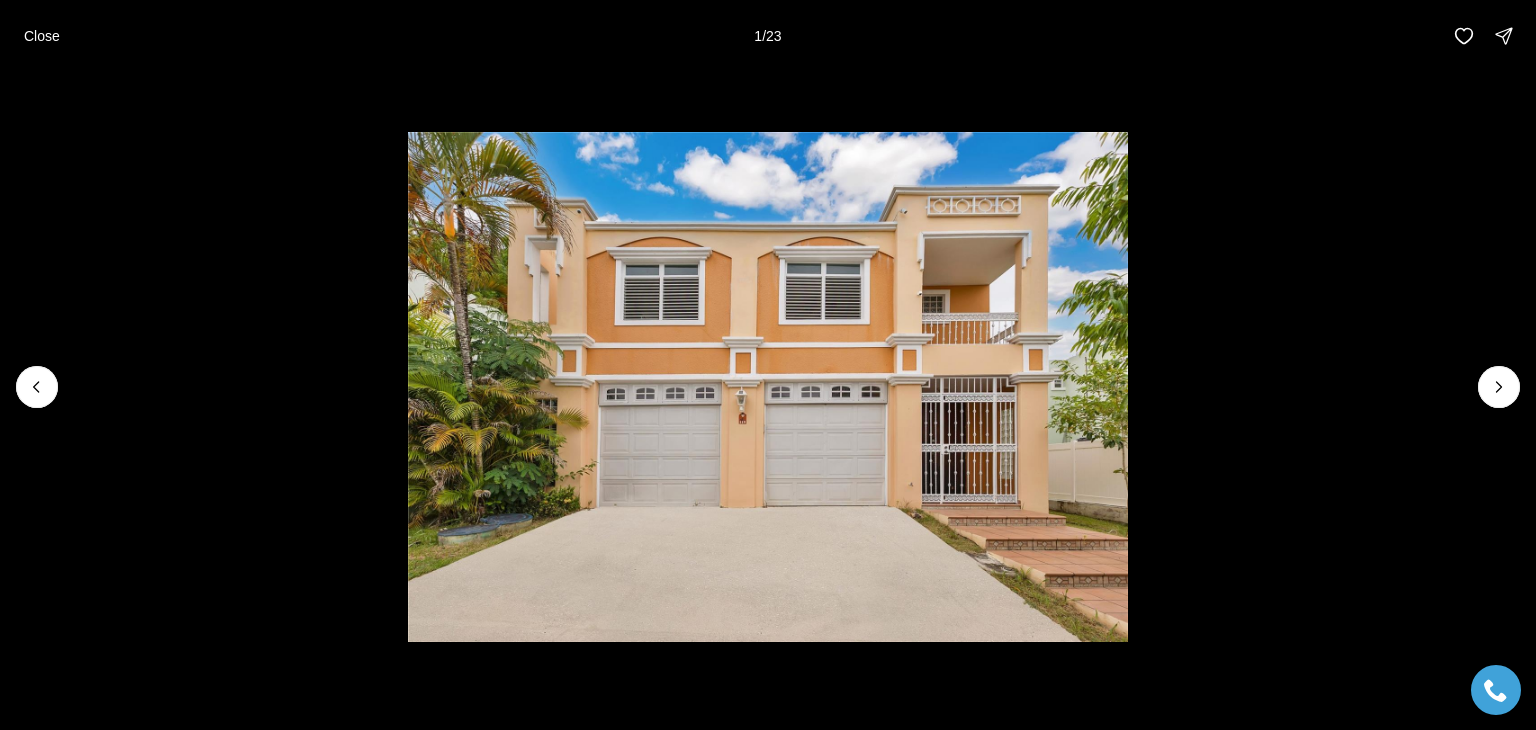 type 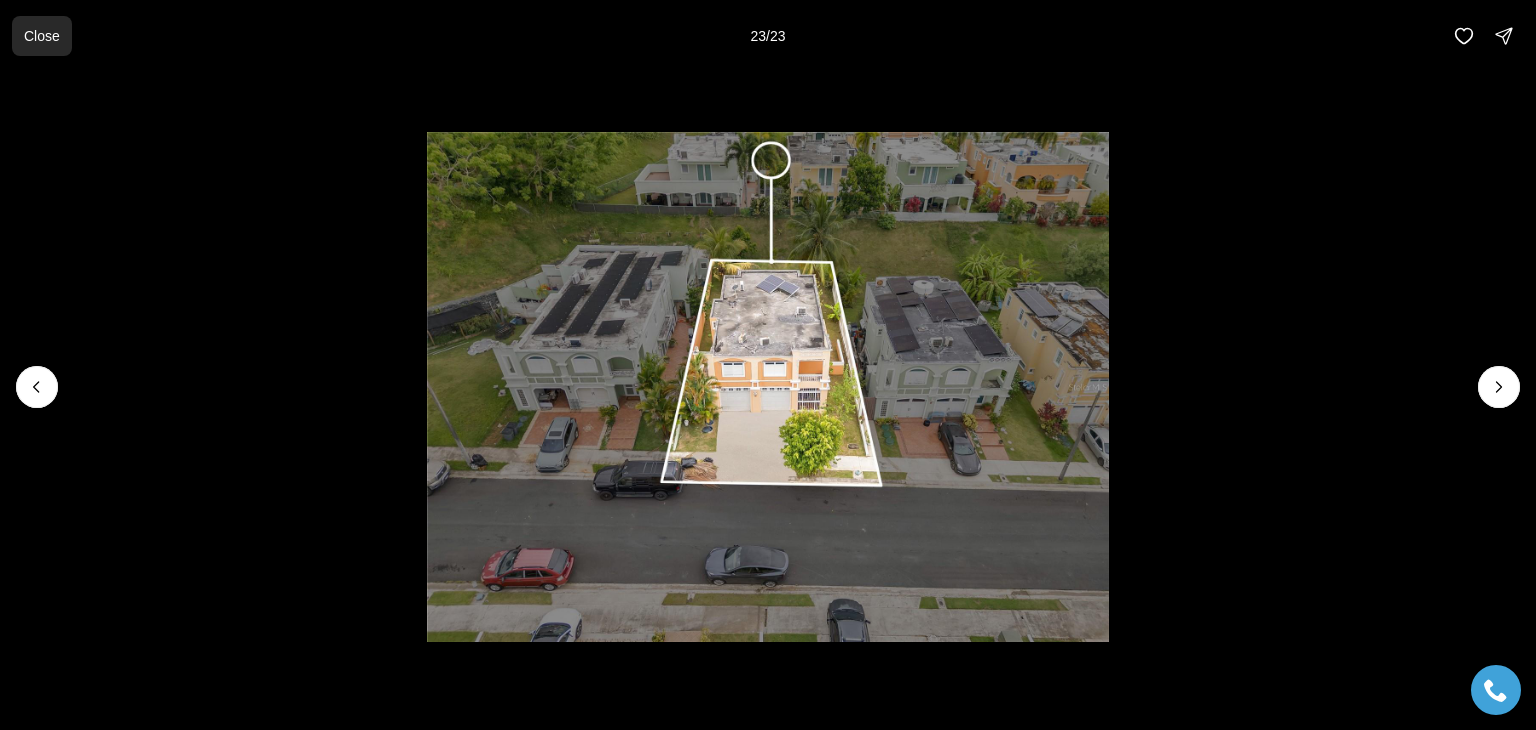 click on "Close" at bounding box center [42, 36] 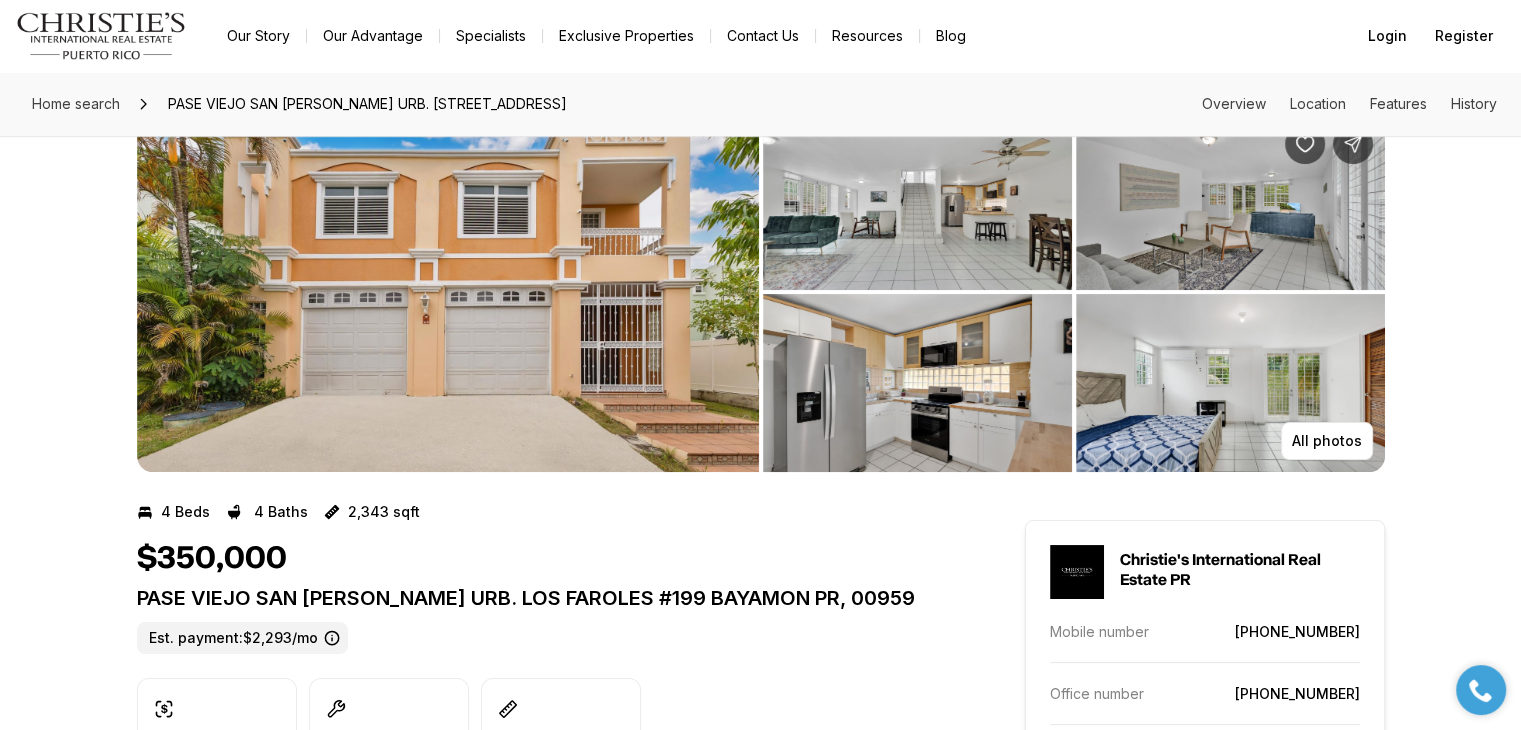 scroll, scrollTop: 0, scrollLeft: 0, axis: both 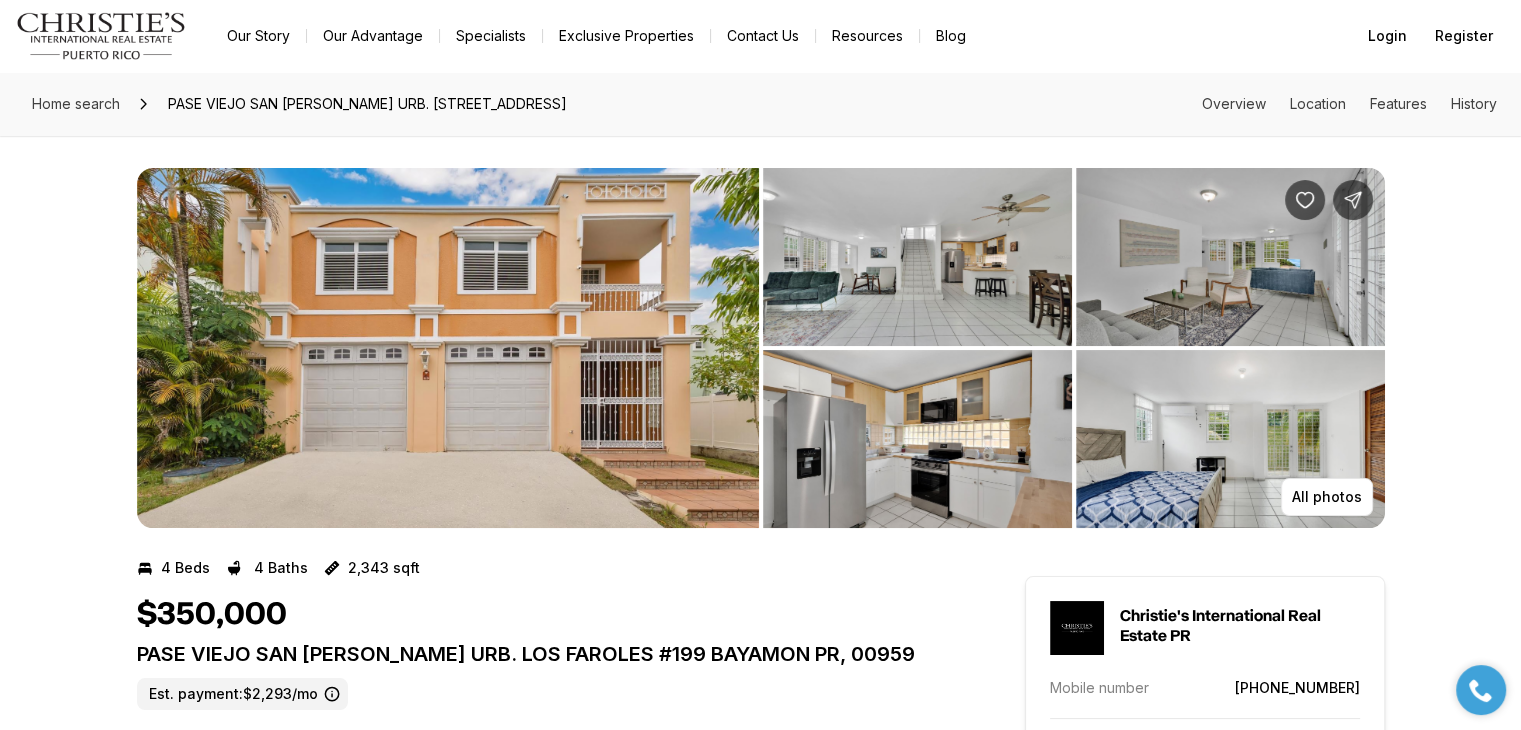 click at bounding box center (448, 348) 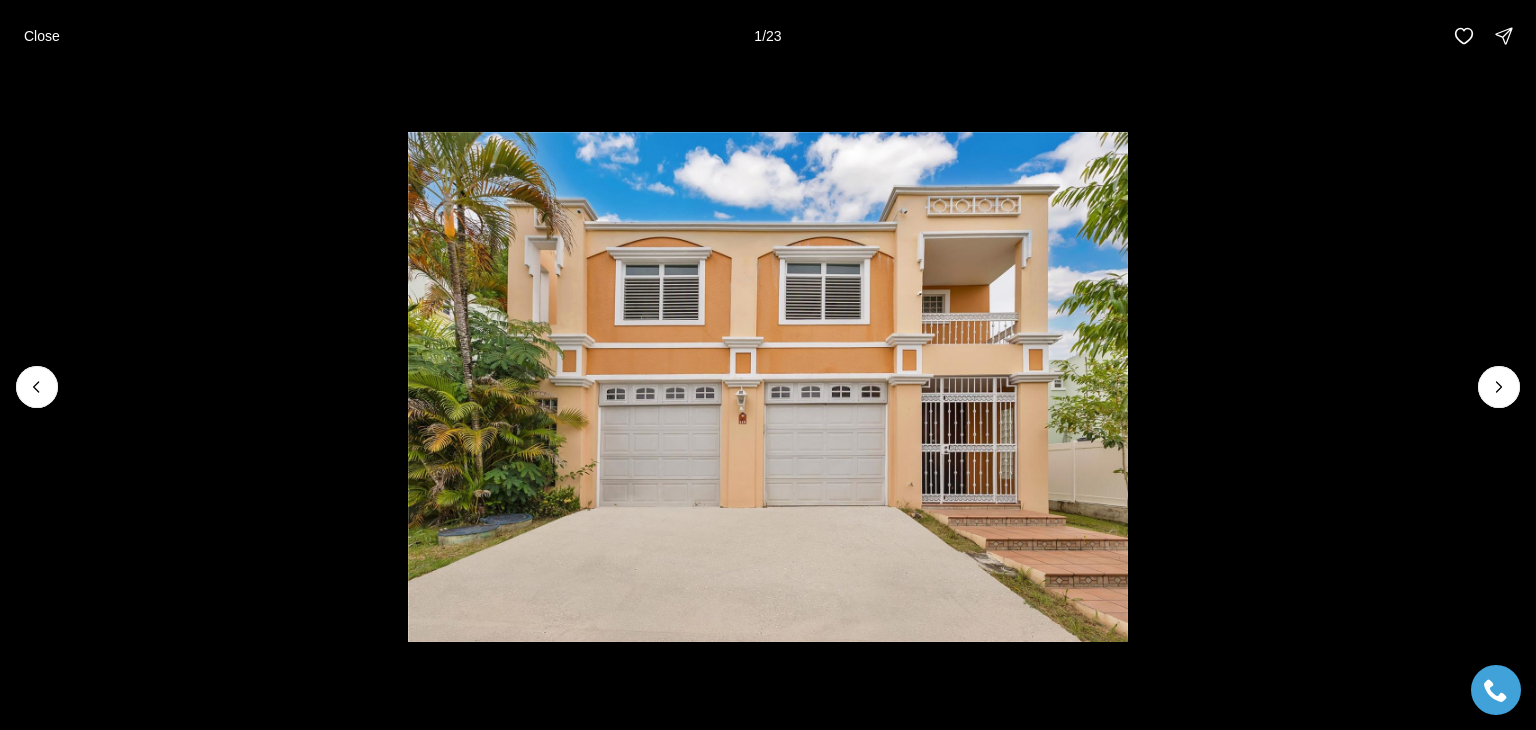 type 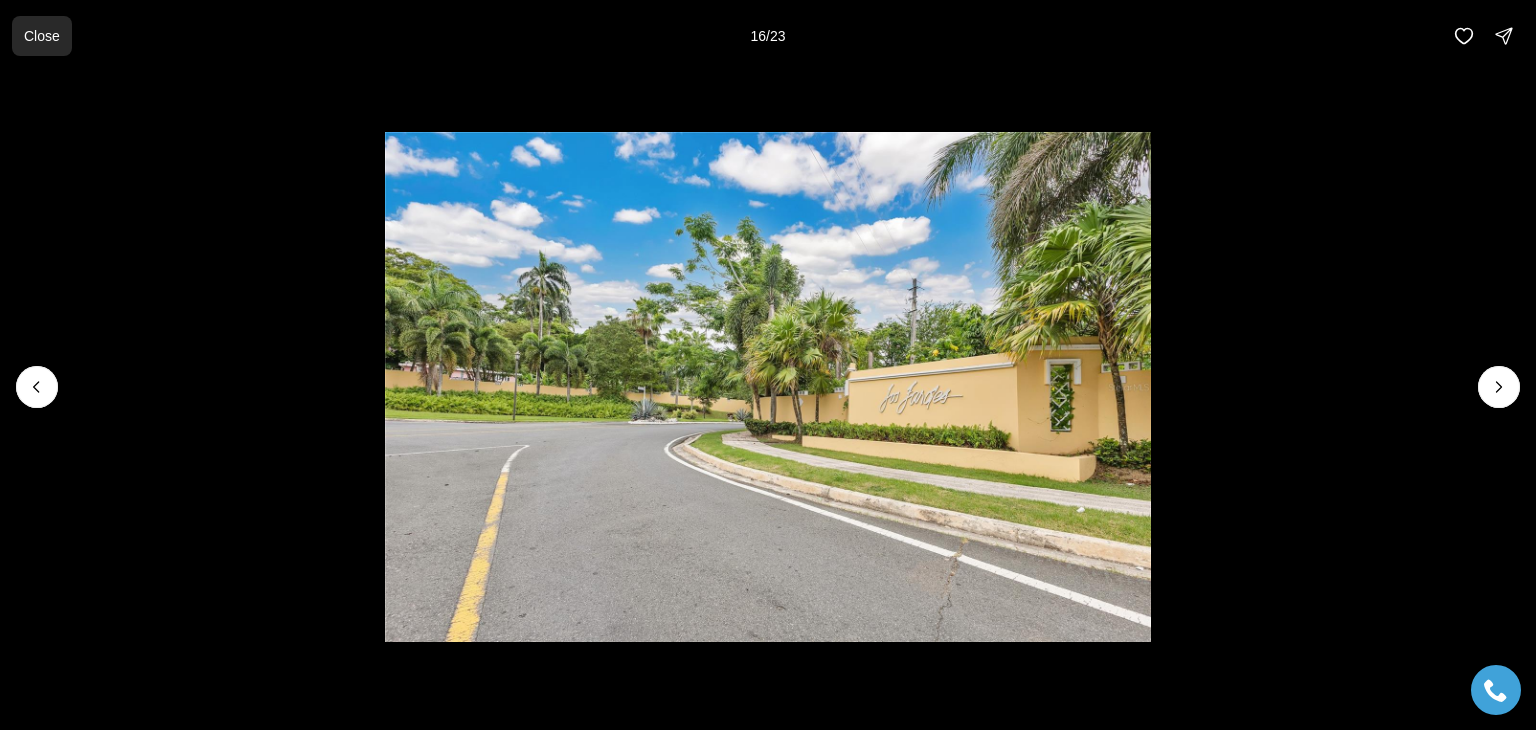 click on "Close" at bounding box center (42, 36) 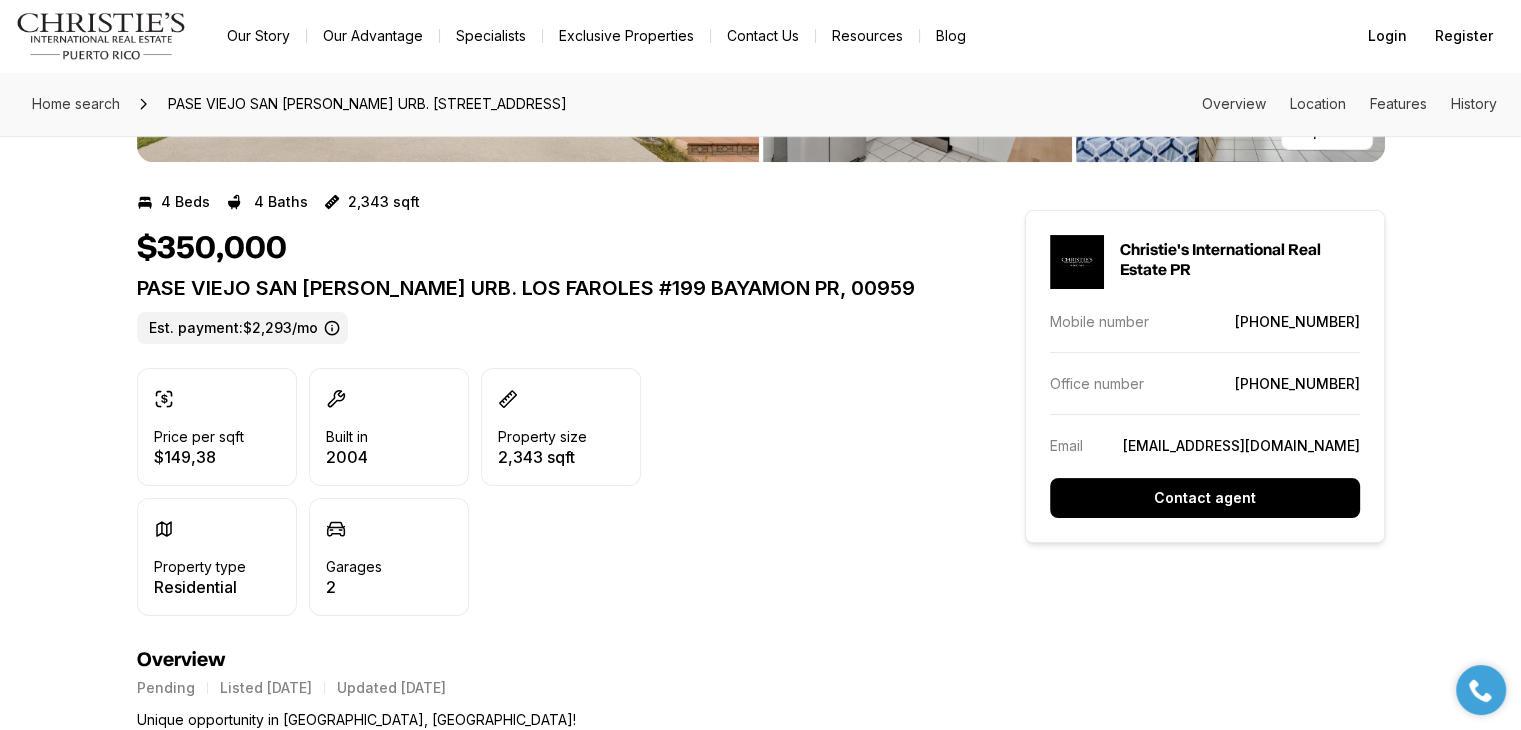scroll, scrollTop: 364, scrollLeft: 0, axis: vertical 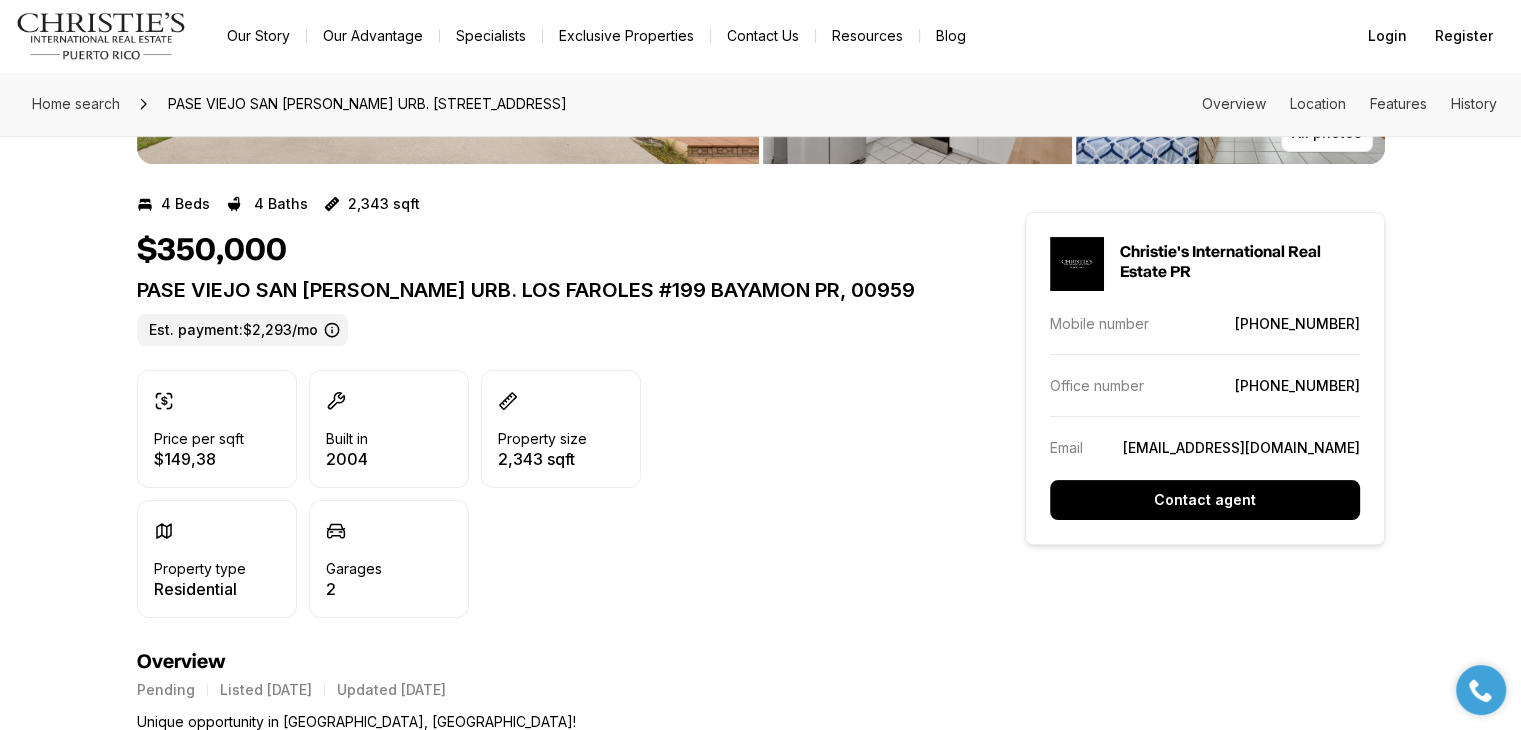 drag, startPoint x: 102, startPoint y: 349, endPoint x: 6, endPoint y: 295, distance: 110.145355 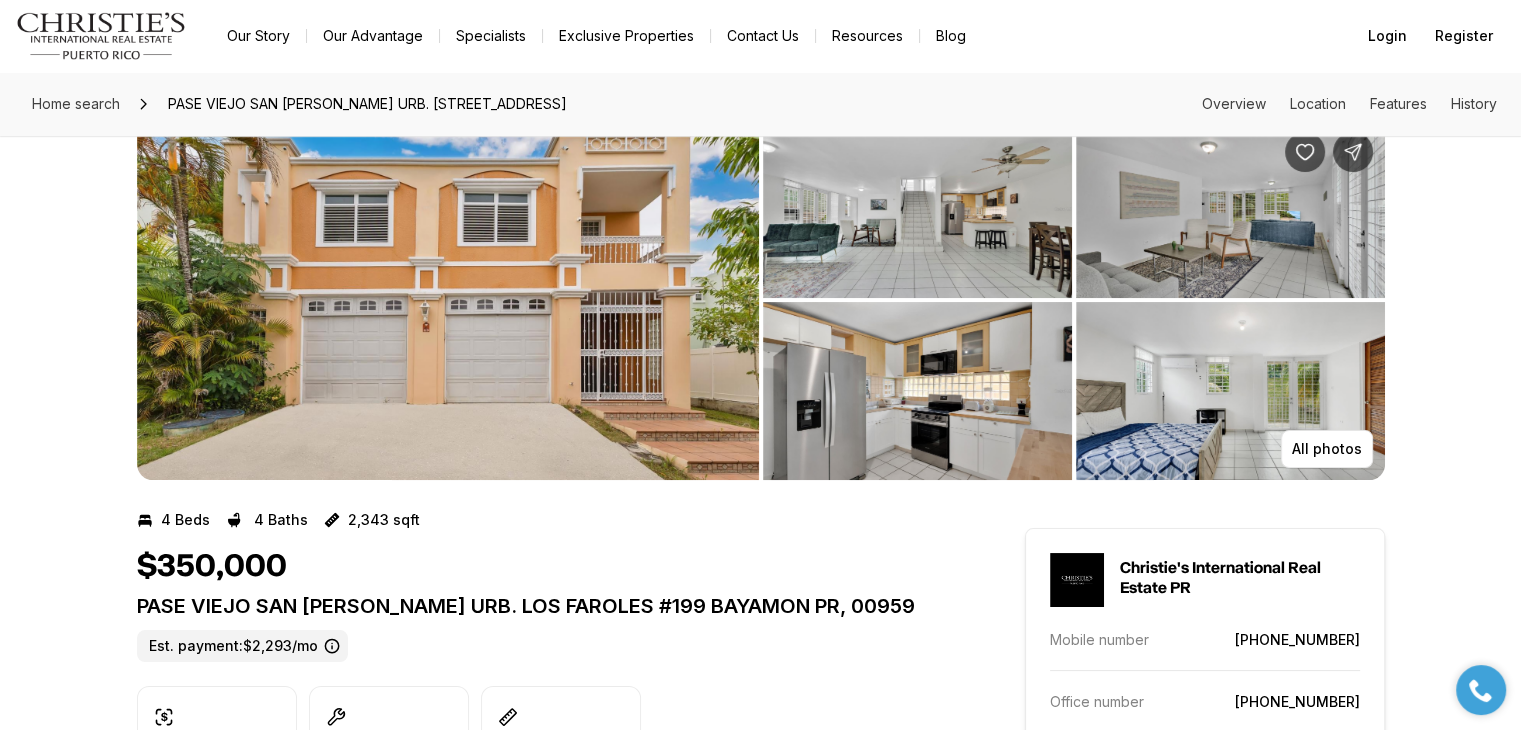 scroll, scrollTop: 0, scrollLeft: 0, axis: both 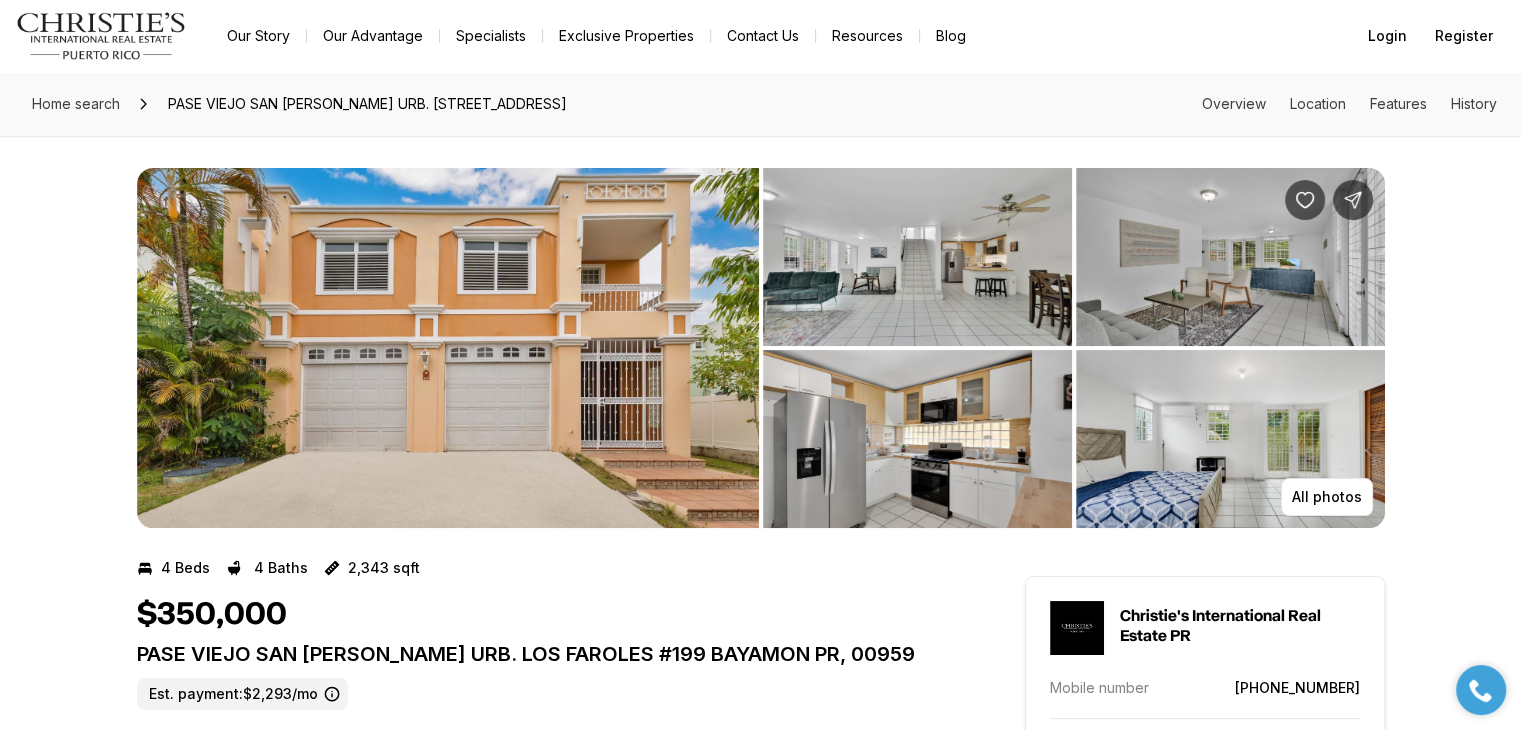 click at bounding box center (448, 348) 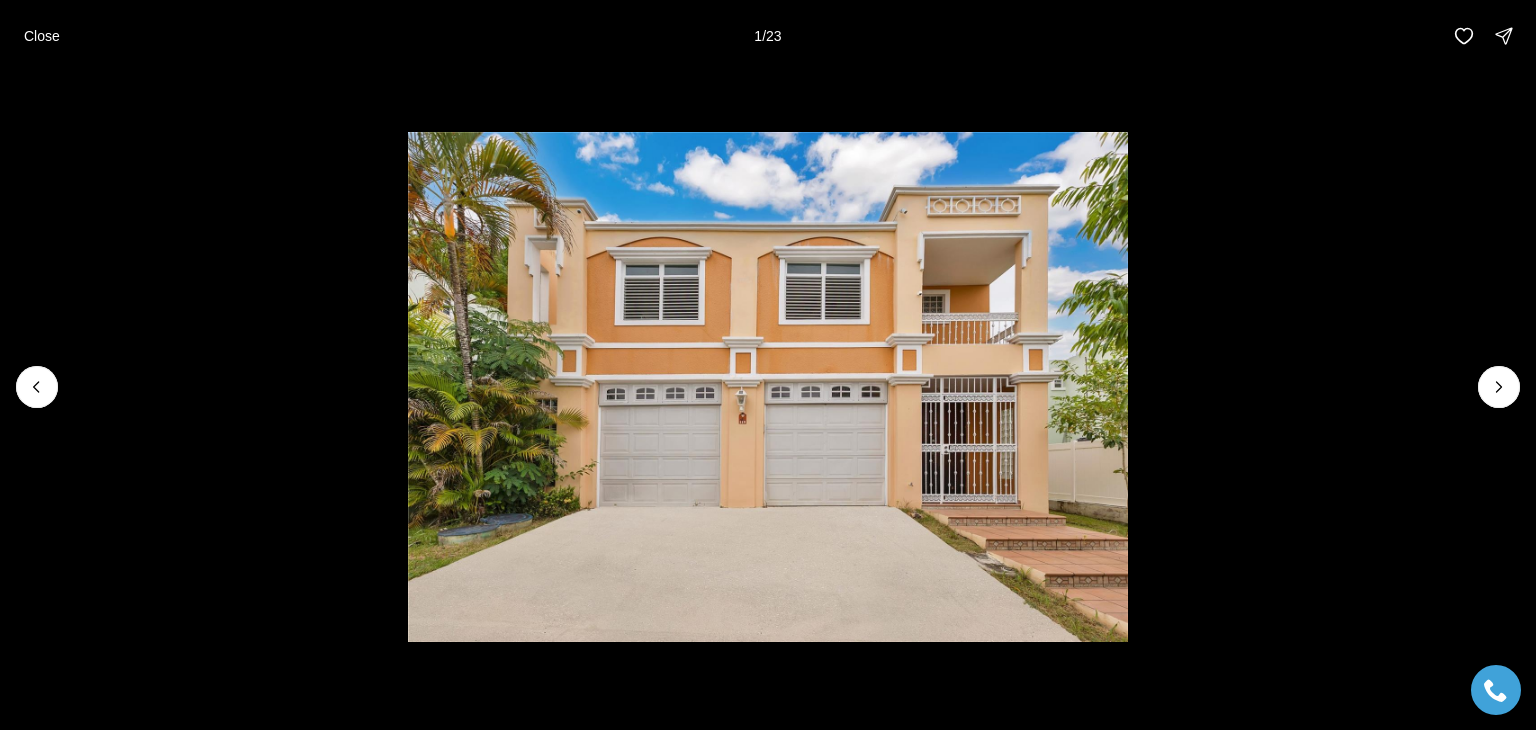 type 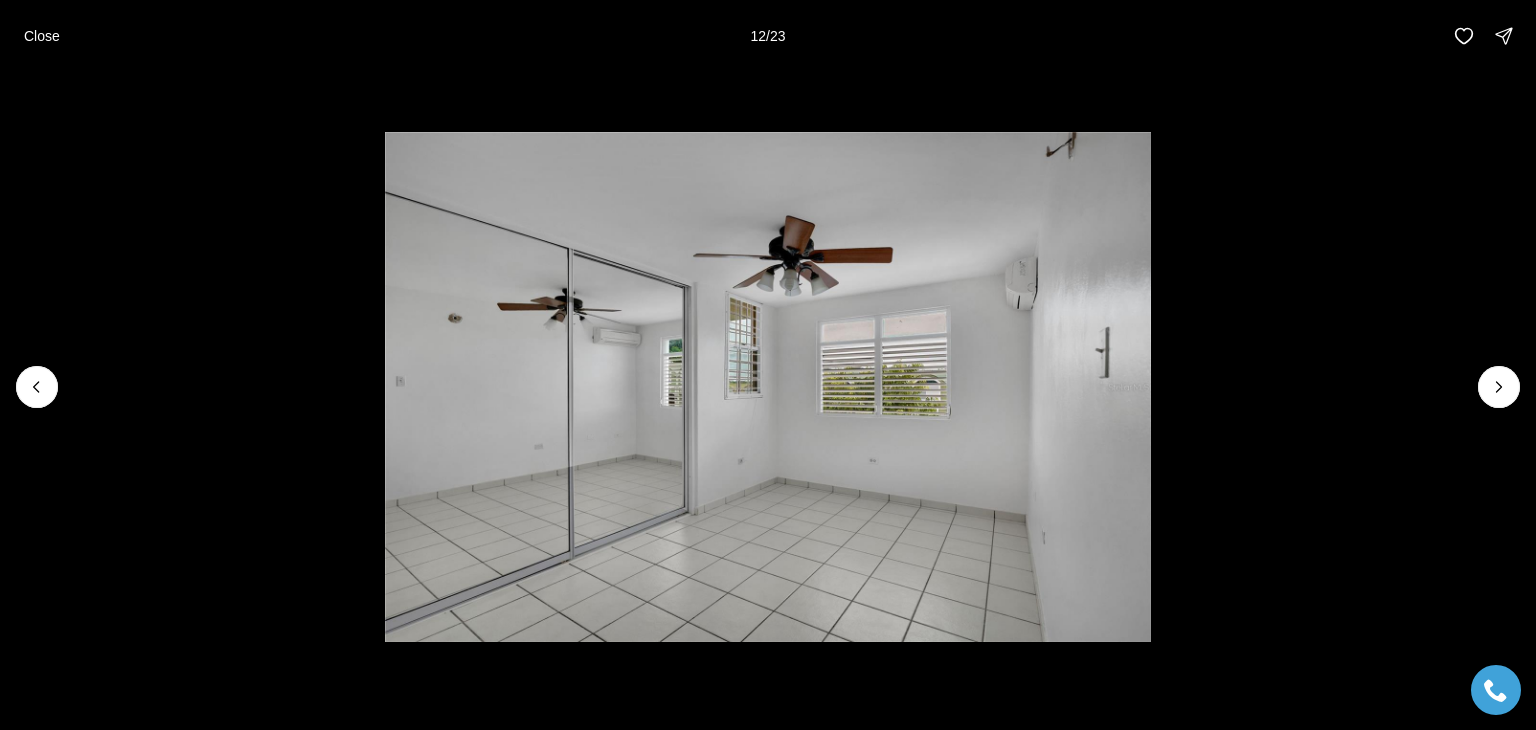 click at bounding box center (768, 387) 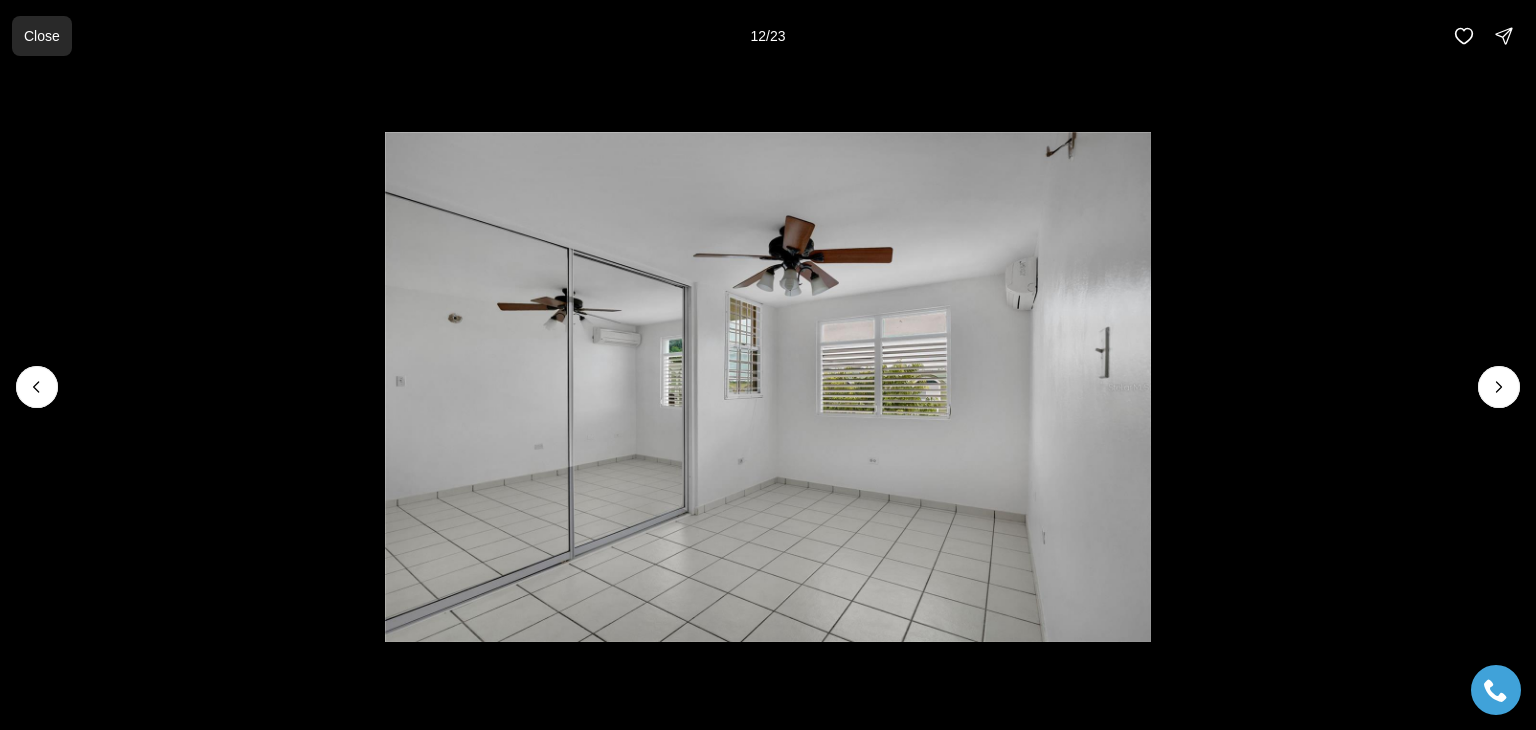 click on "Close" at bounding box center [42, 36] 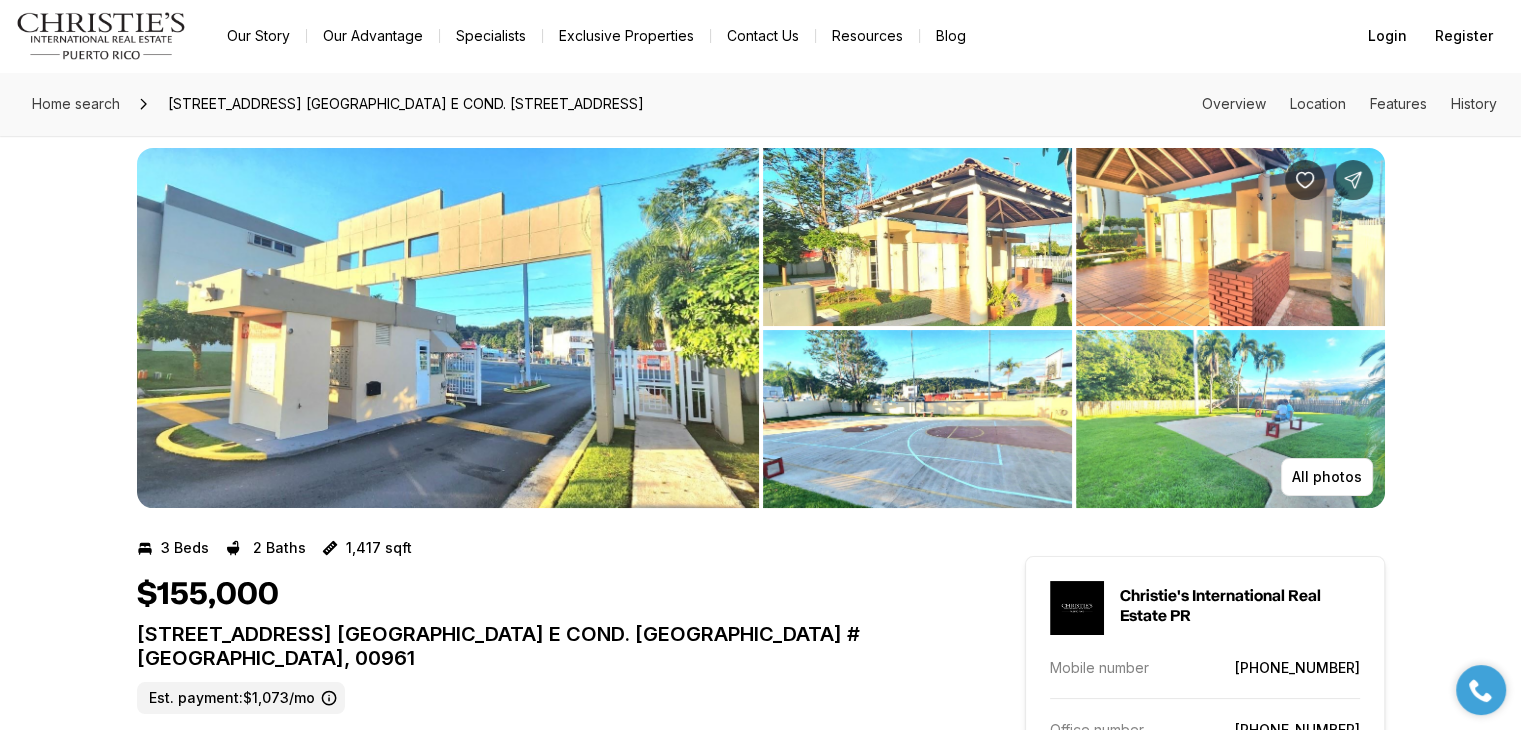 scroll, scrollTop: 22, scrollLeft: 0, axis: vertical 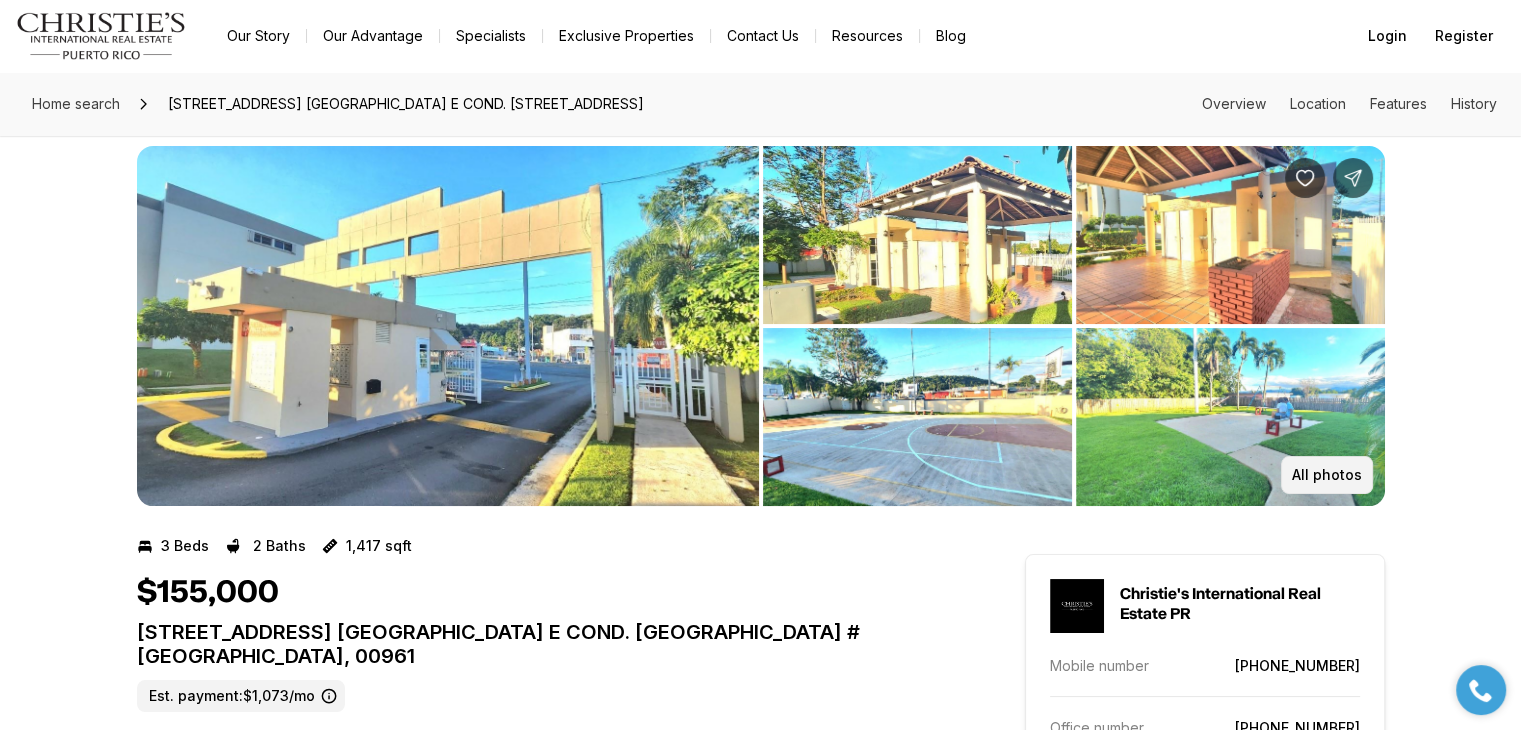 click on "All photos" at bounding box center [1327, 475] 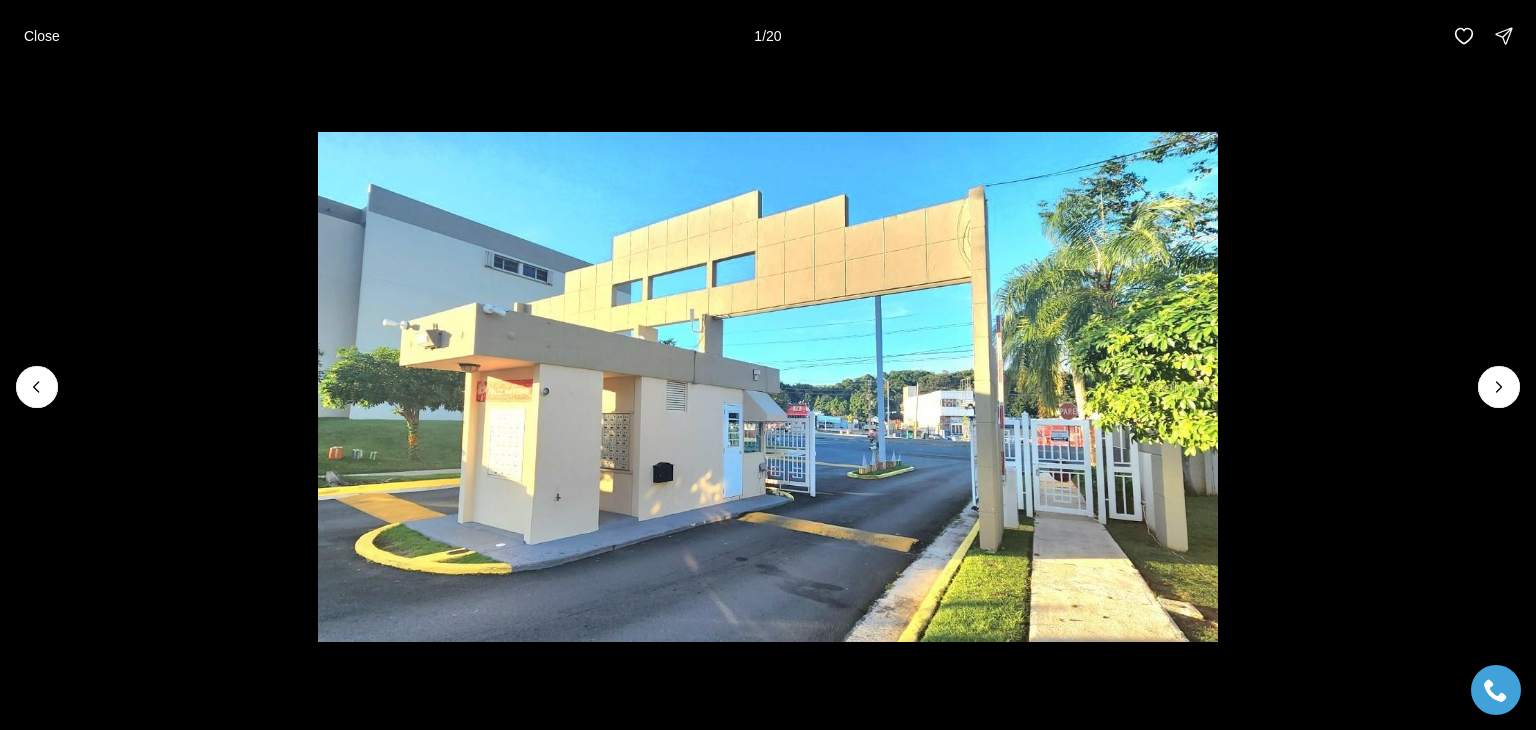type 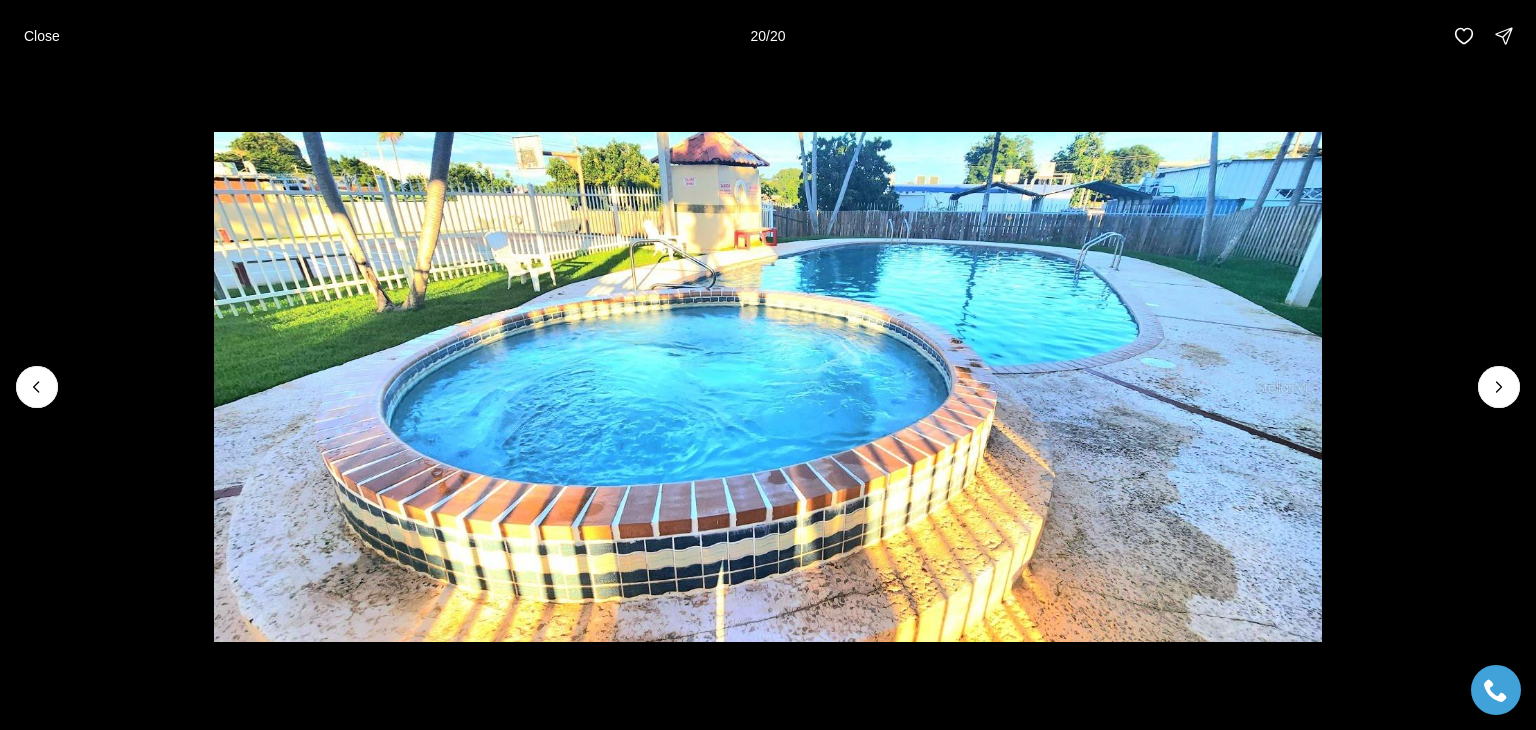 click at bounding box center [768, 387] 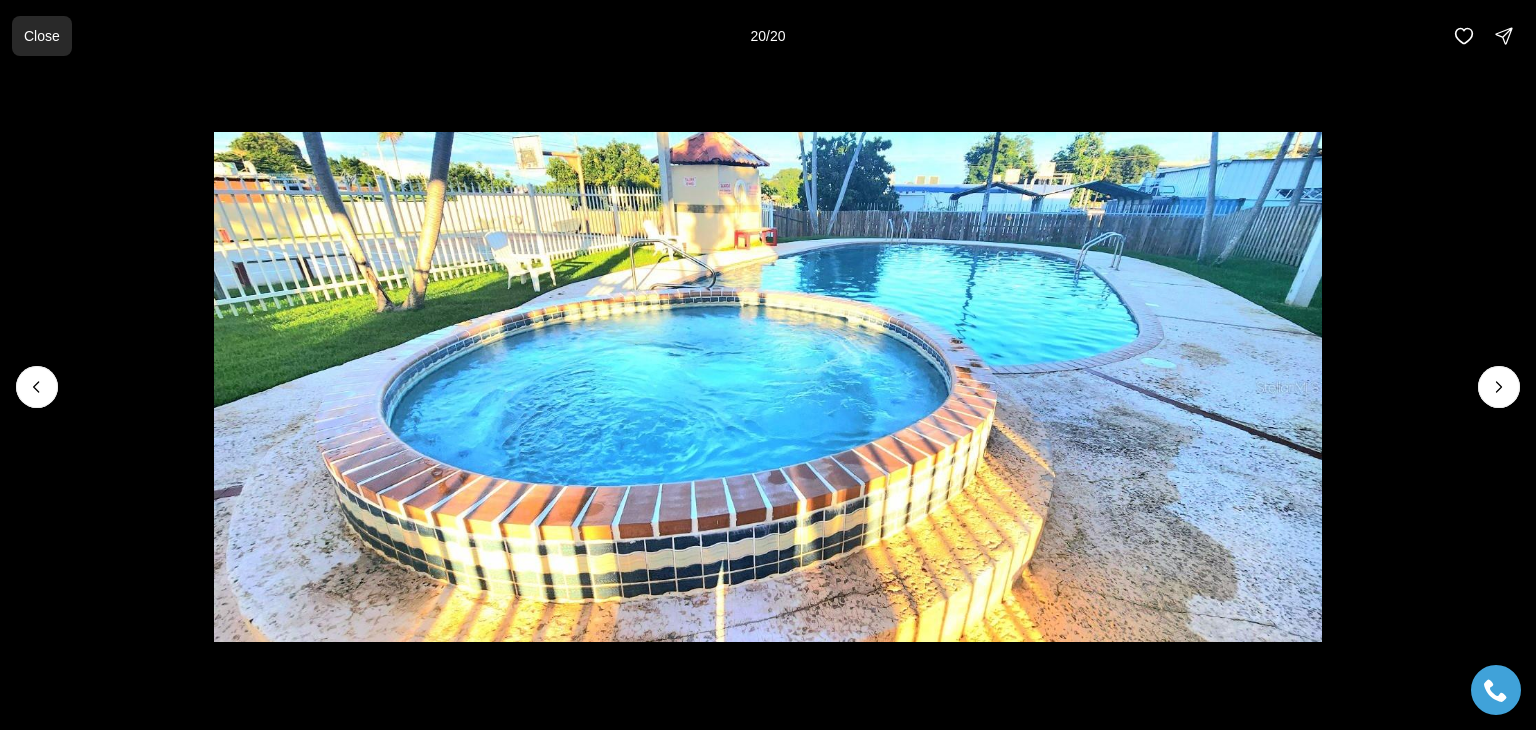 click on "Close" at bounding box center [42, 36] 